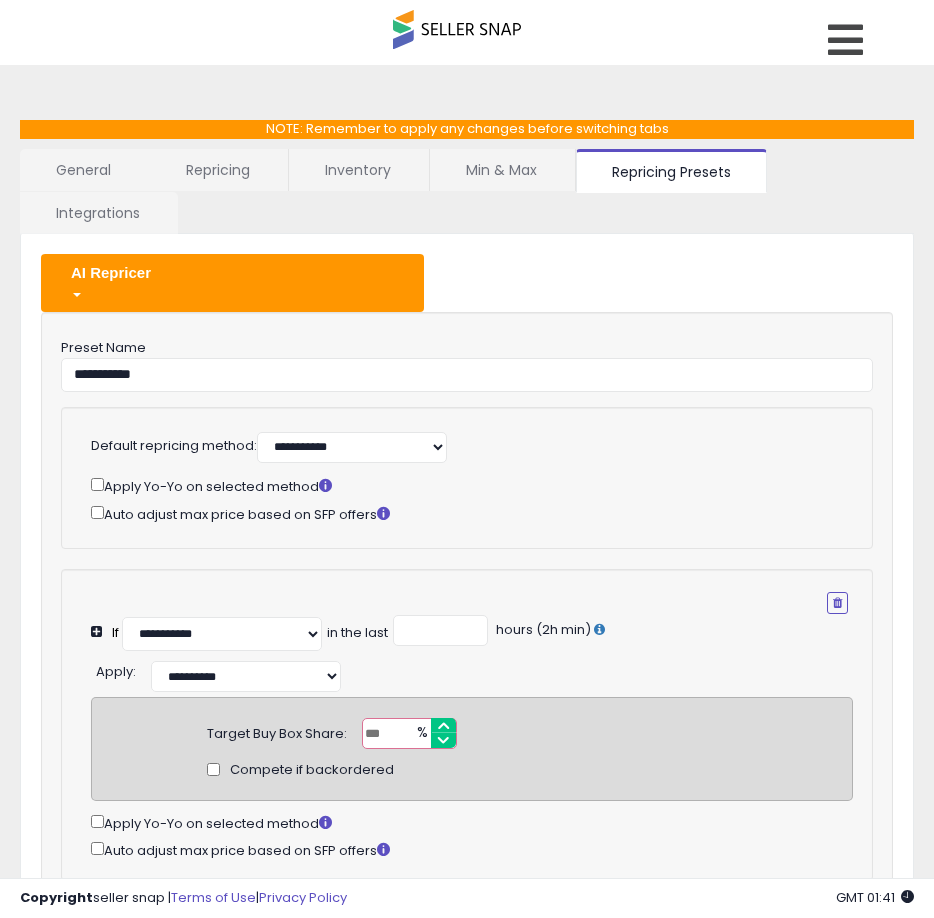 select on "**********" 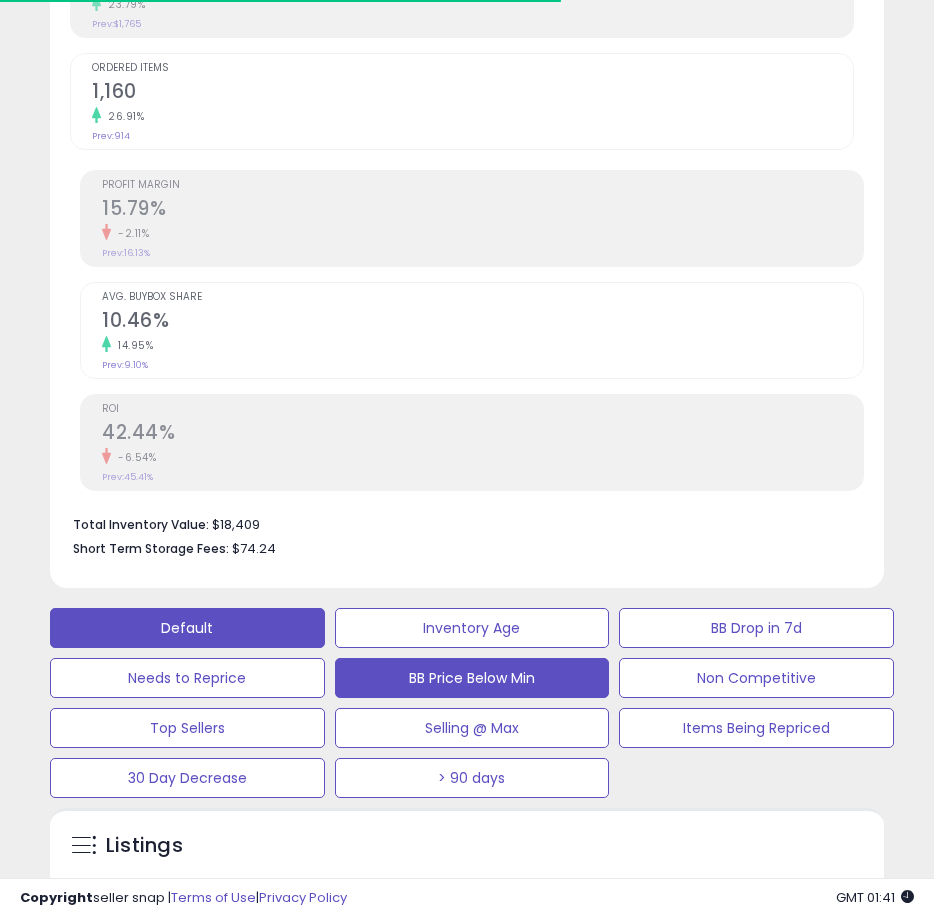 scroll, scrollTop: 780, scrollLeft: 0, axis: vertical 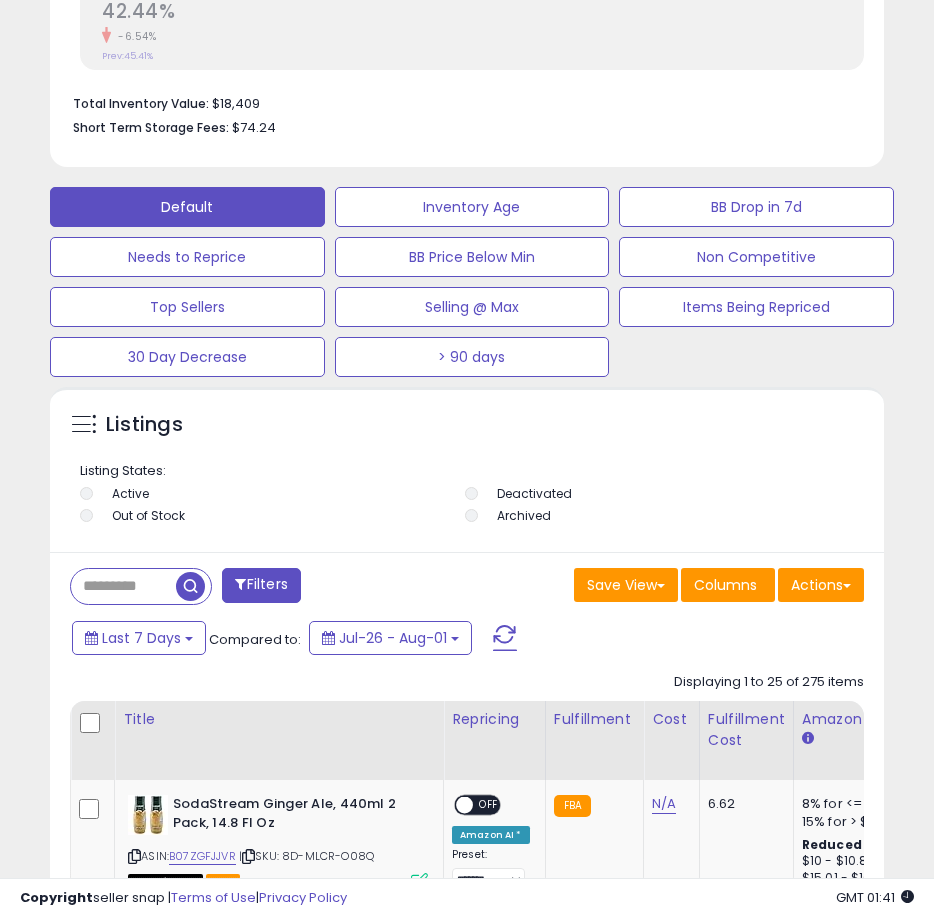 click at bounding box center (123, 586) 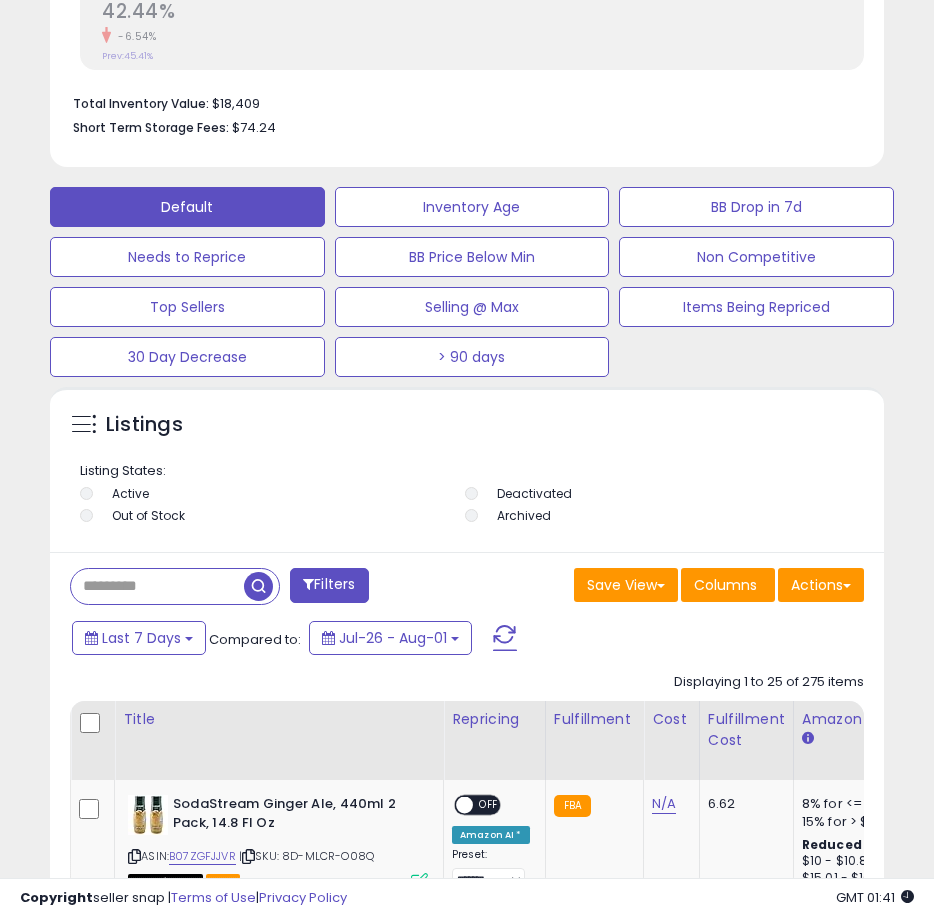 paste on "**********" 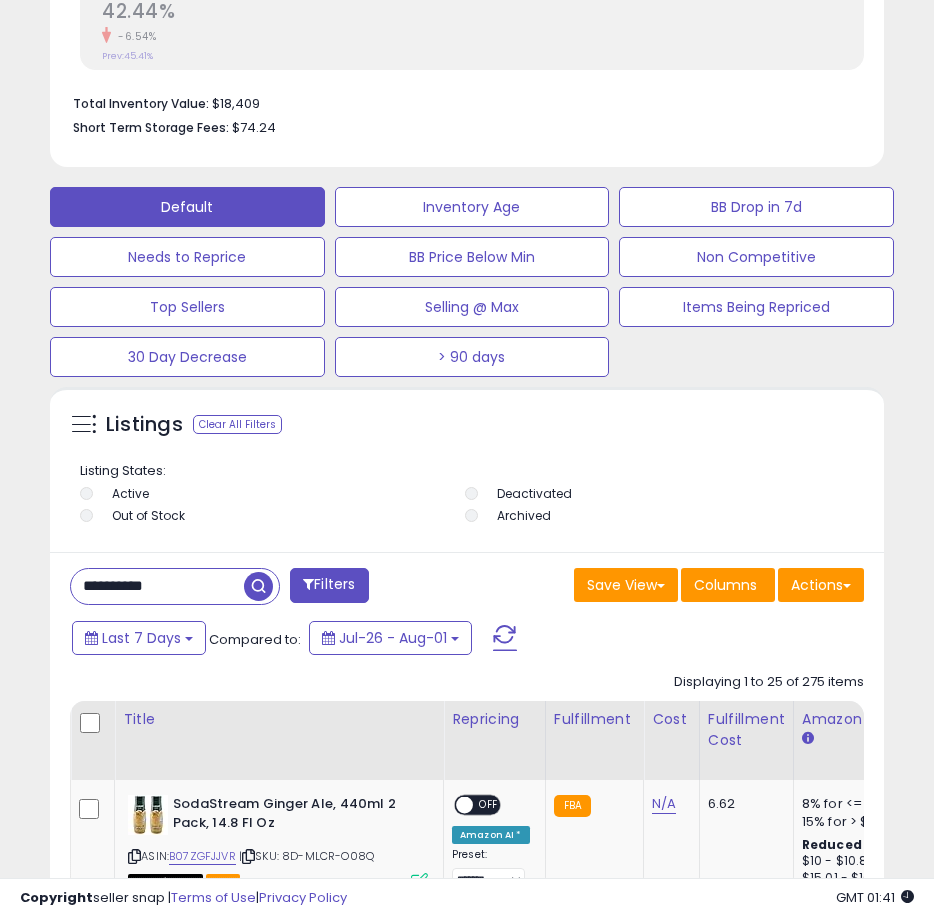 click at bounding box center (258, 586) 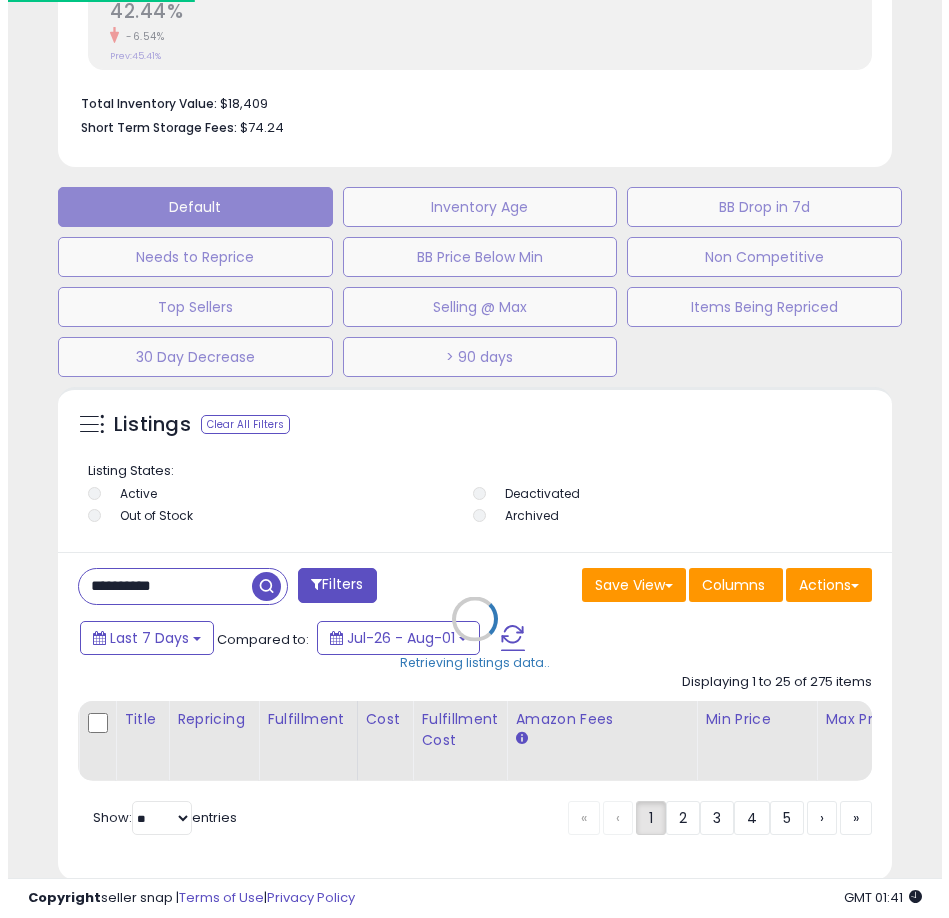 scroll, scrollTop: 1186, scrollLeft: 0, axis: vertical 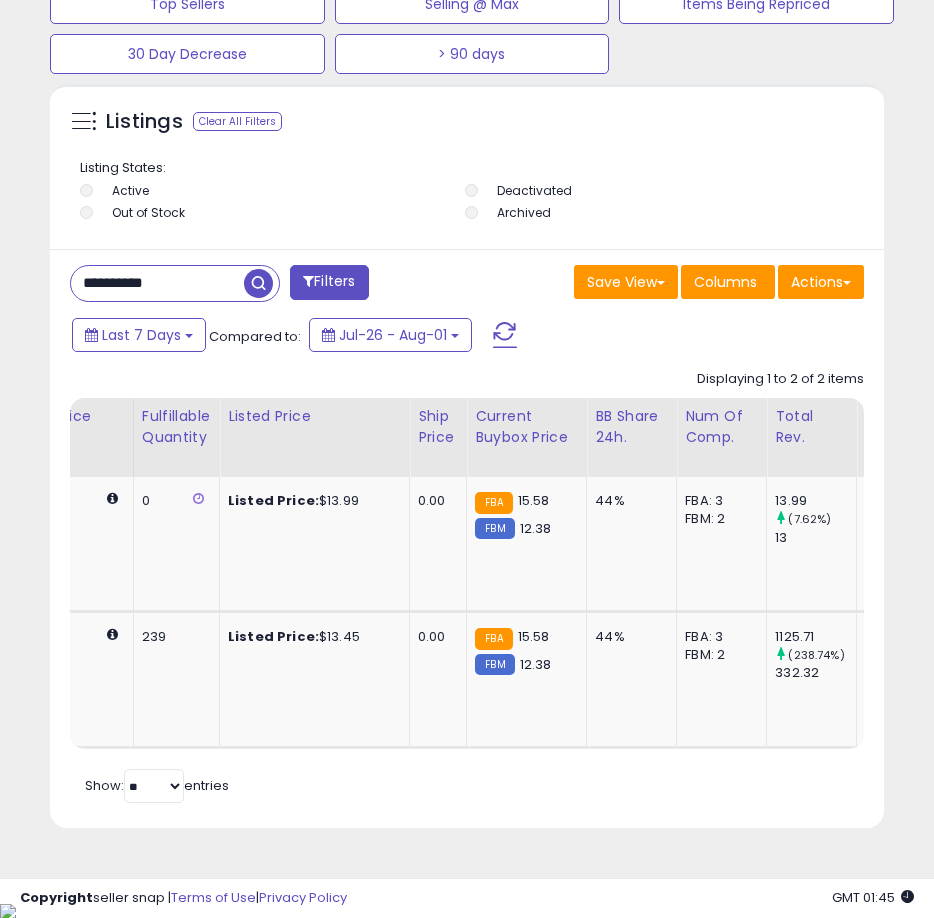 click on "Retrieving listings data..
Displaying 1 to 2 of 2 items
Title
Repricing" at bounding box center [467, 584] 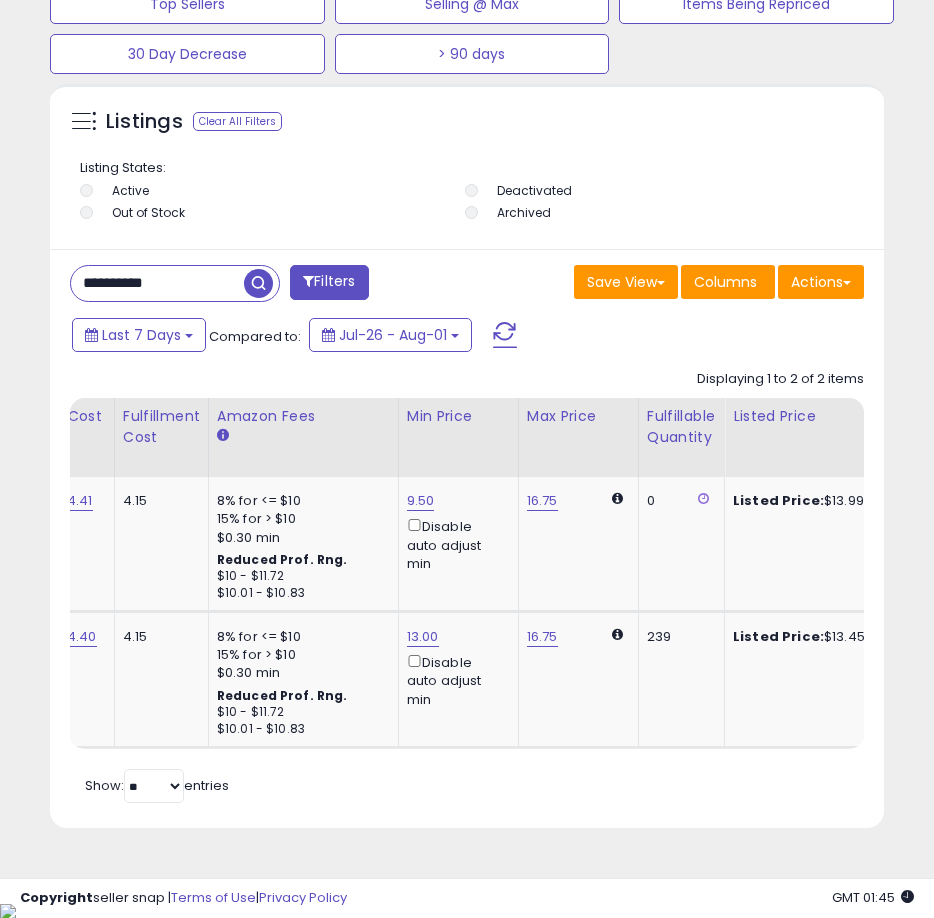click on "**********" at bounding box center [157, 283] 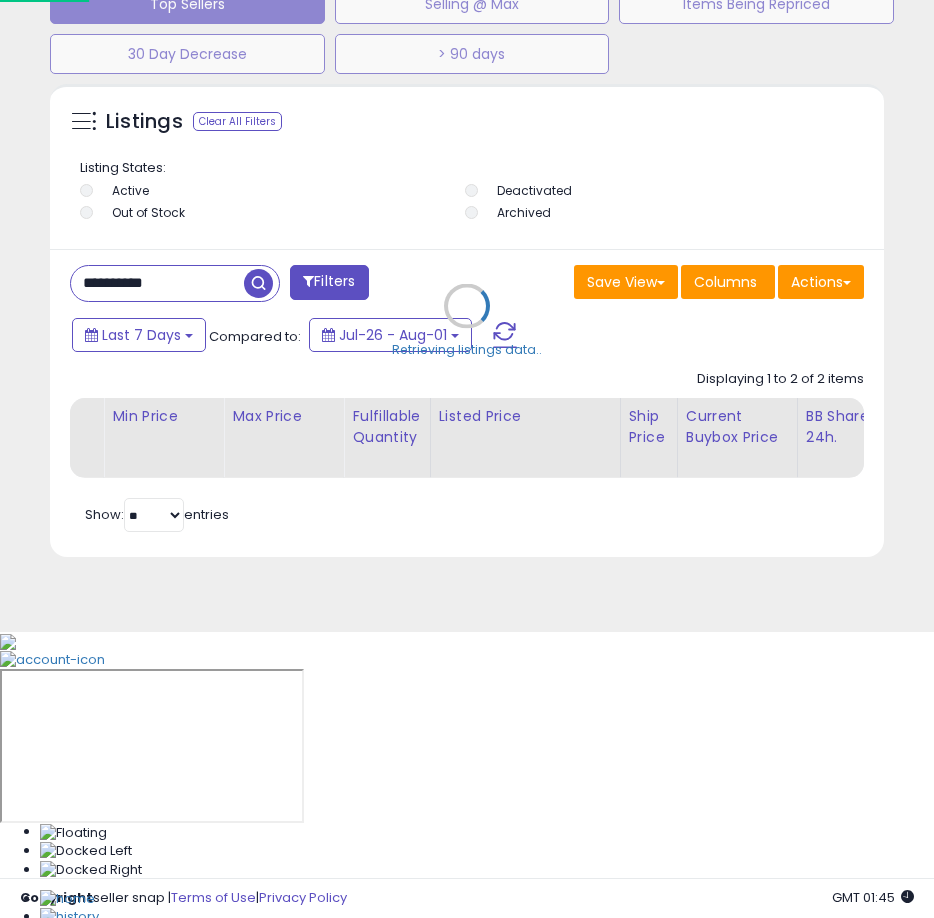 scroll, scrollTop: 999610, scrollLeft: 999161, axis: both 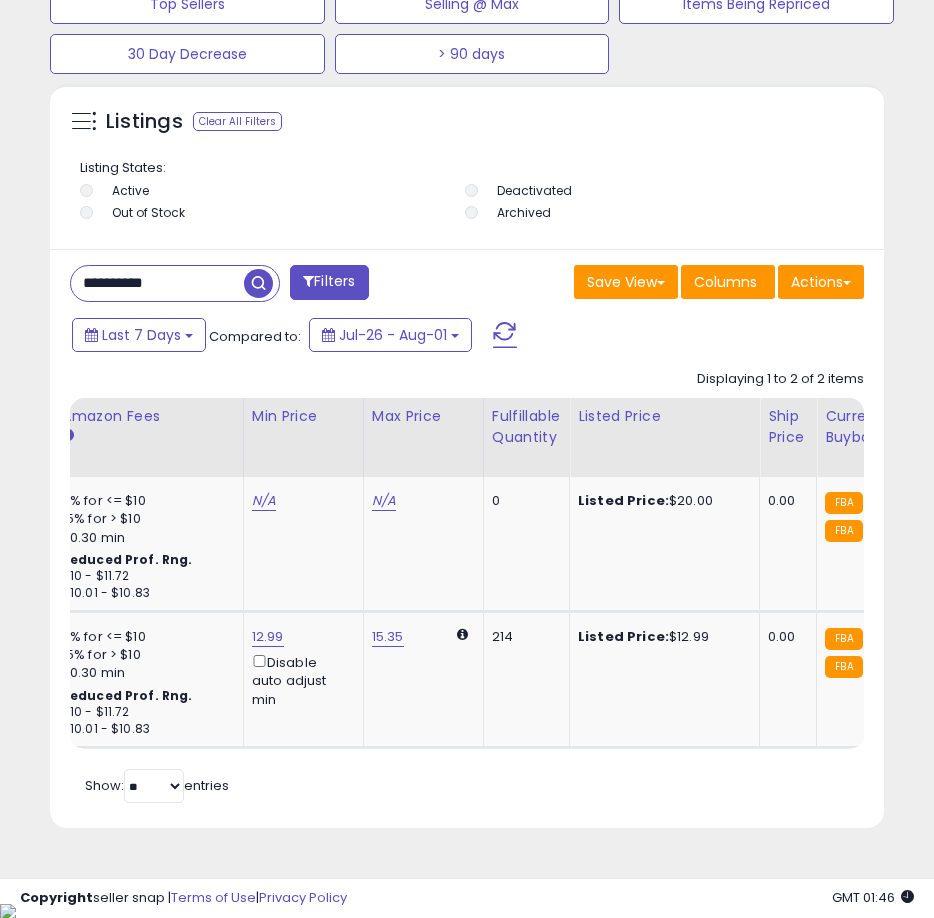 click on "**********" at bounding box center (157, 283) 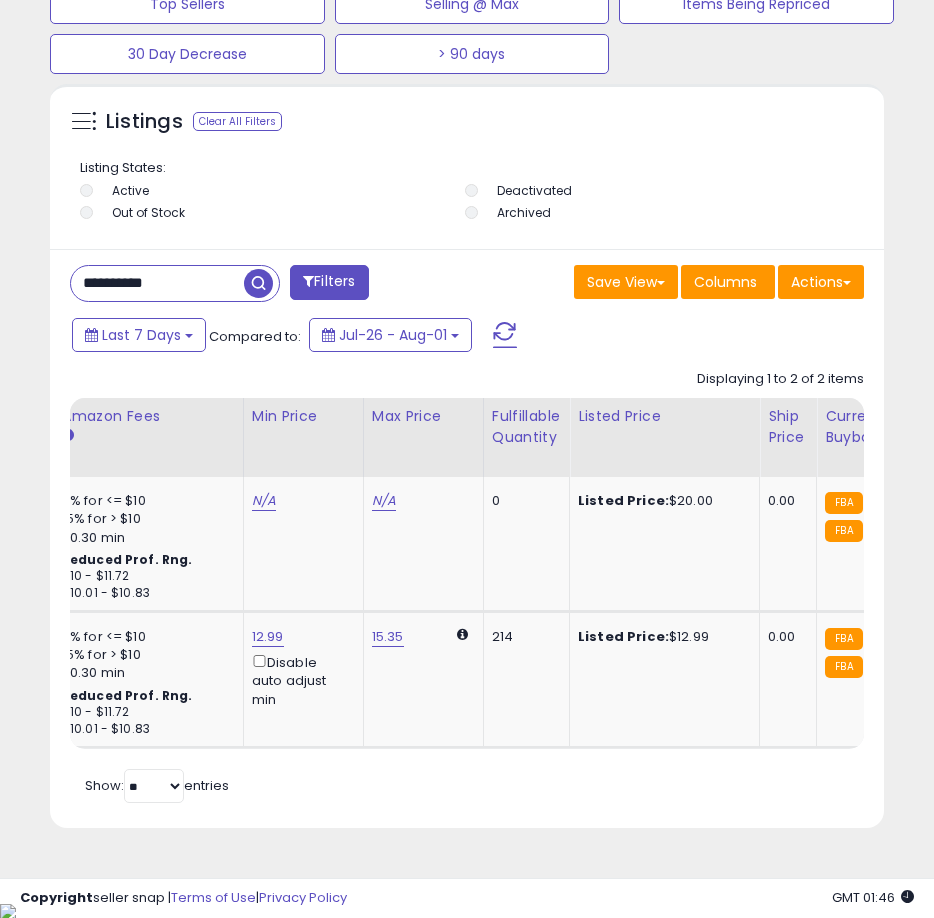 paste 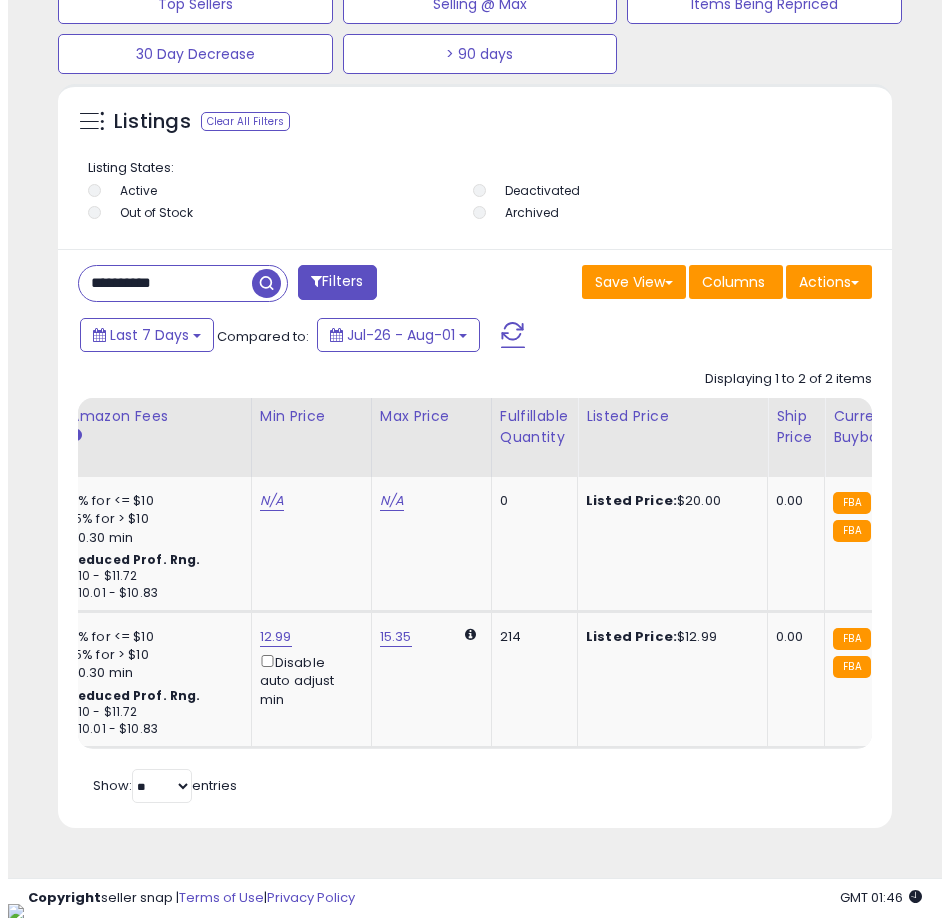 scroll, scrollTop: 1166, scrollLeft: 0, axis: vertical 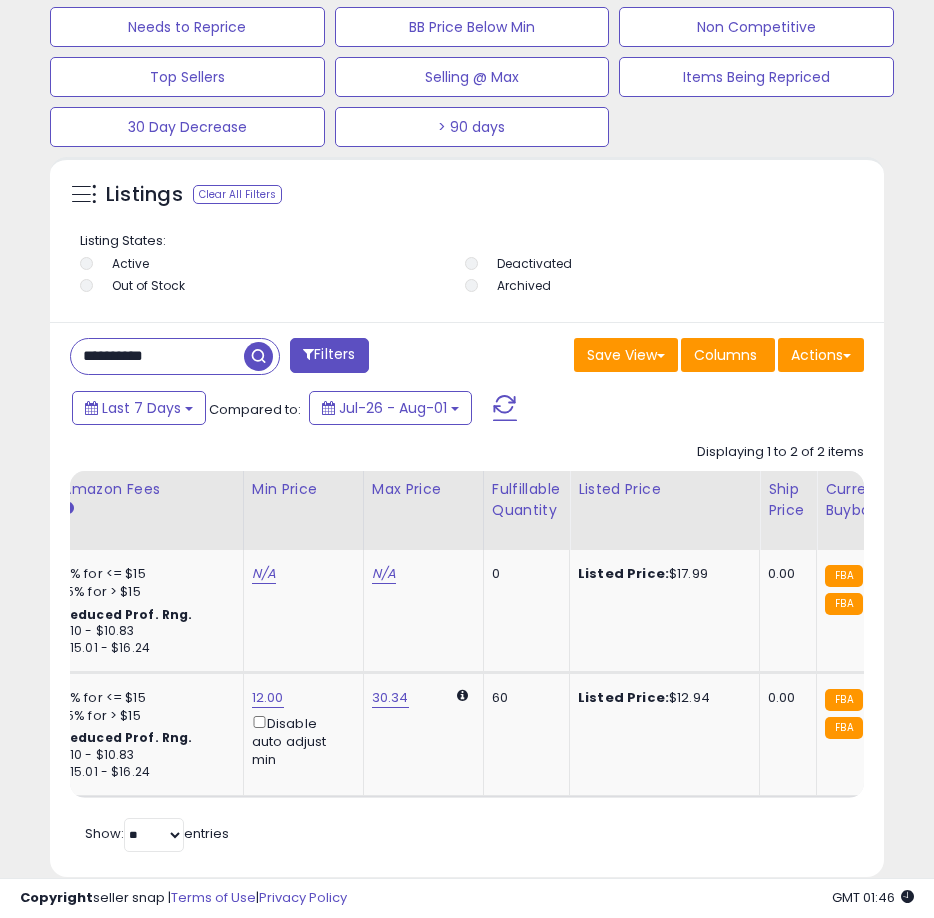 click on "Retrieving listings data..
Displaying 1 to 2 of 2 items
Title
Repricing" at bounding box center [467, 645] 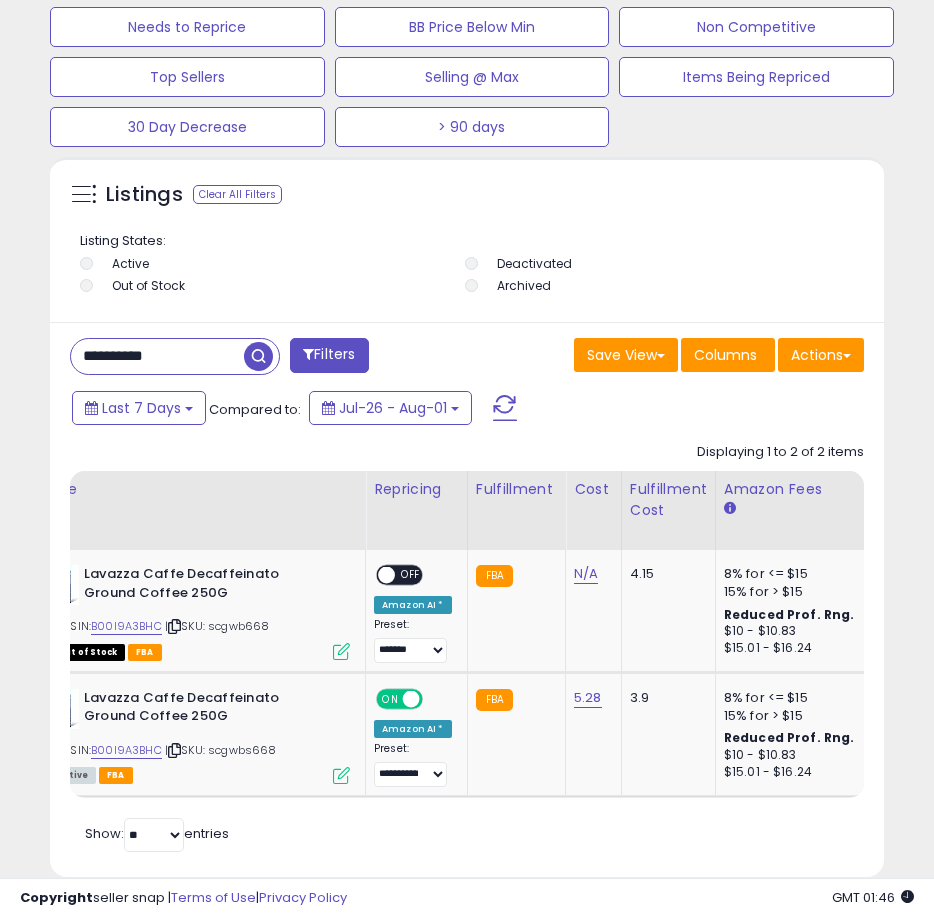 click on "**********" at bounding box center [157, 356] 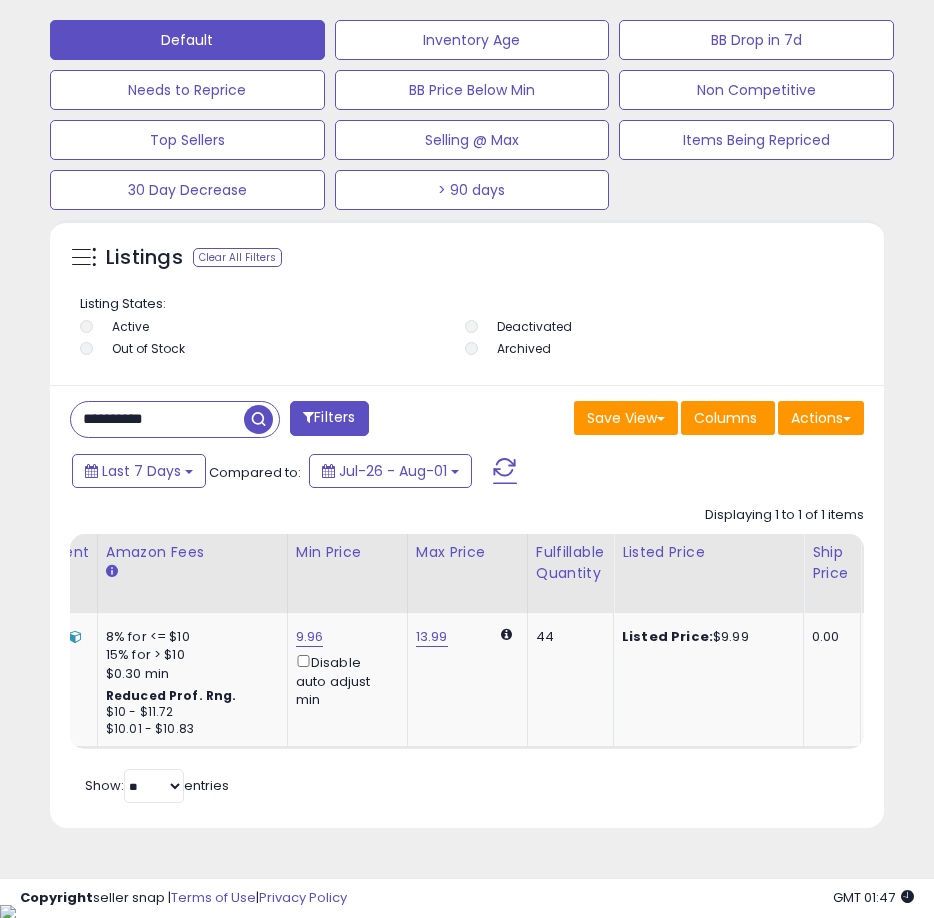 click on "**********" at bounding box center [467, 607] 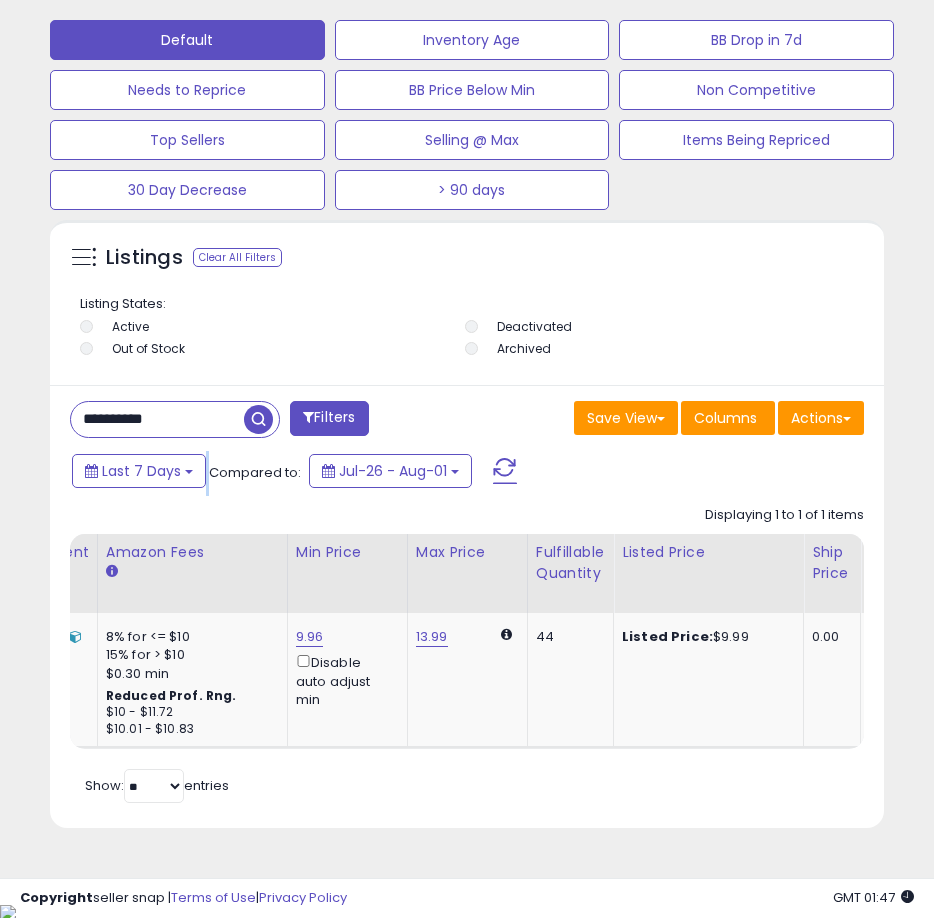 click on "**********" at bounding box center [467, 607] 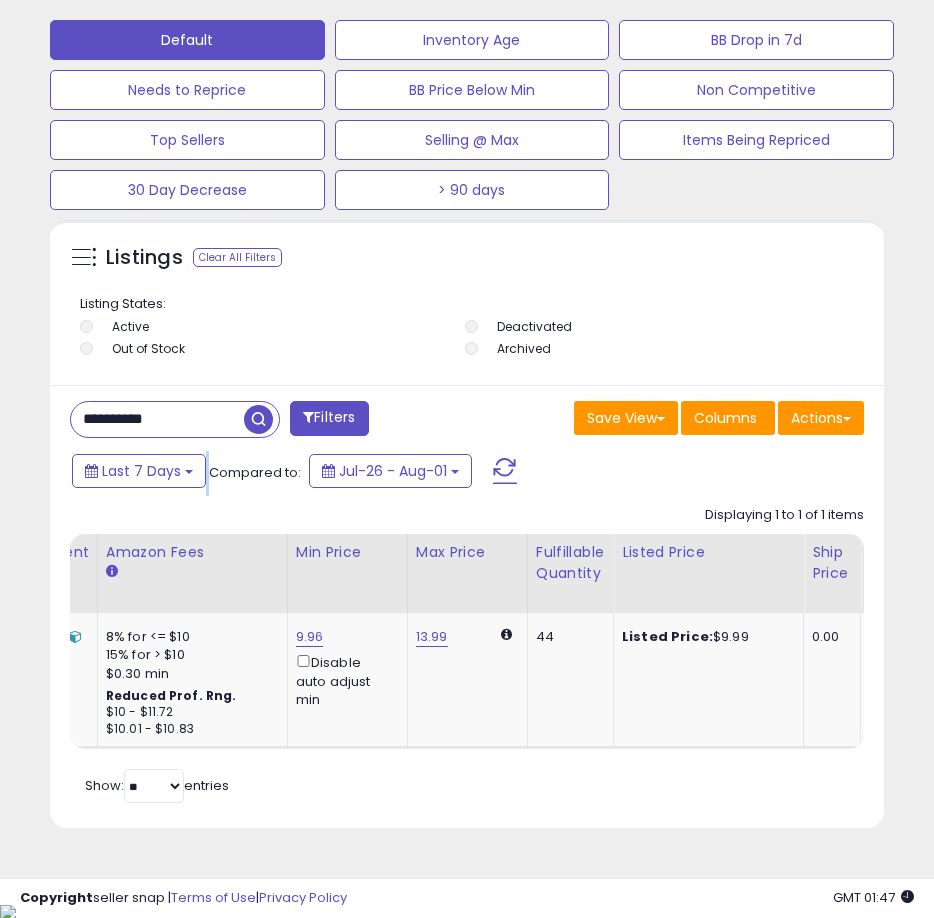 click on "**********" at bounding box center [157, 419] 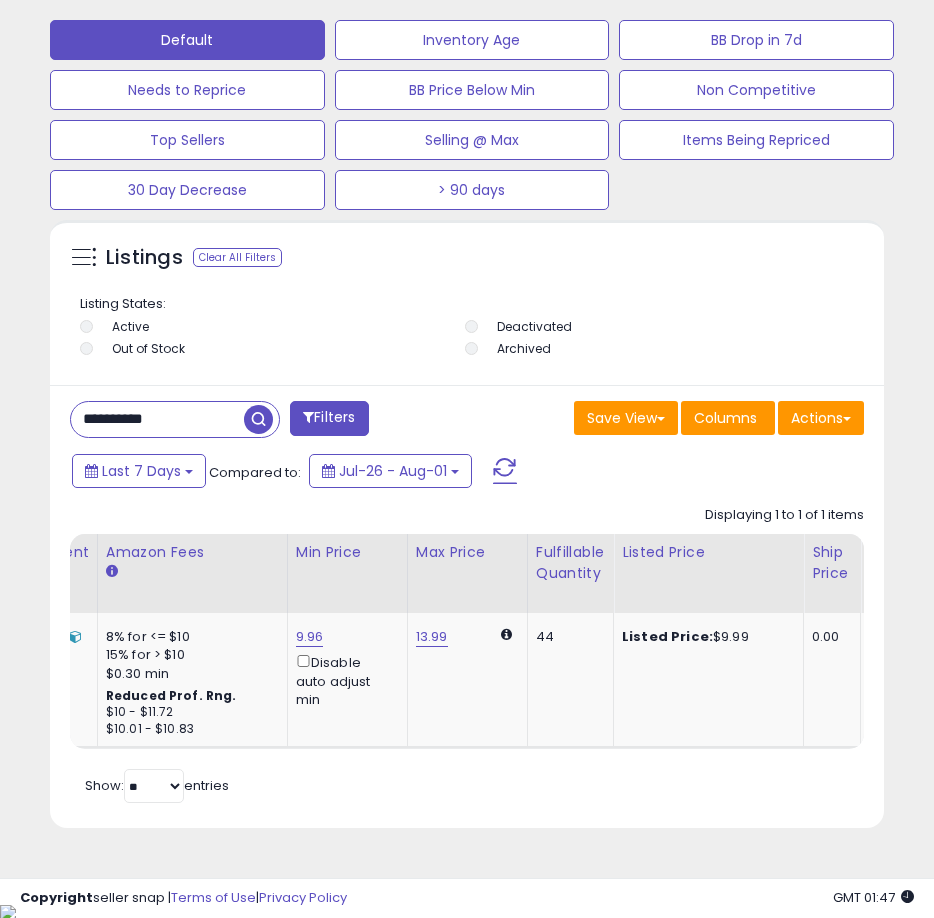 click on "**********" at bounding box center (157, 419) 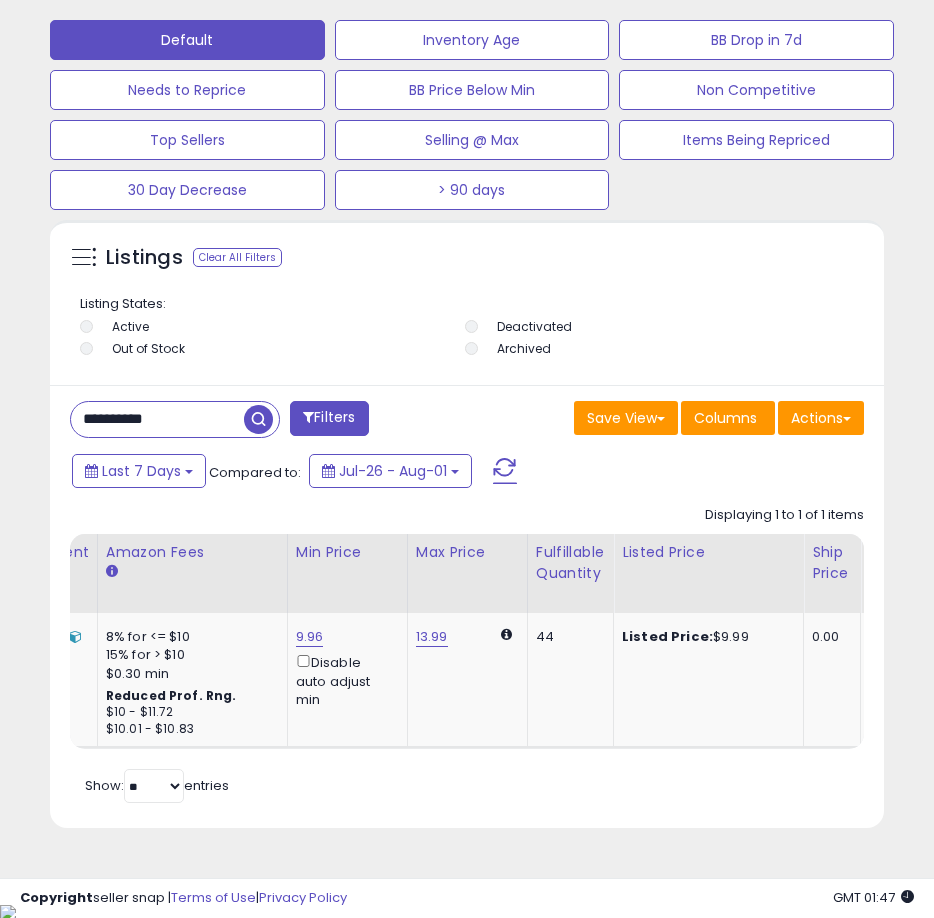 paste 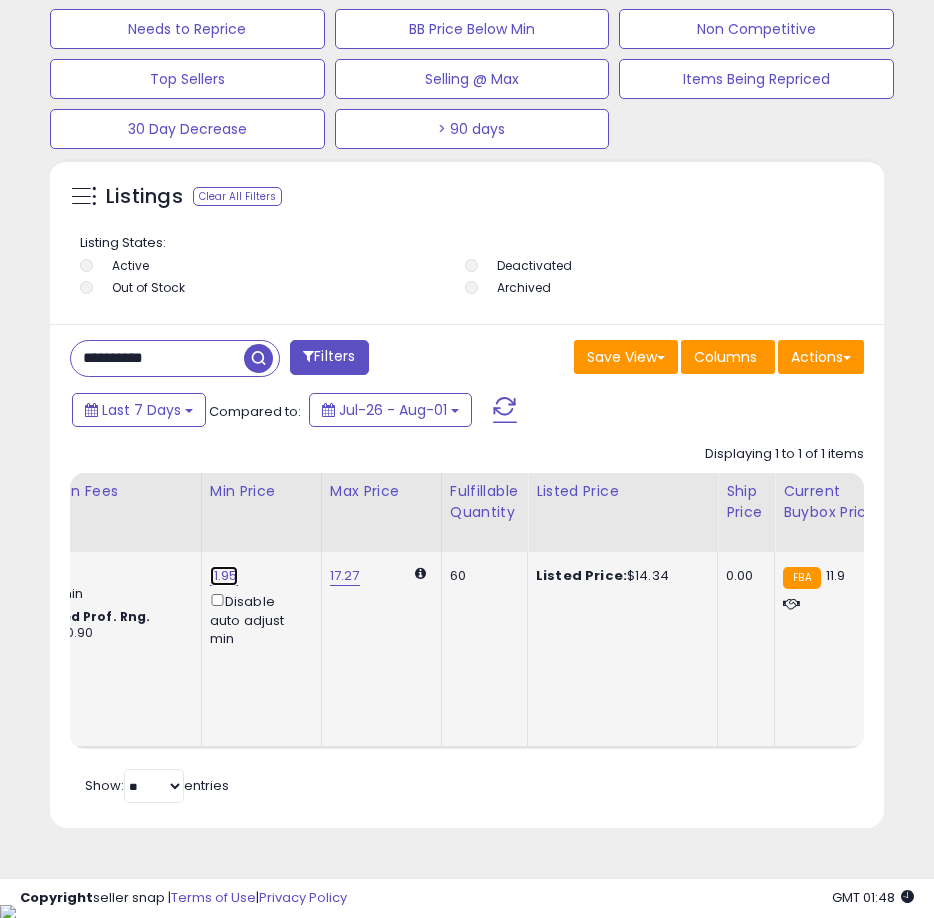 click on "11.95" at bounding box center (224, 576) 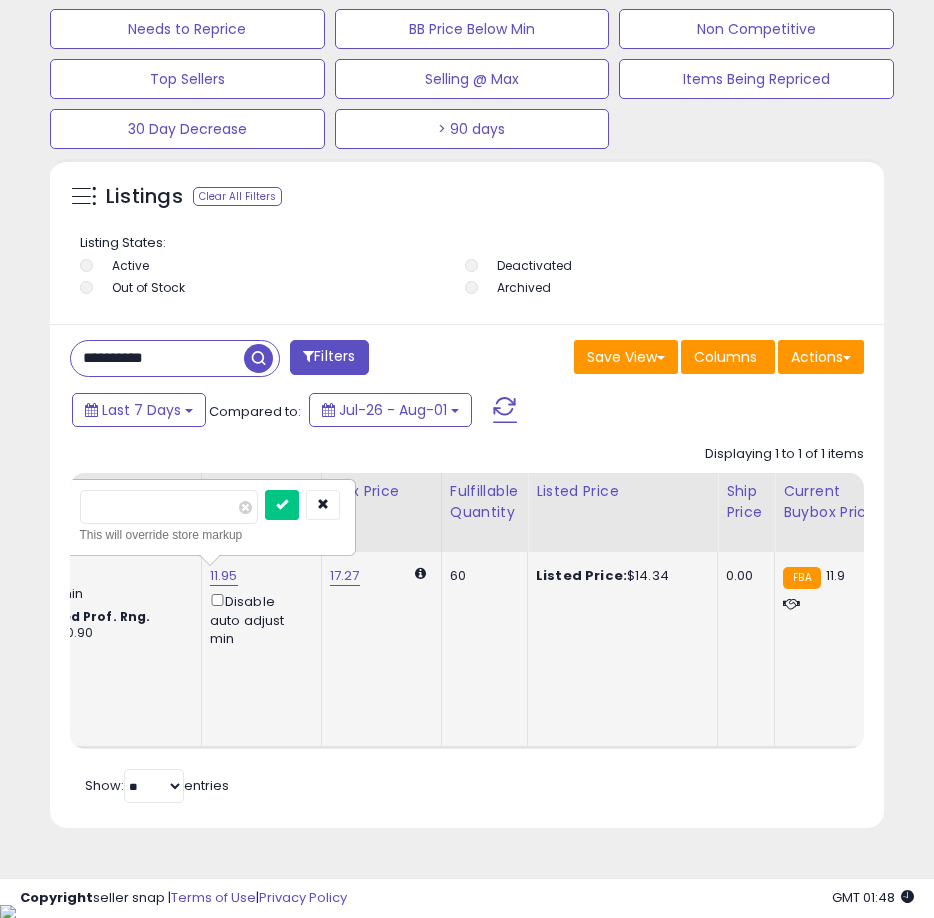 type on "*****" 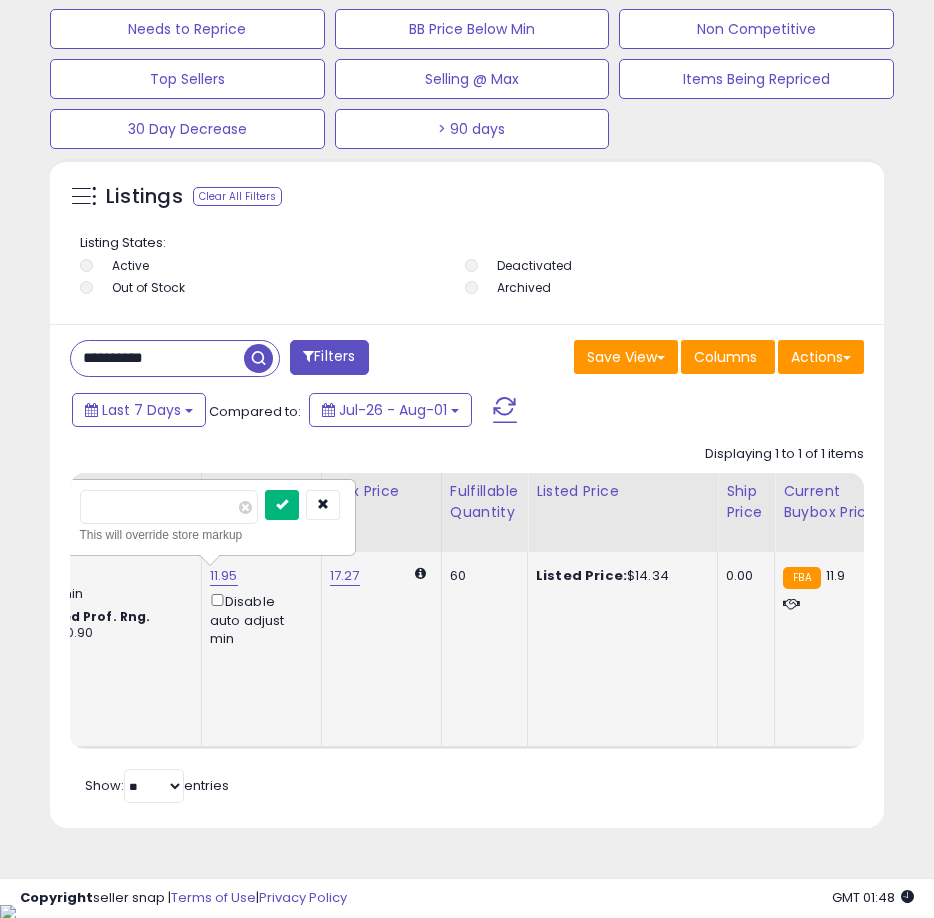click at bounding box center [282, 505] 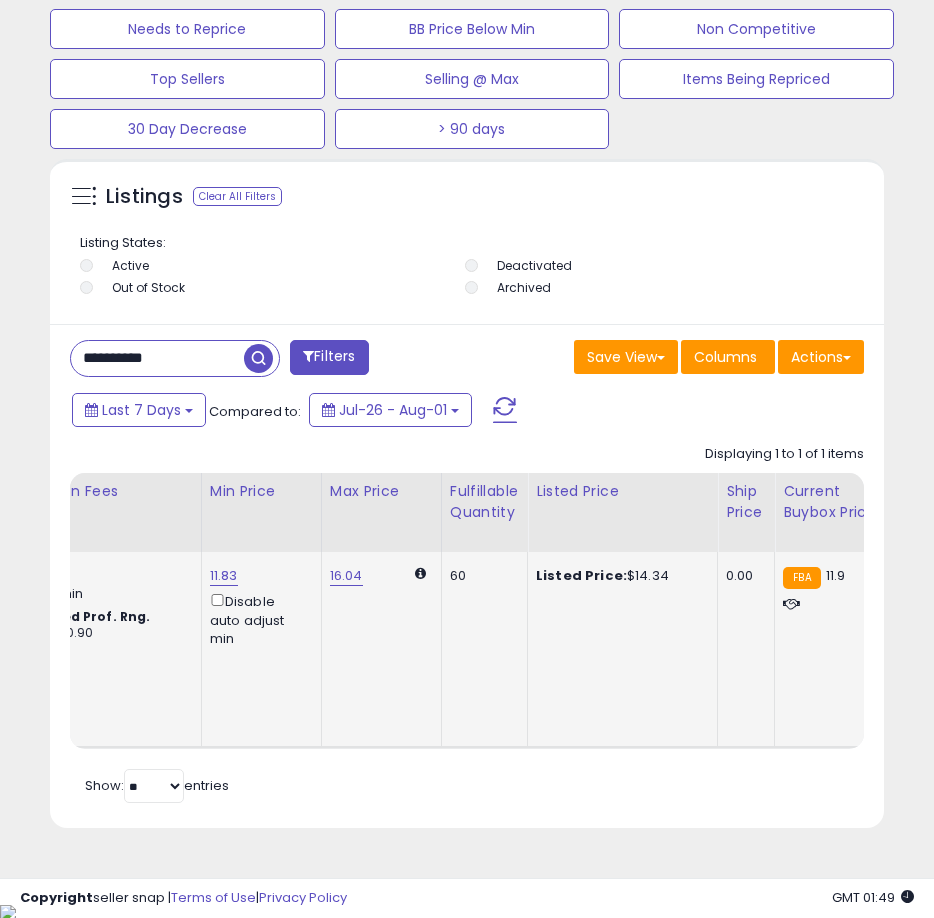 click on "**********" at bounding box center [157, 358] 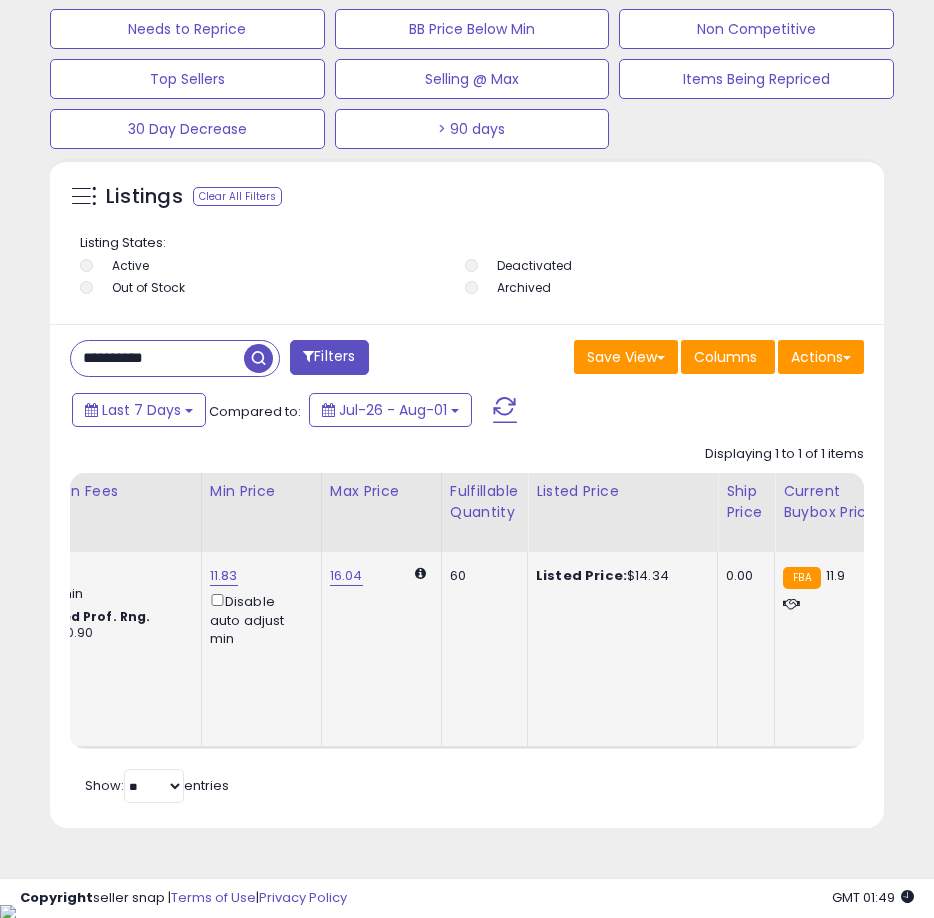 paste 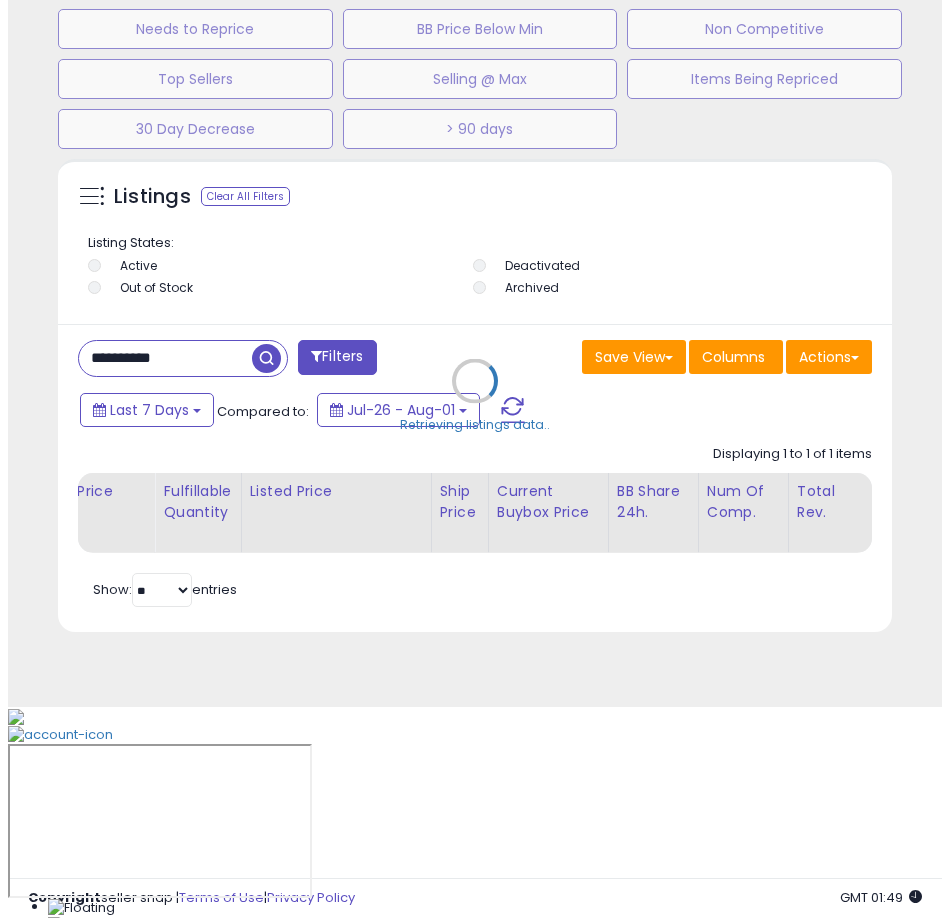 scroll, scrollTop: 1166, scrollLeft: 0, axis: vertical 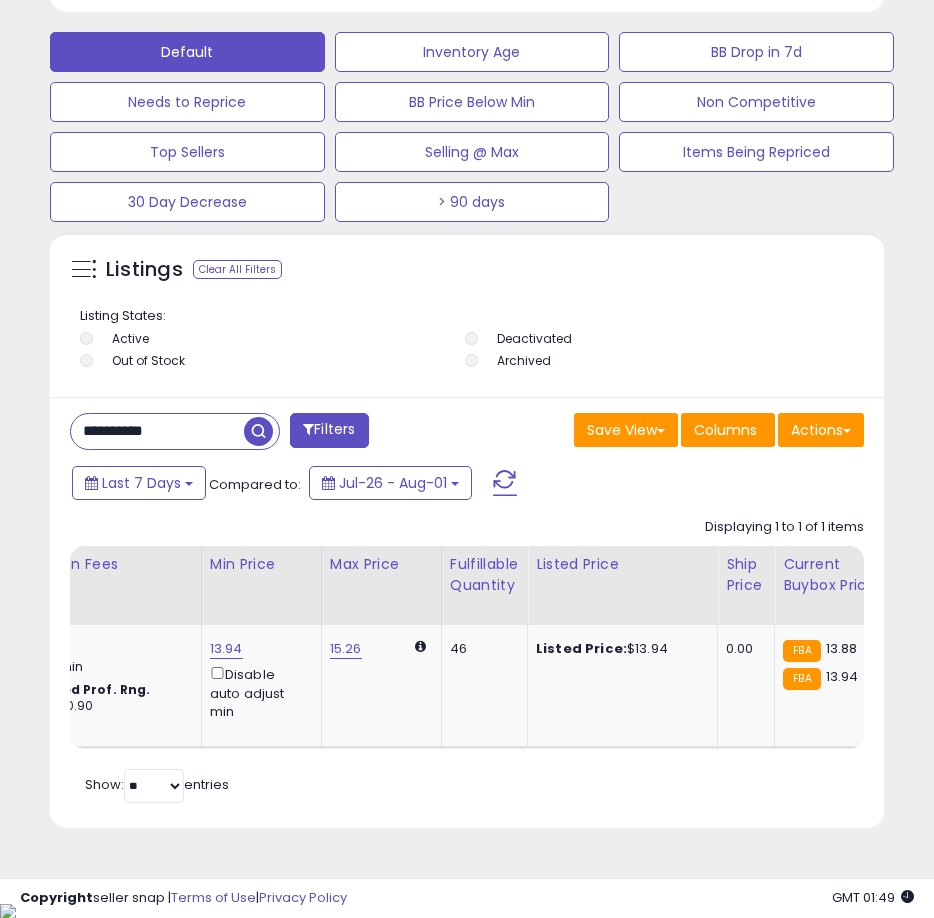 click on "**********" at bounding box center [157, 431] 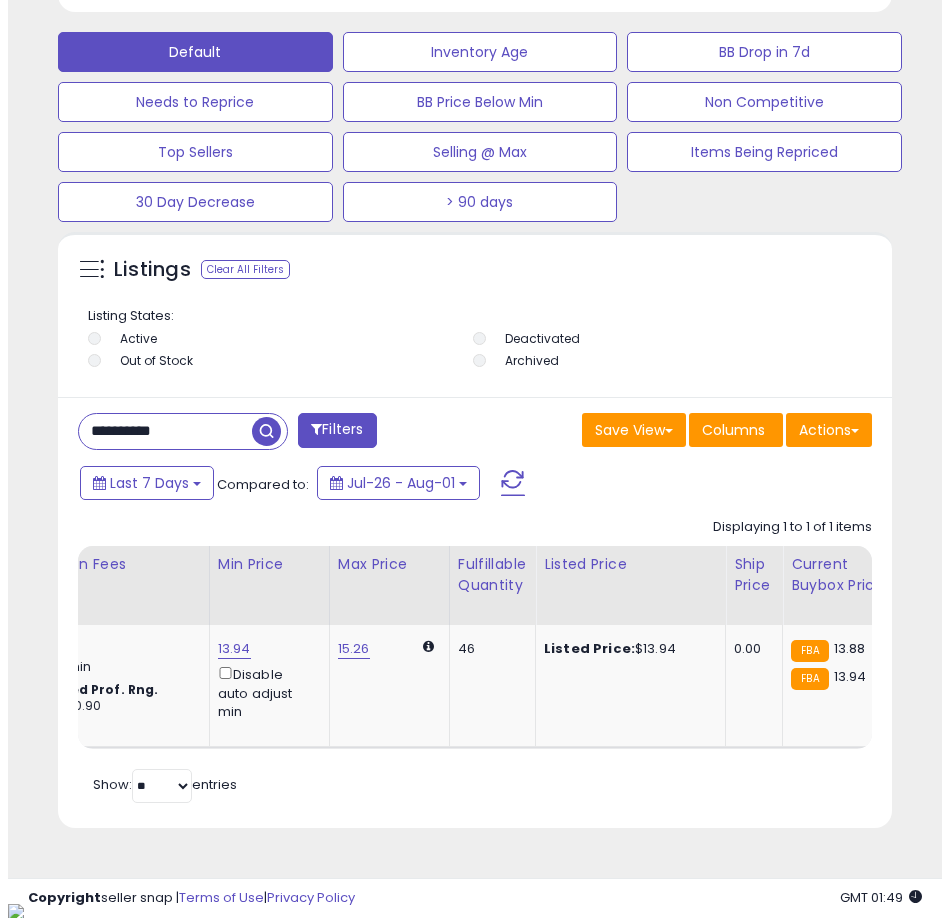 scroll, scrollTop: 1166, scrollLeft: 0, axis: vertical 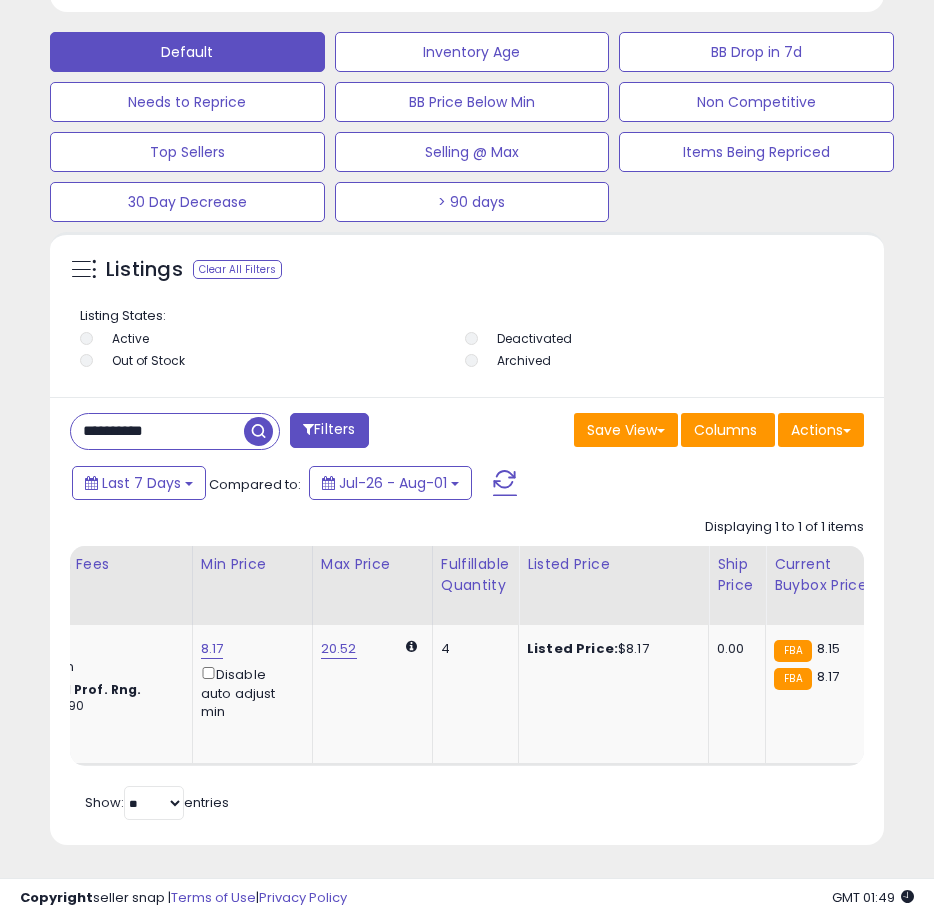 click on "**********" at bounding box center (157, 431) 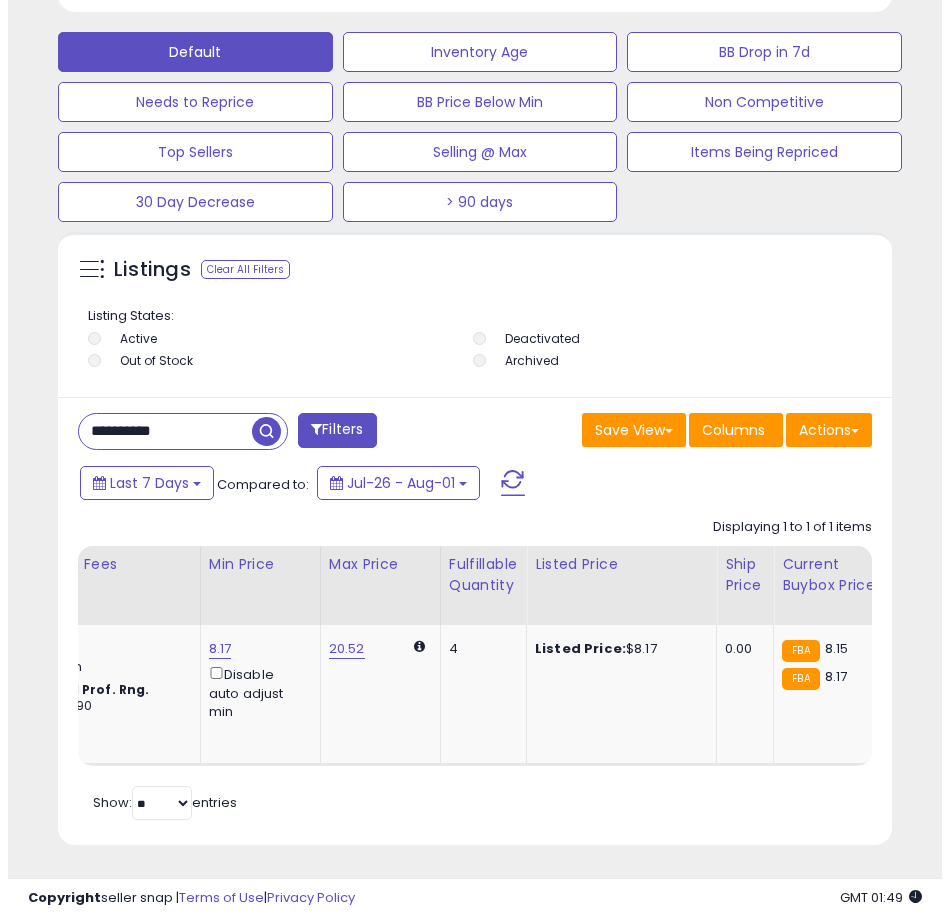 scroll, scrollTop: 1166, scrollLeft: 0, axis: vertical 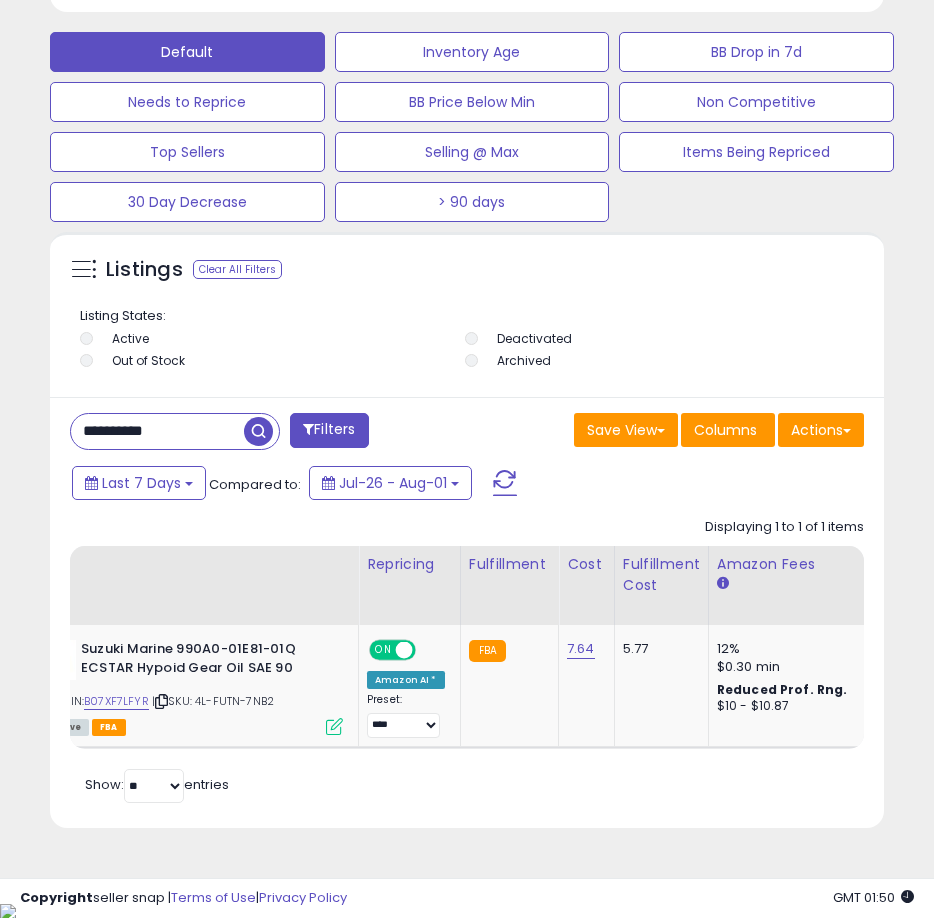 click on "**********" at bounding box center (157, 431) 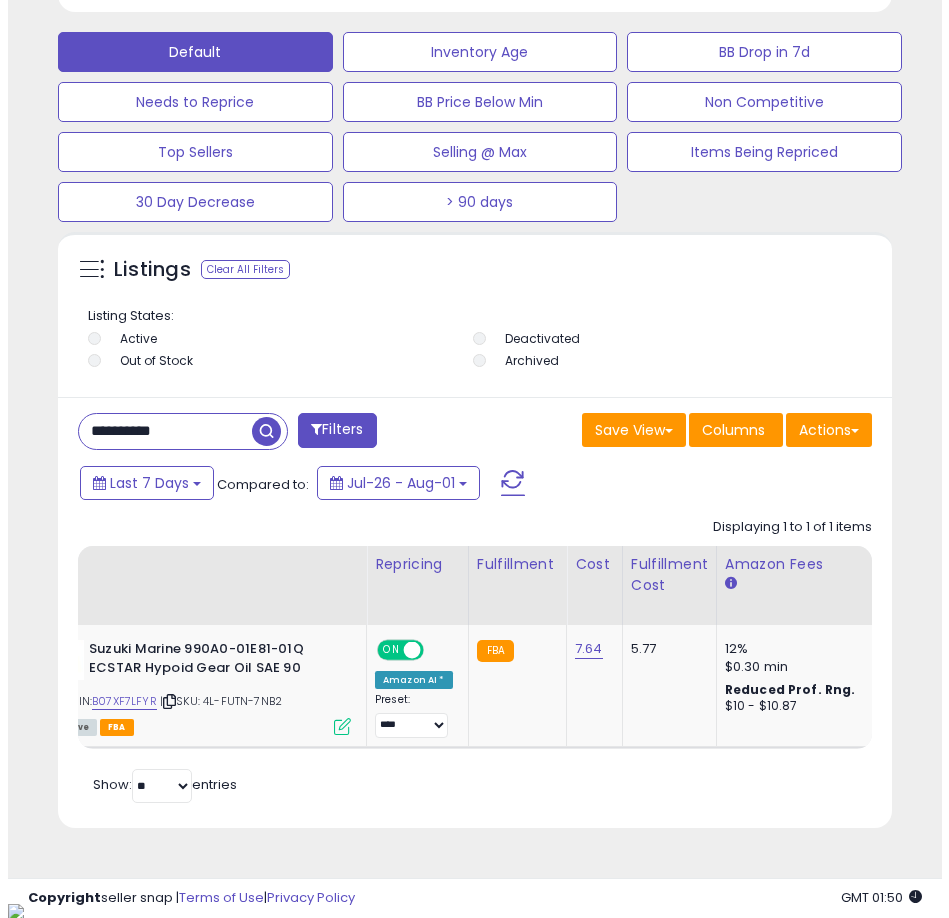 scroll, scrollTop: 1166, scrollLeft: 0, axis: vertical 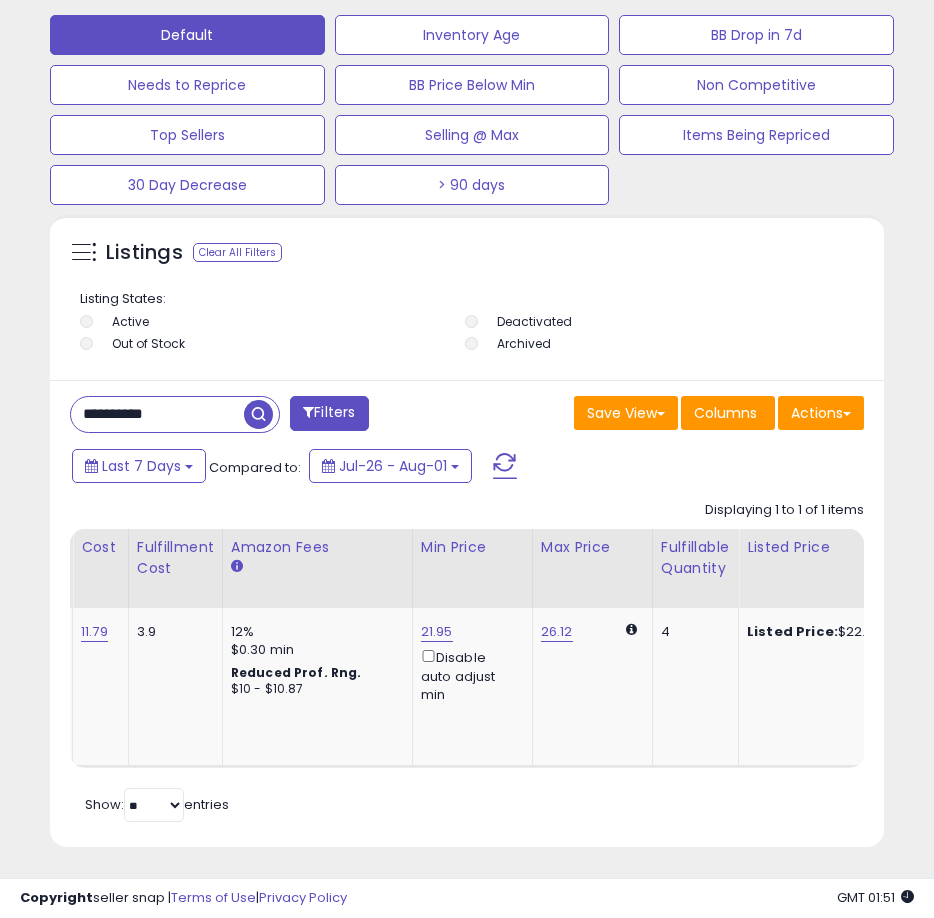 click on "**********" at bounding box center (157, 414) 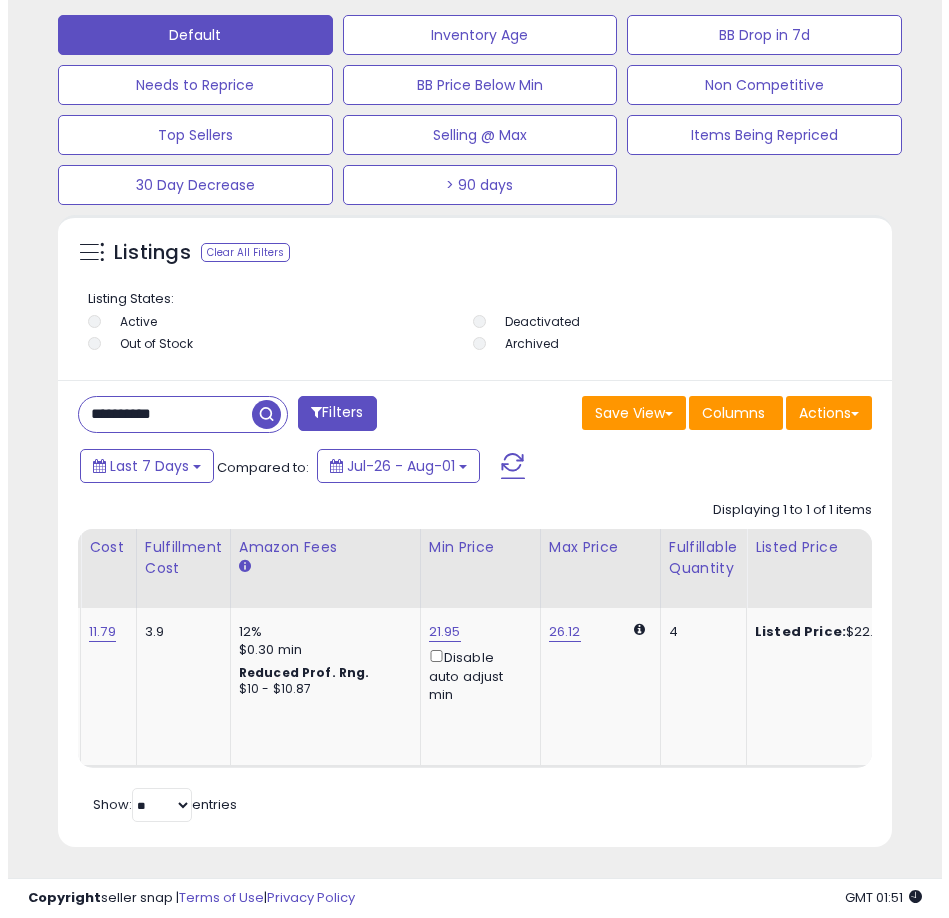 scroll, scrollTop: 1166, scrollLeft: 0, axis: vertical 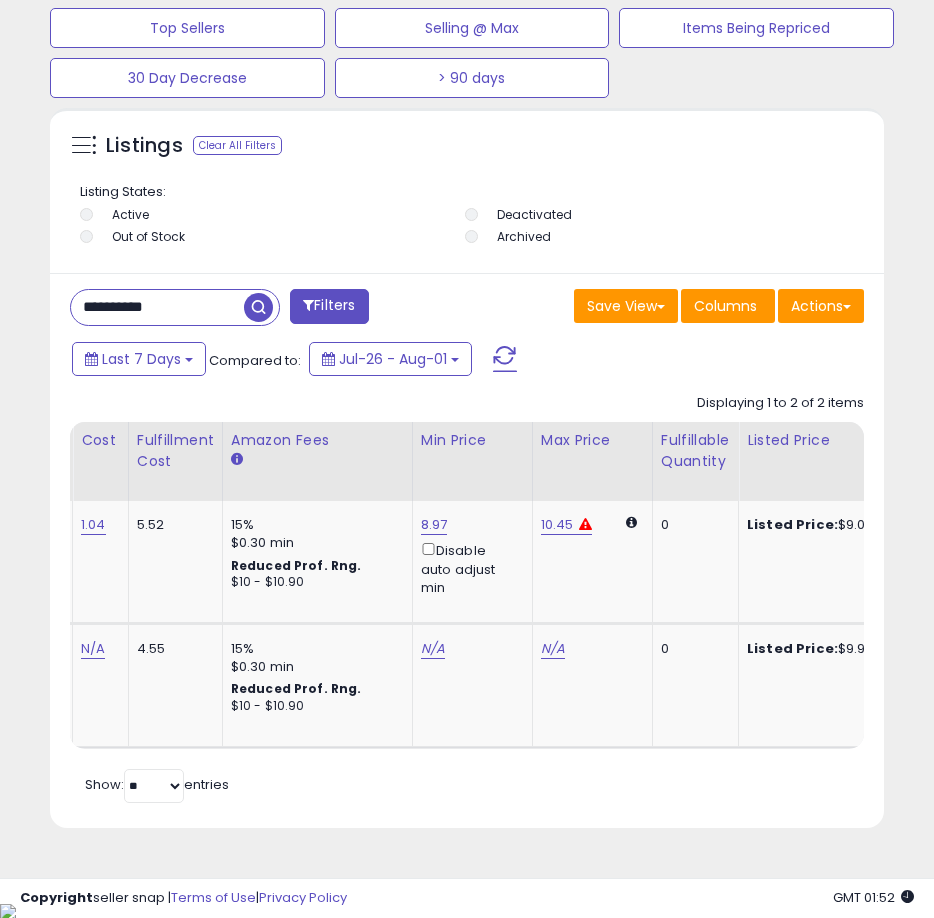 click on "**********" at bounding box center [157, 307] 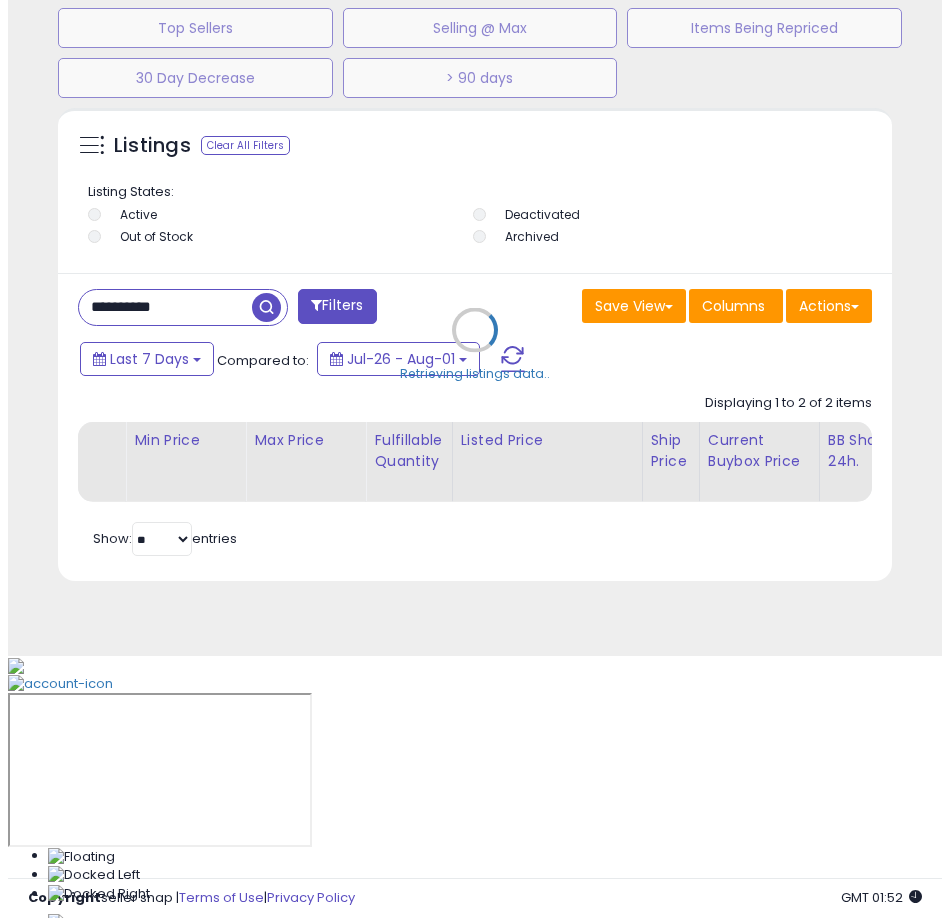 scroll, scrollTop: 1166, scrollLeft: 0, axis: vertical 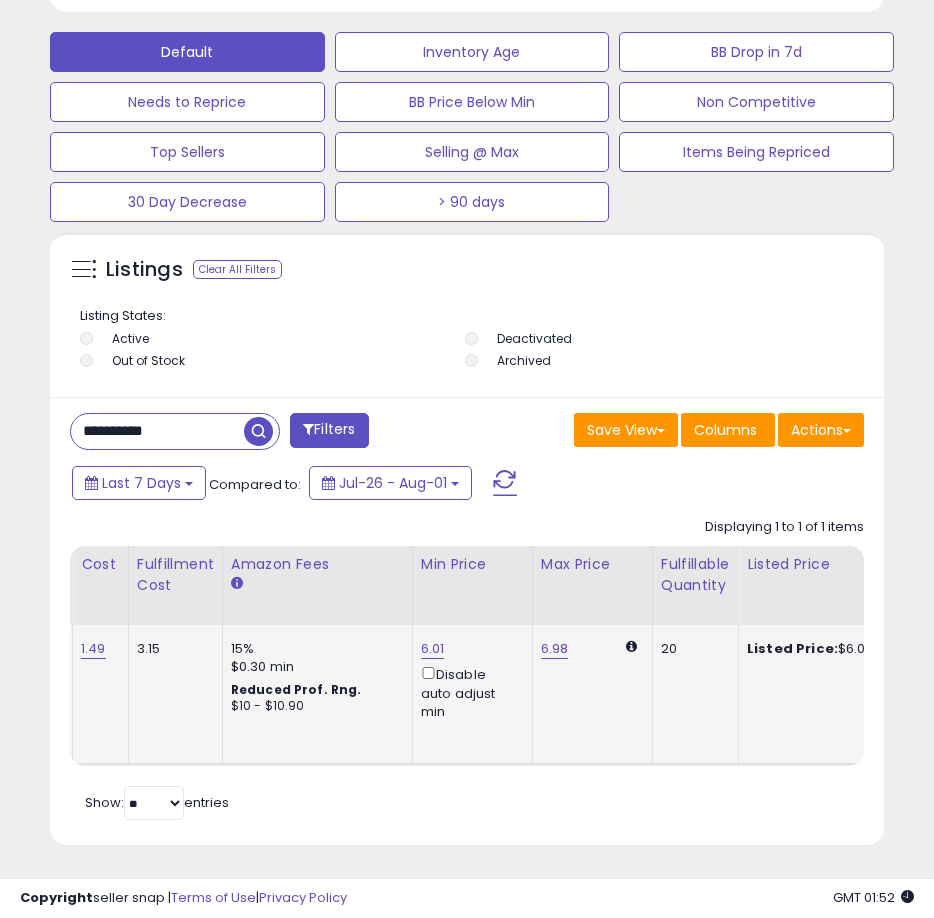 click on "6.01" at bounding box center [433, 649] 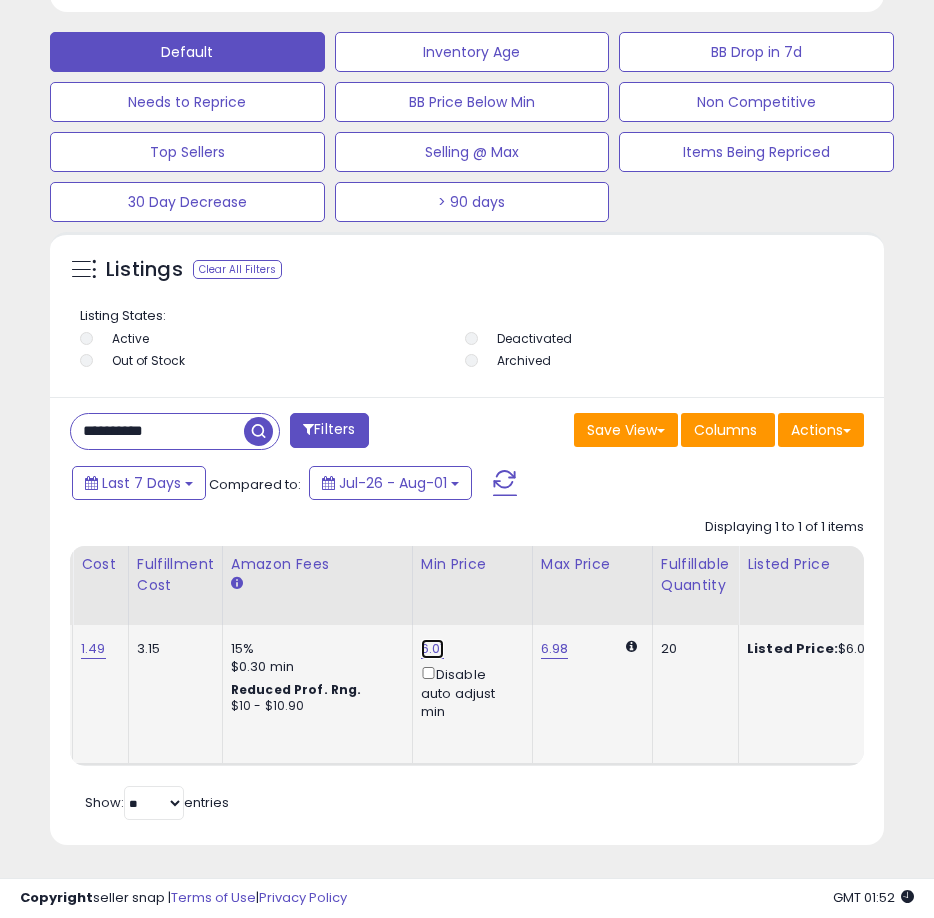 click on "6.01" at bounding box center (433, 649) 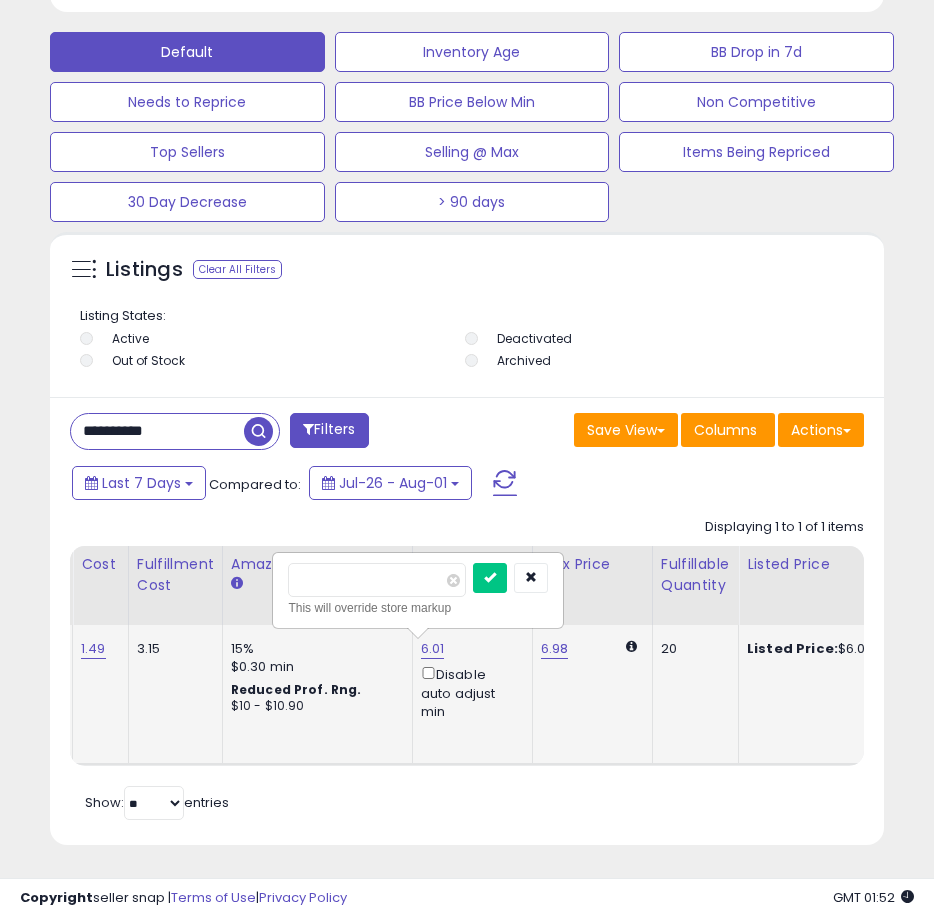 type on "*" 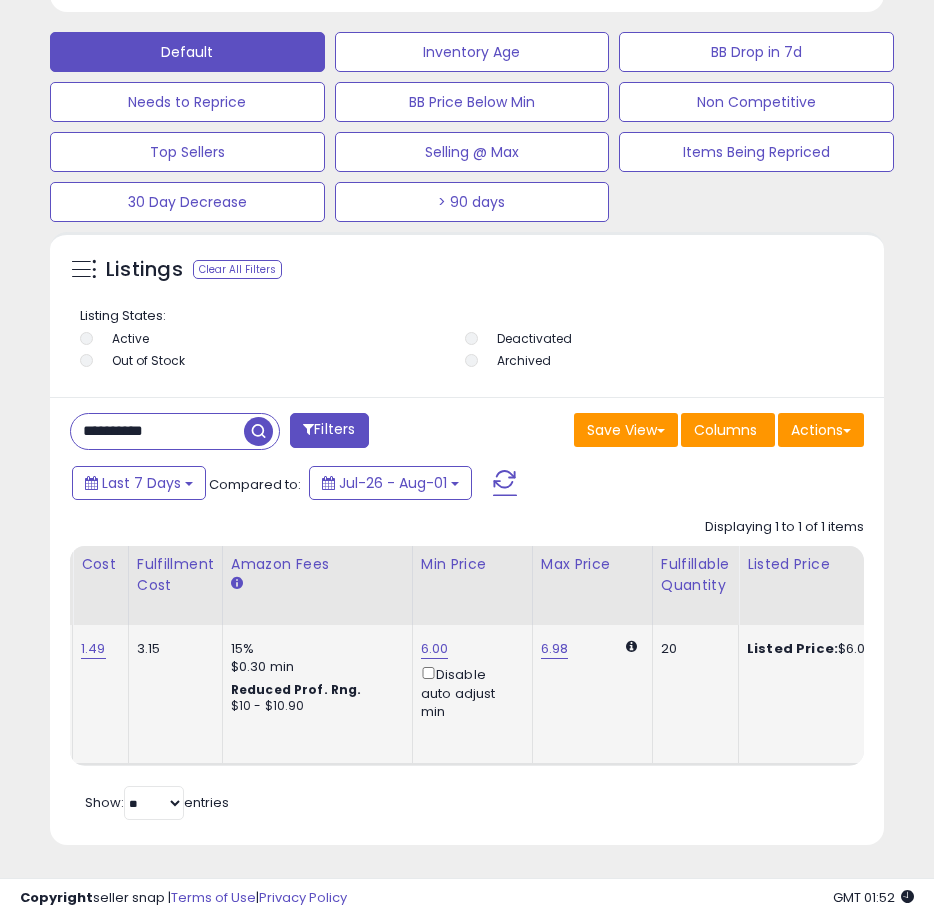 click on "**********" at bounding box center (157, 431) 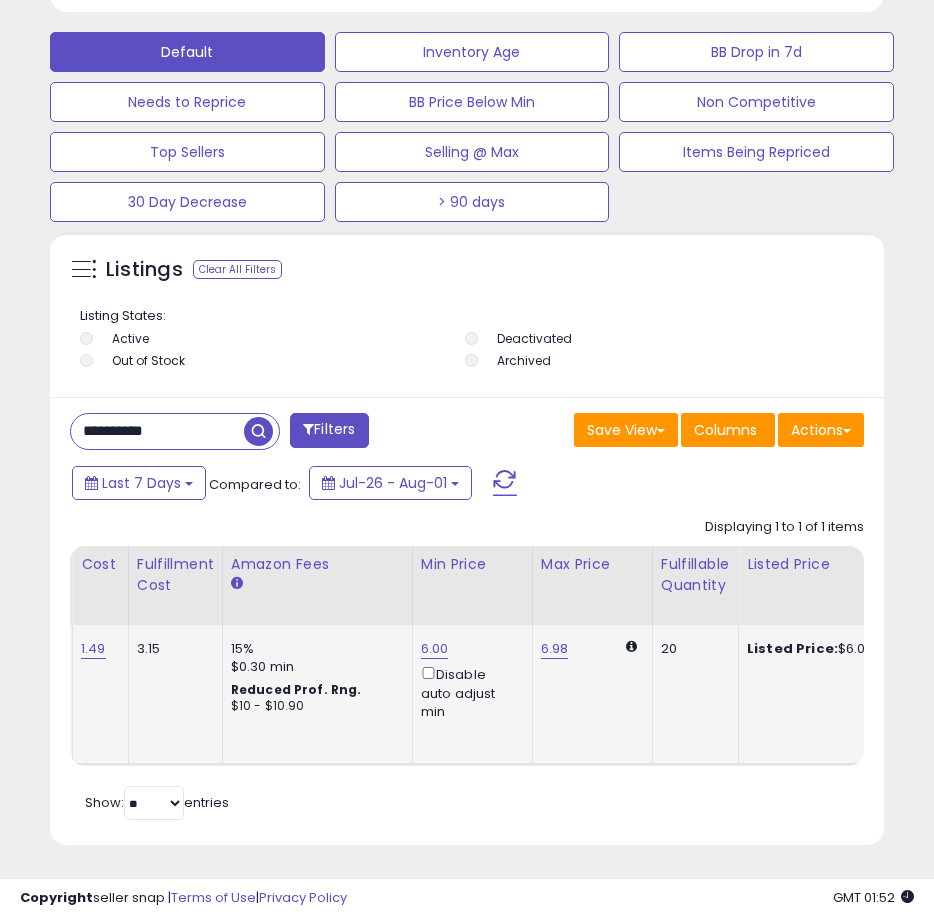 click on "**********" at bounding box center (157, 431) 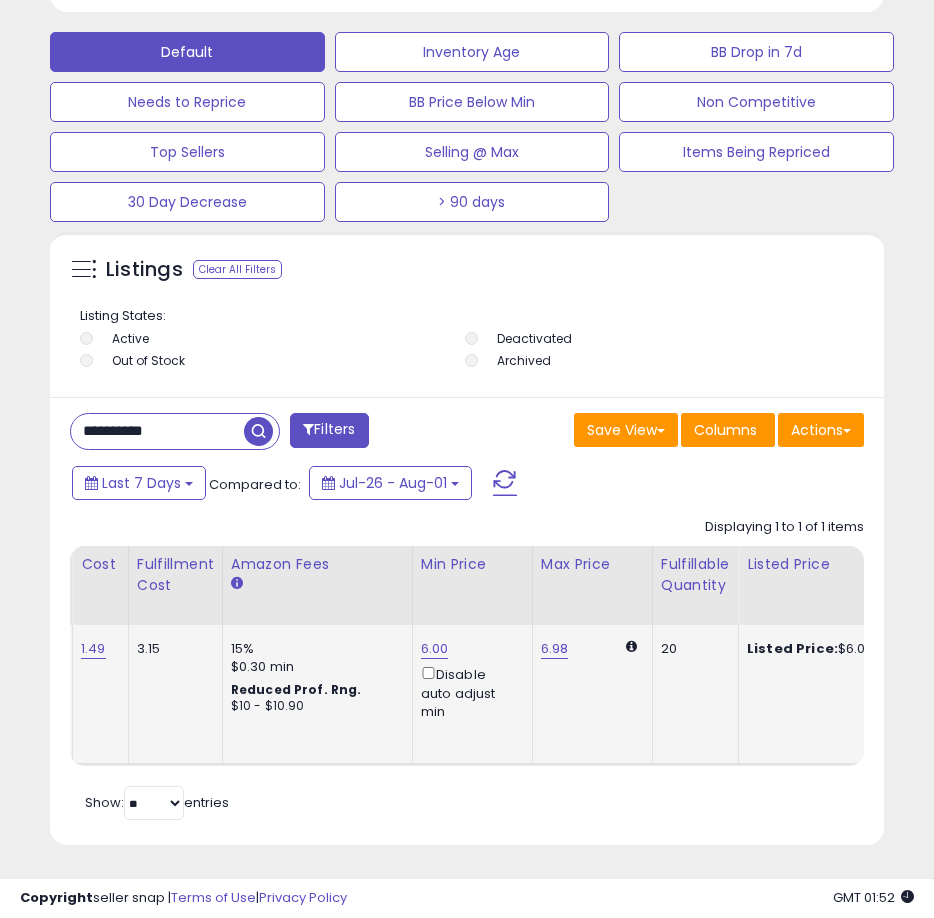 paste 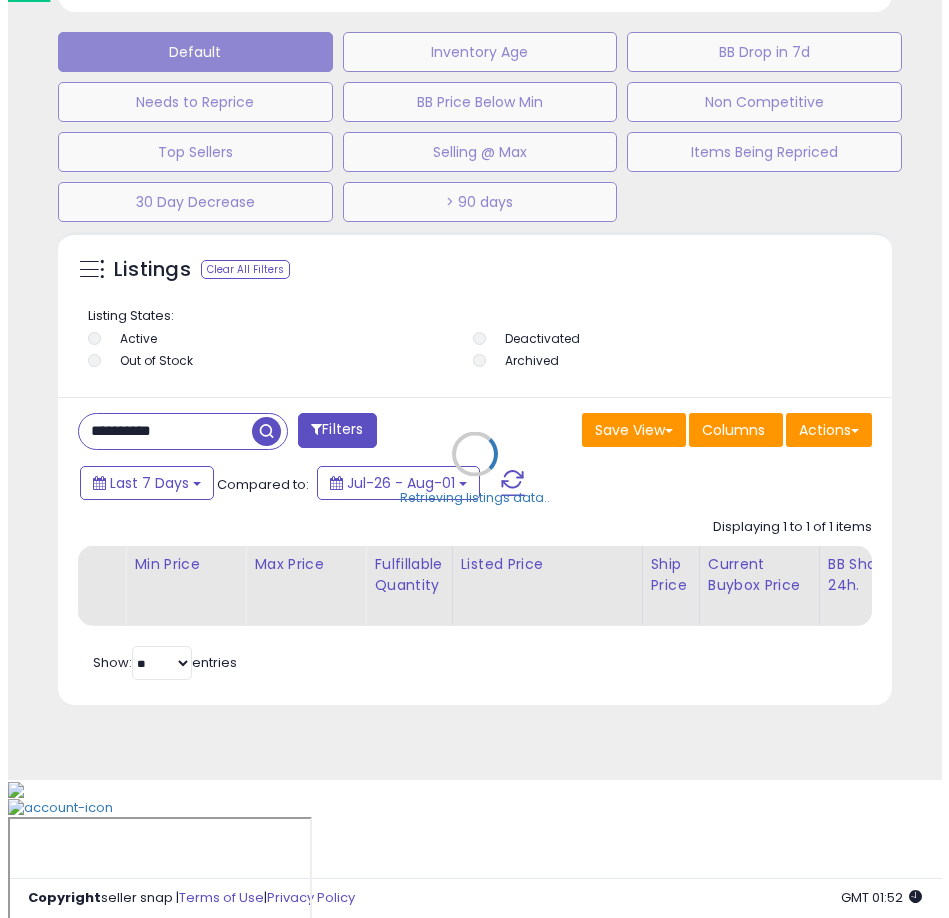 scroll, scrollTop: 1166, scrollLeft: 0, axis: vertical 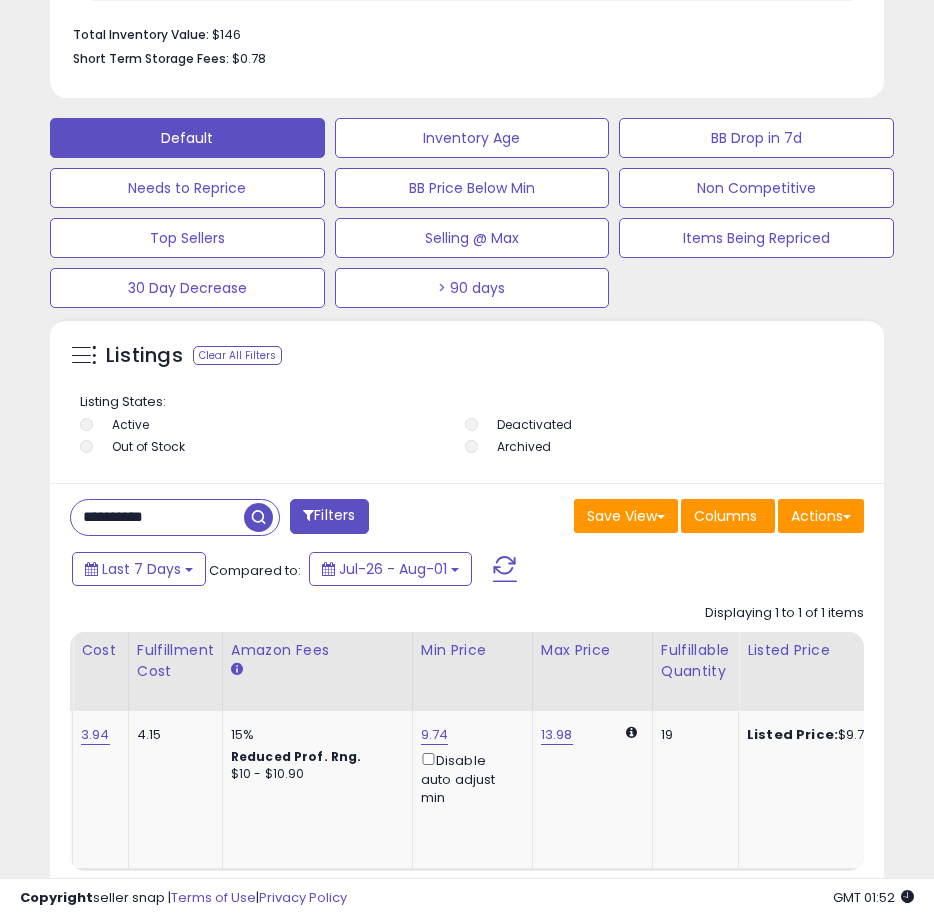 click on "**********" at bounding box center (157, 517) 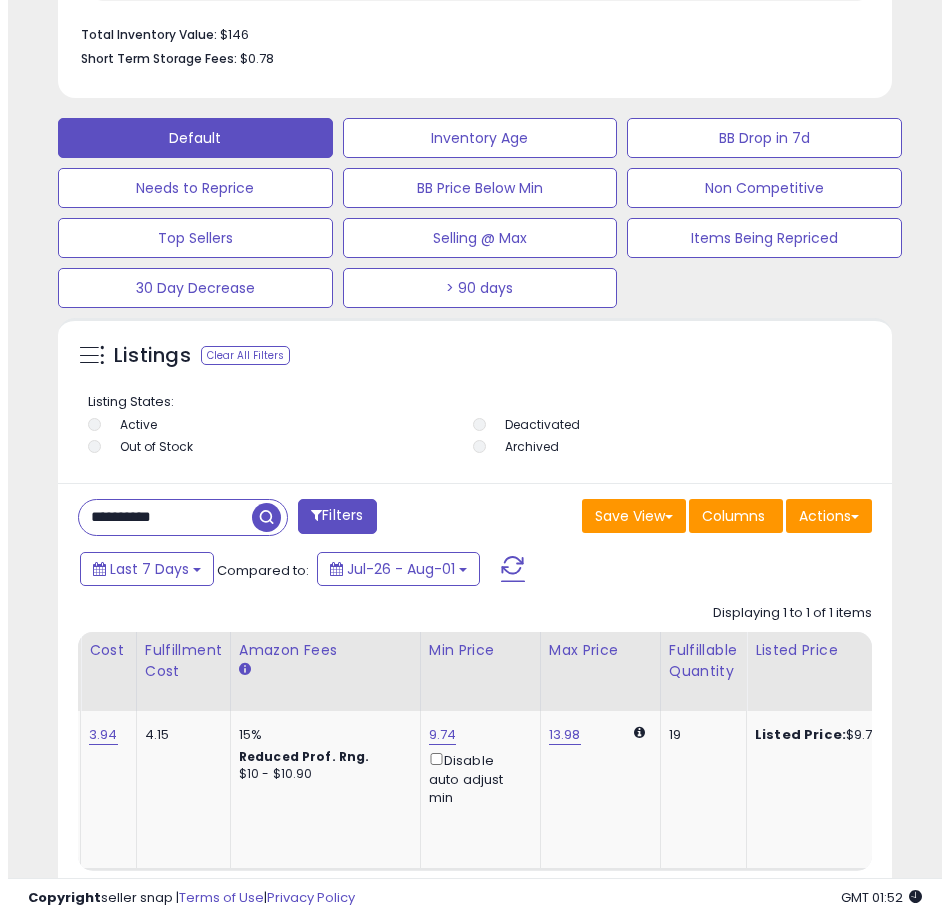scroll, scrollTop: 1166, scrollLeft: 0, axis: vertical 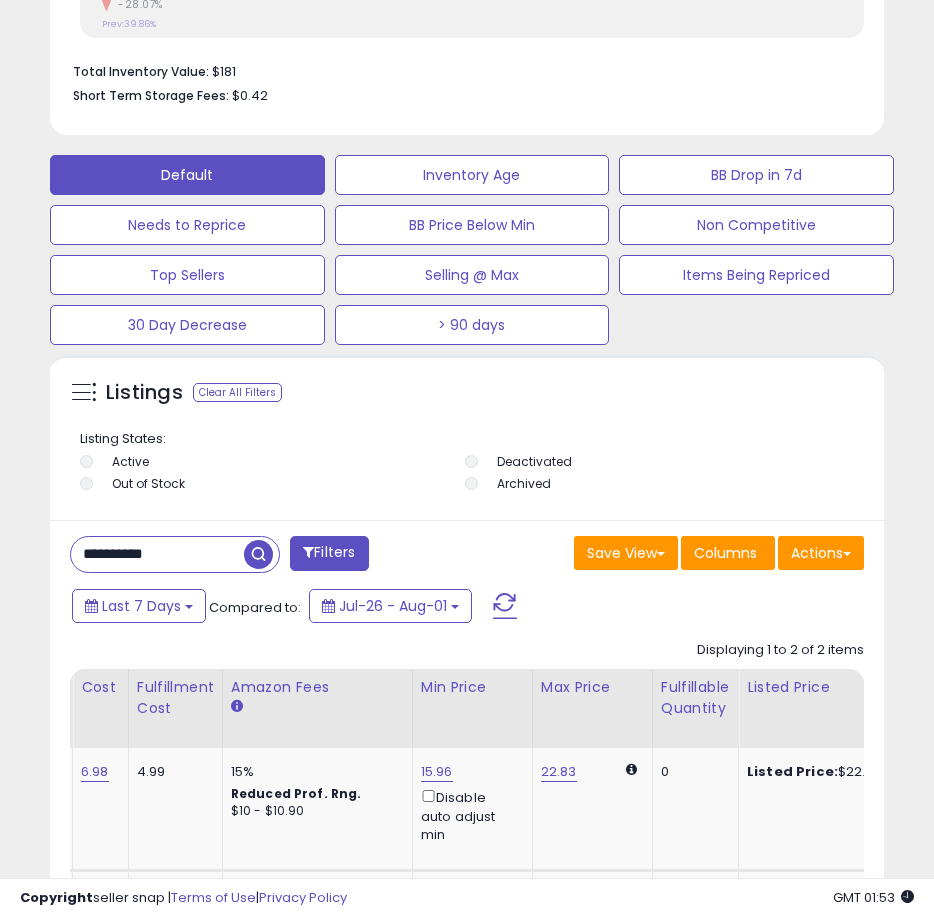 click on "**********" at bounding box center [157, 554] 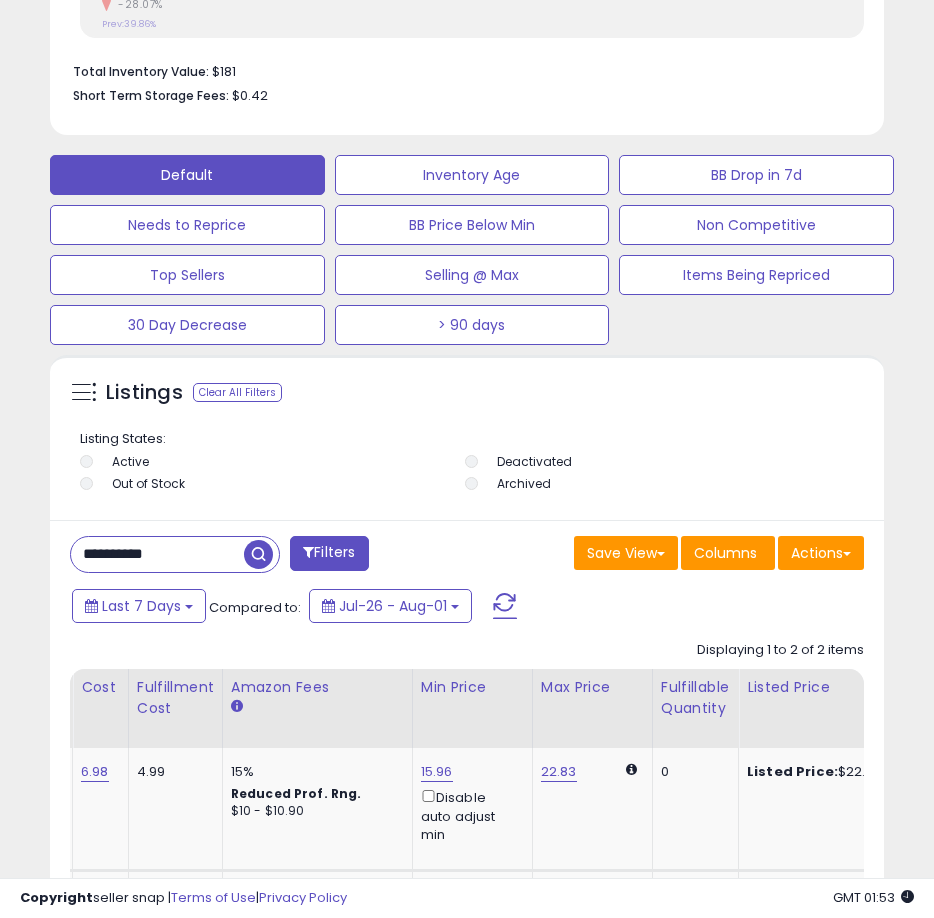 click on "**********" at bounding box center (157, 554) 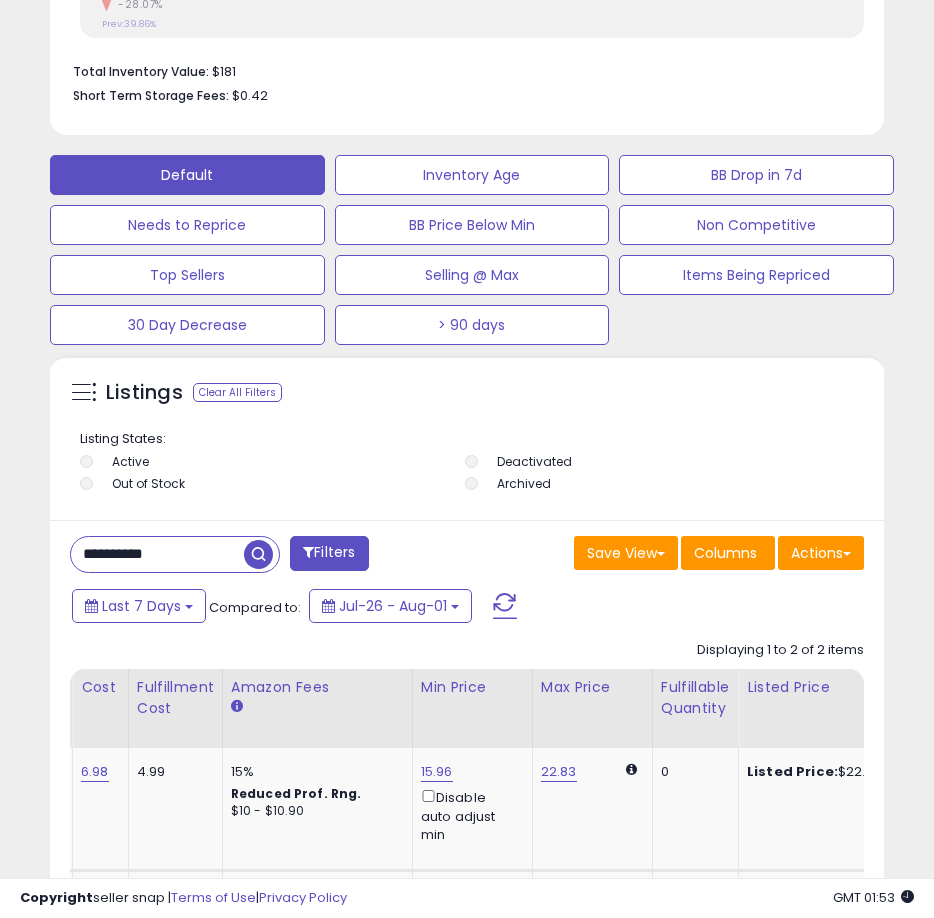 paste 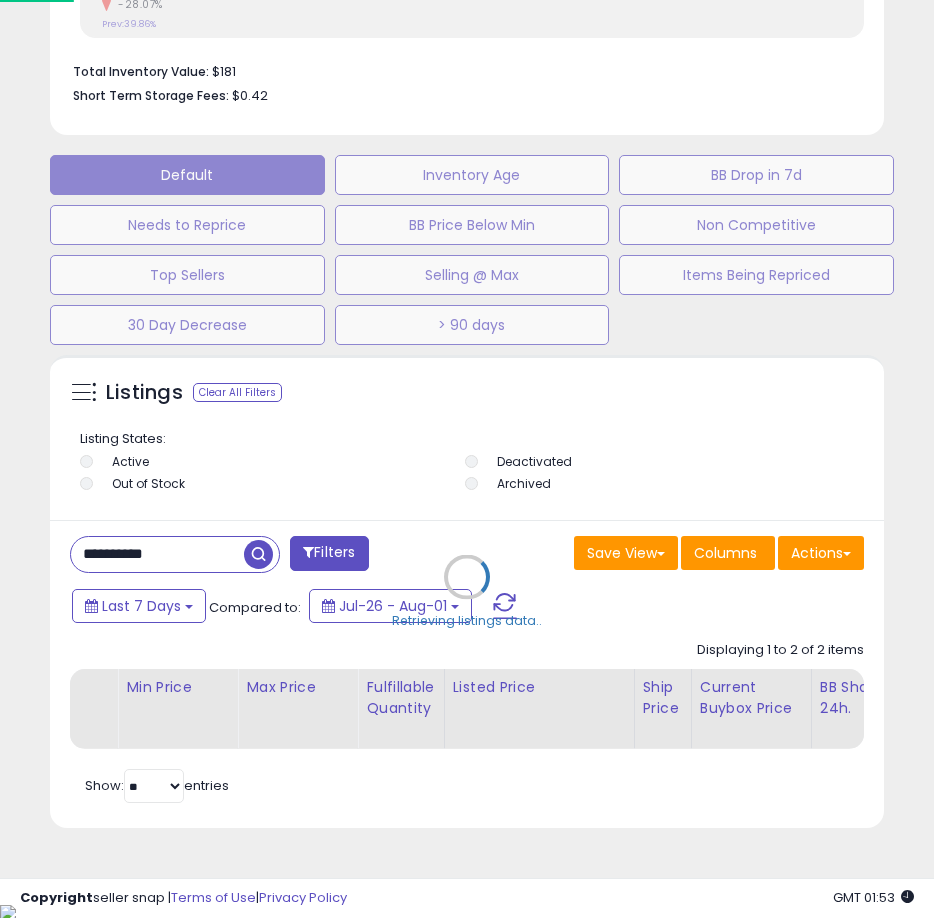 scroll, scrollTop: 999610, scrollLeft: 999161, axis: both 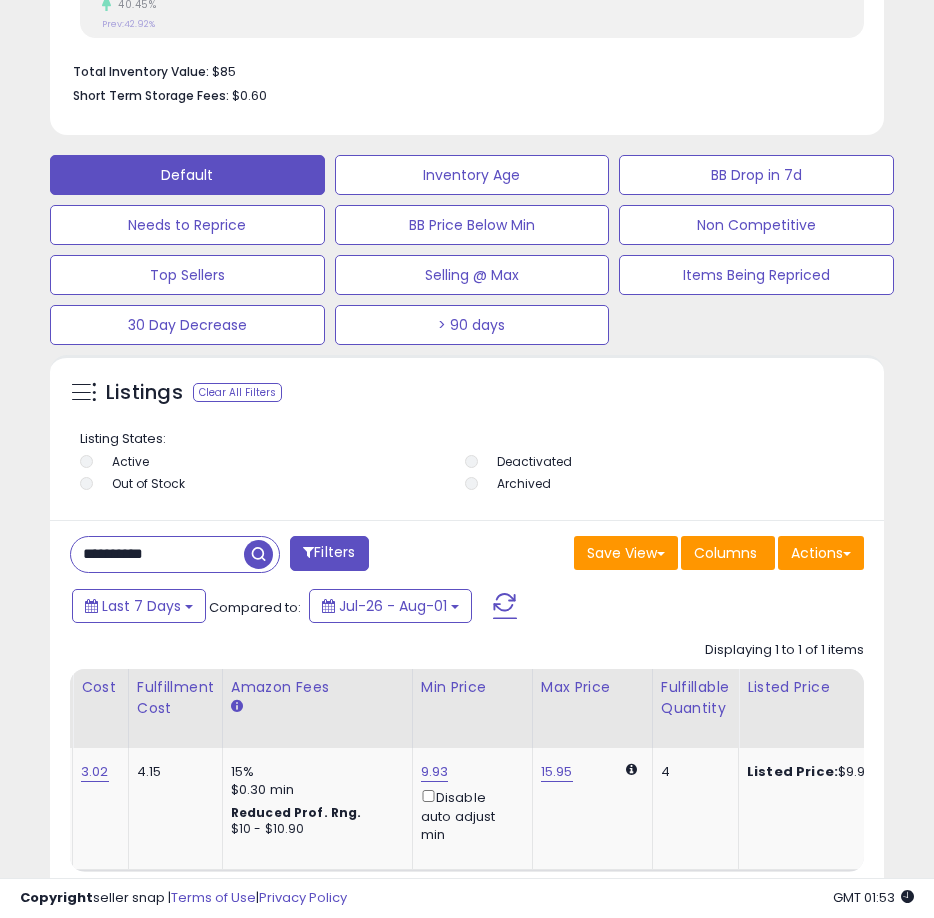 click on "**********" at bounding box center [157, 554] 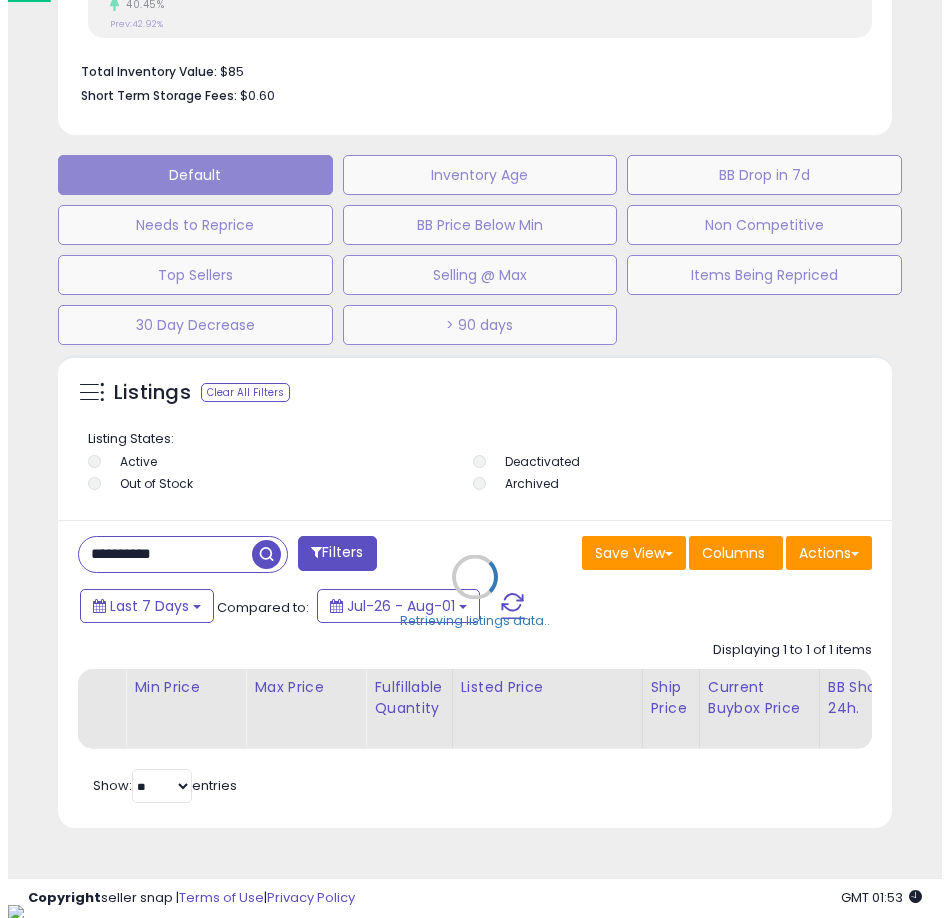 scroll, scrollTop: 999610, scrollLeft: 999161, axis: both 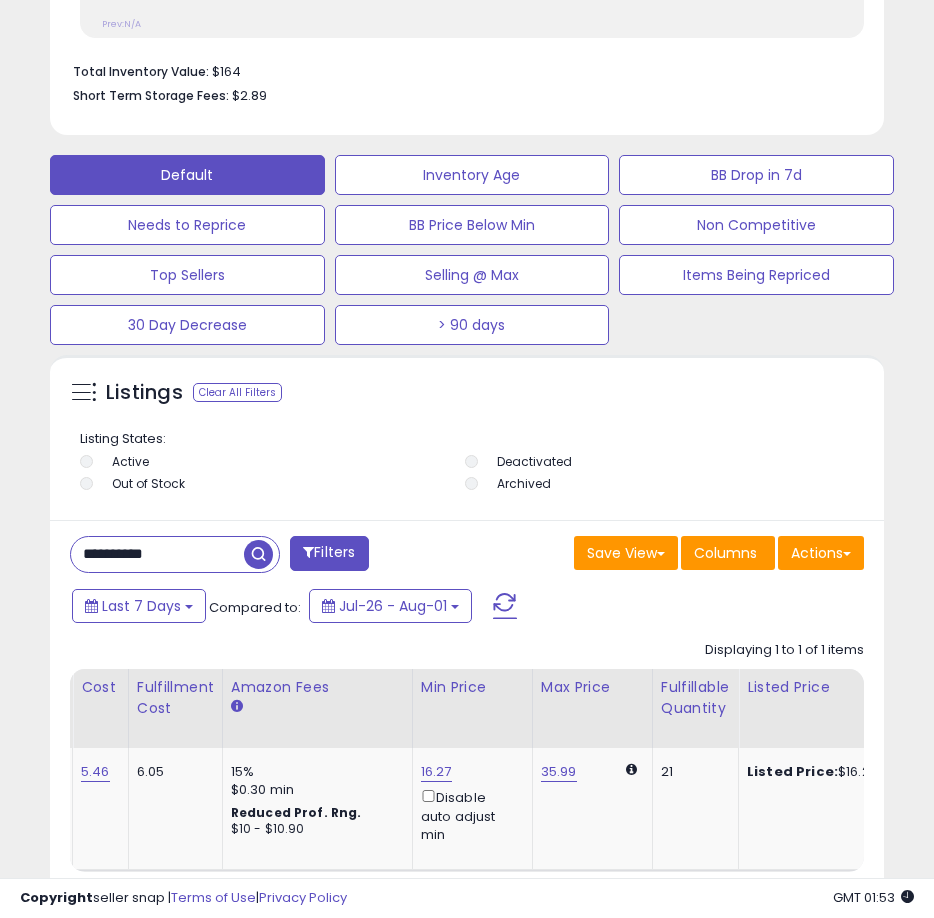 click on "**********" at bounding box center [157, 554] 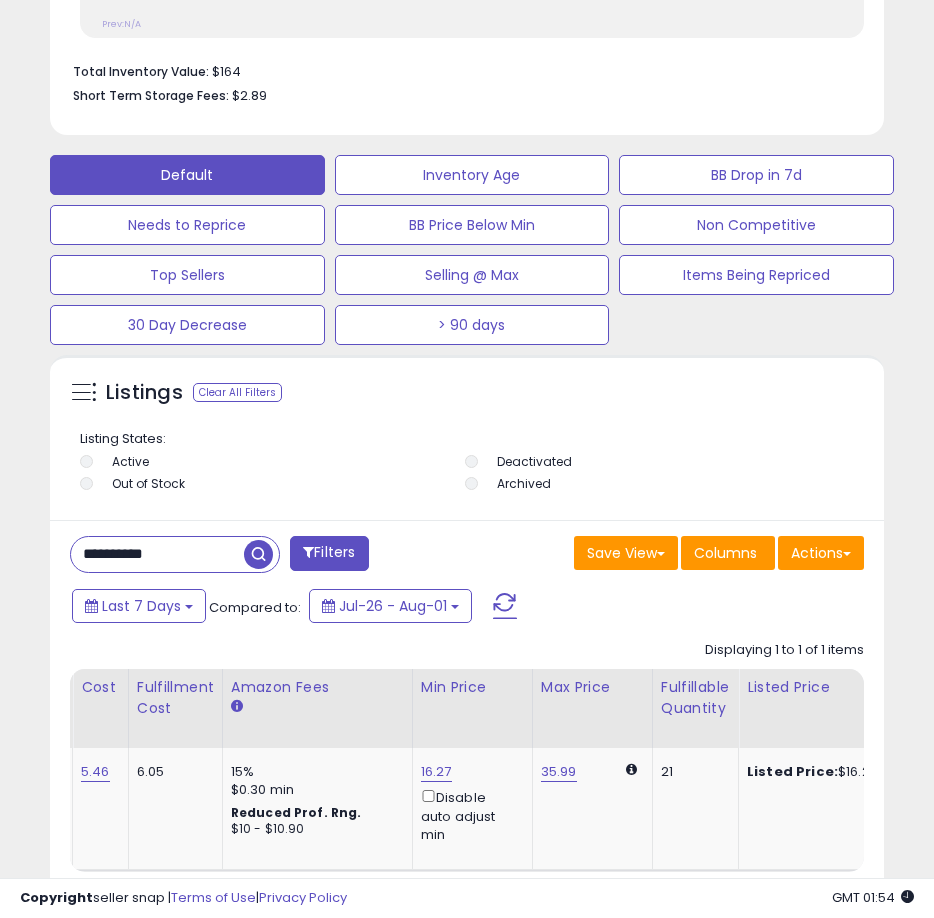 paste 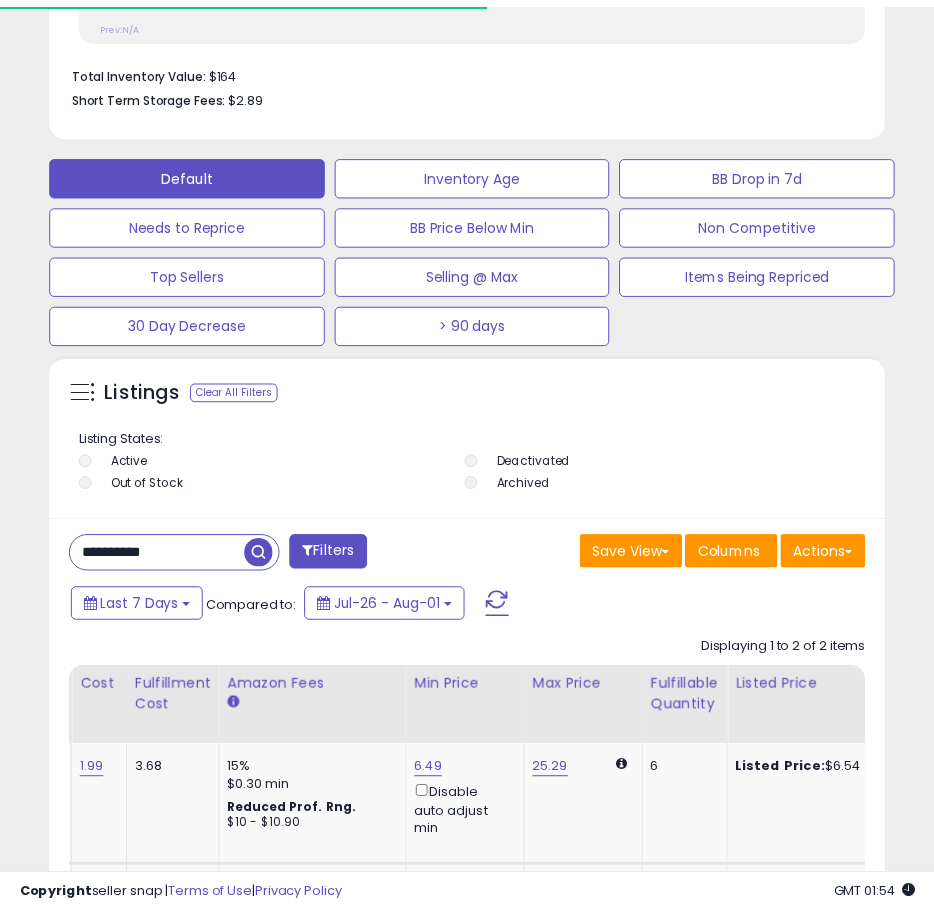 scroll, scrollTop: 390, scrollLeft: 824, axis: both 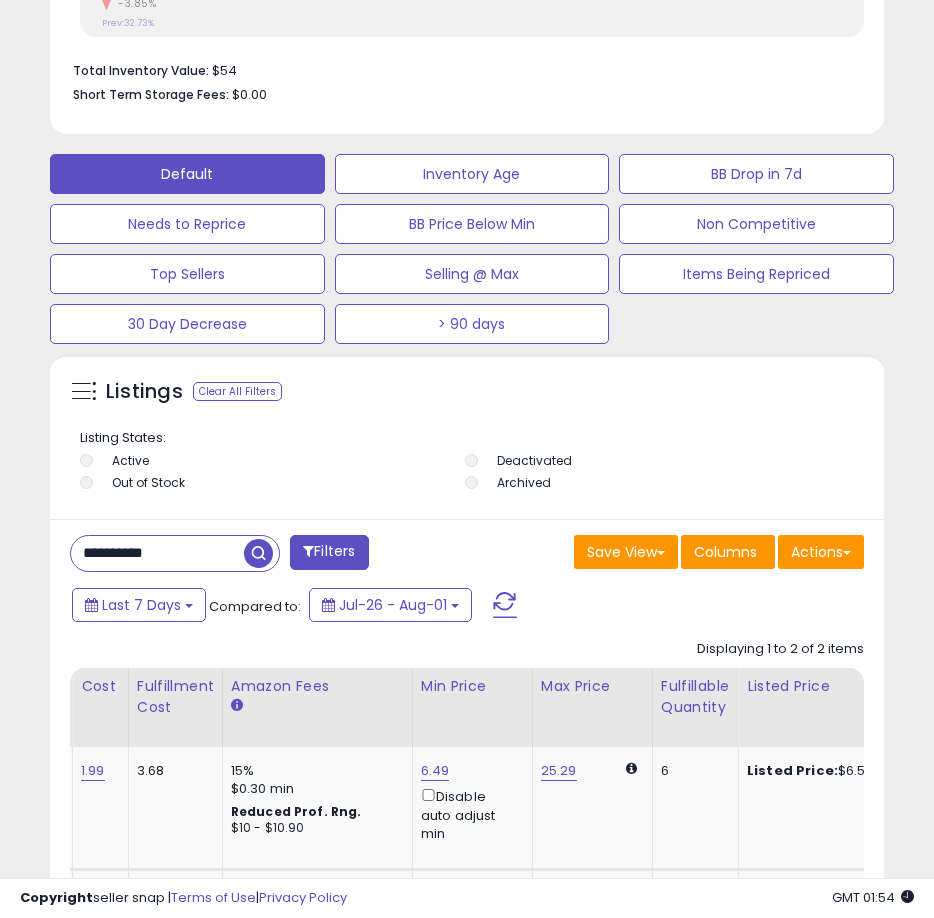 click on "**********" at bounding box center (157, 553) 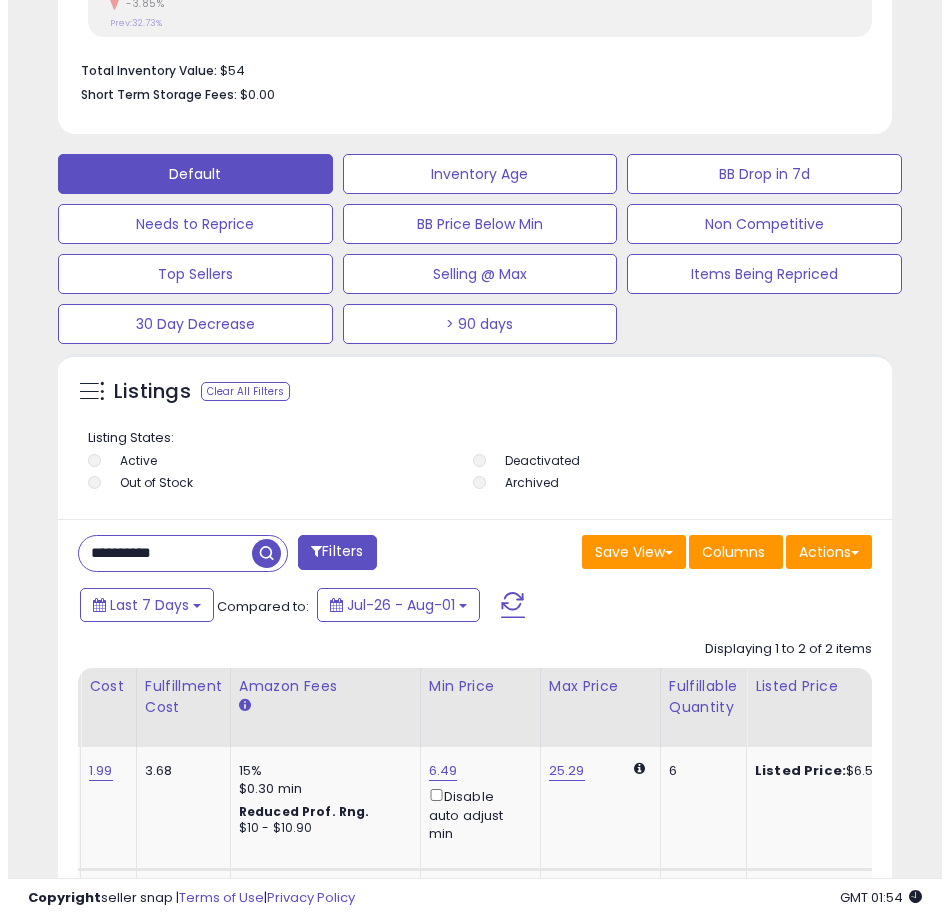 scroll, scrollTop: 1166, scrollLeft: 0, axis: vertical 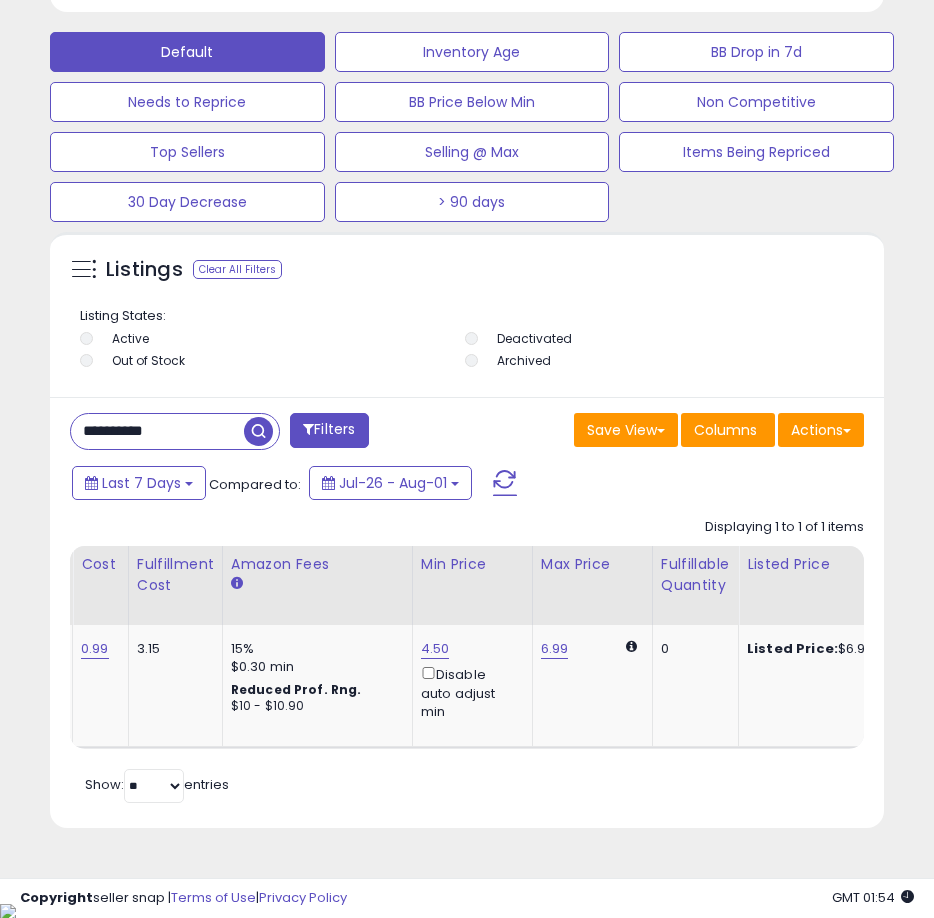 click on "**********" at bounding box center [157, 431] 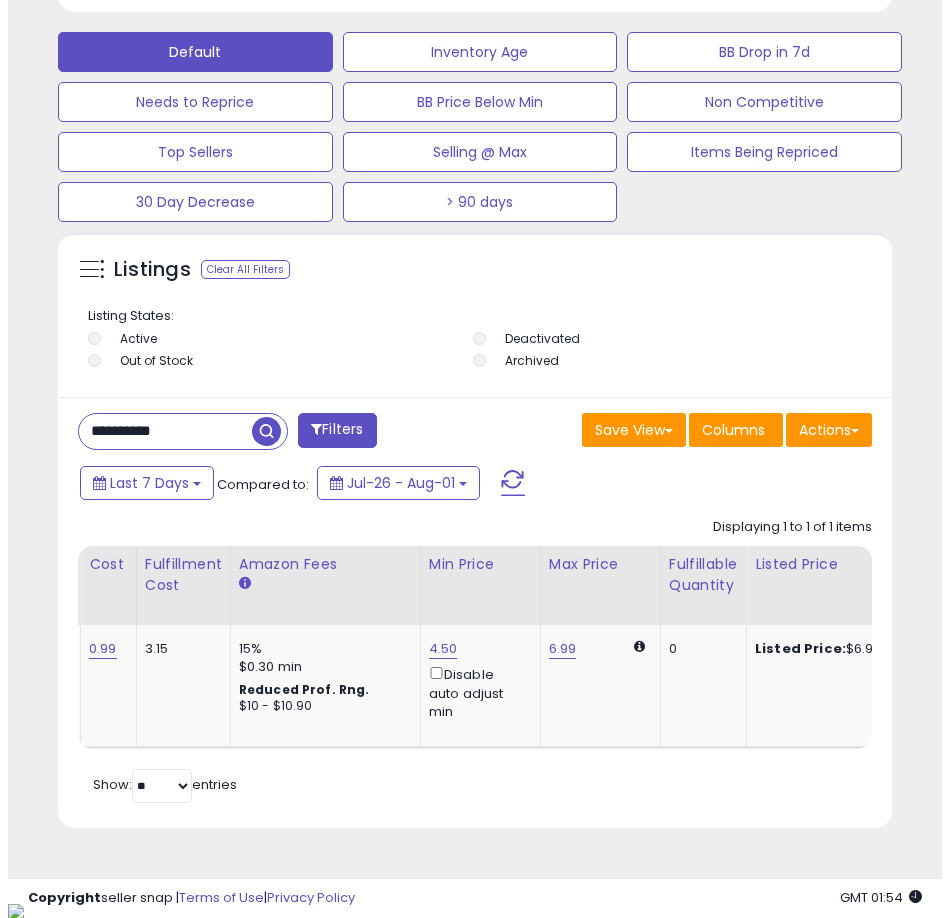 scroll, scrollTop: 1166, scrollLeft: 0, axis: vertical 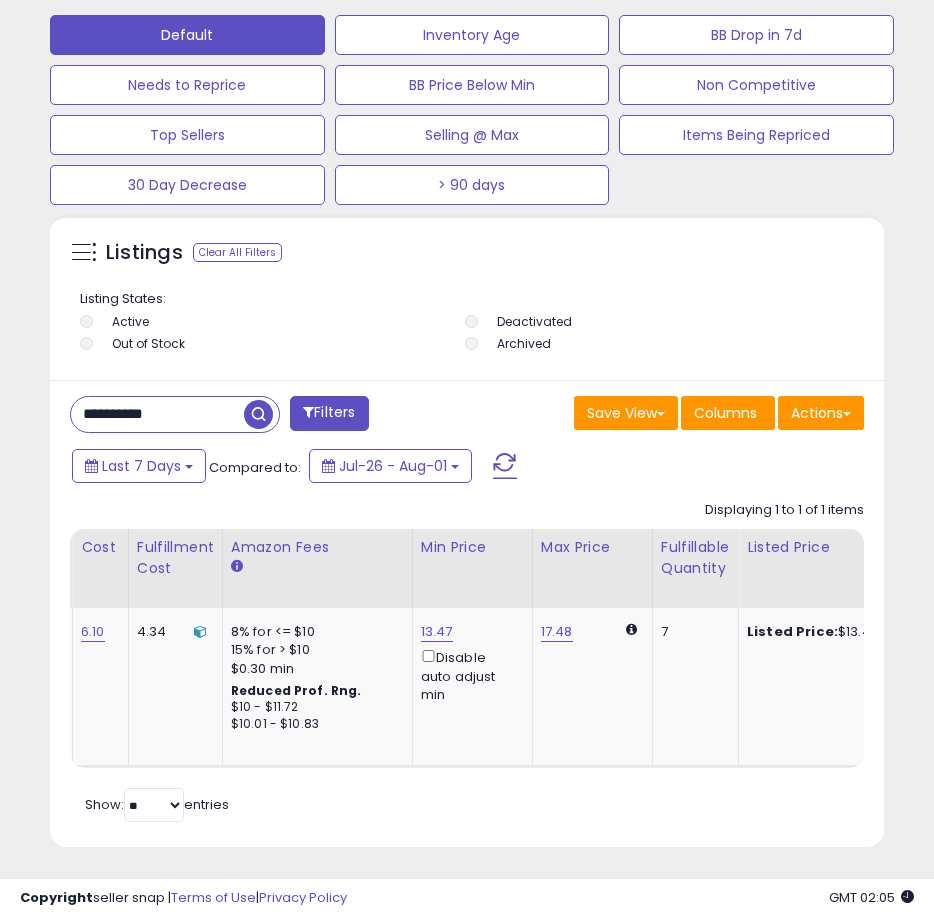 click on "**********" at bounding box center (157, 414) 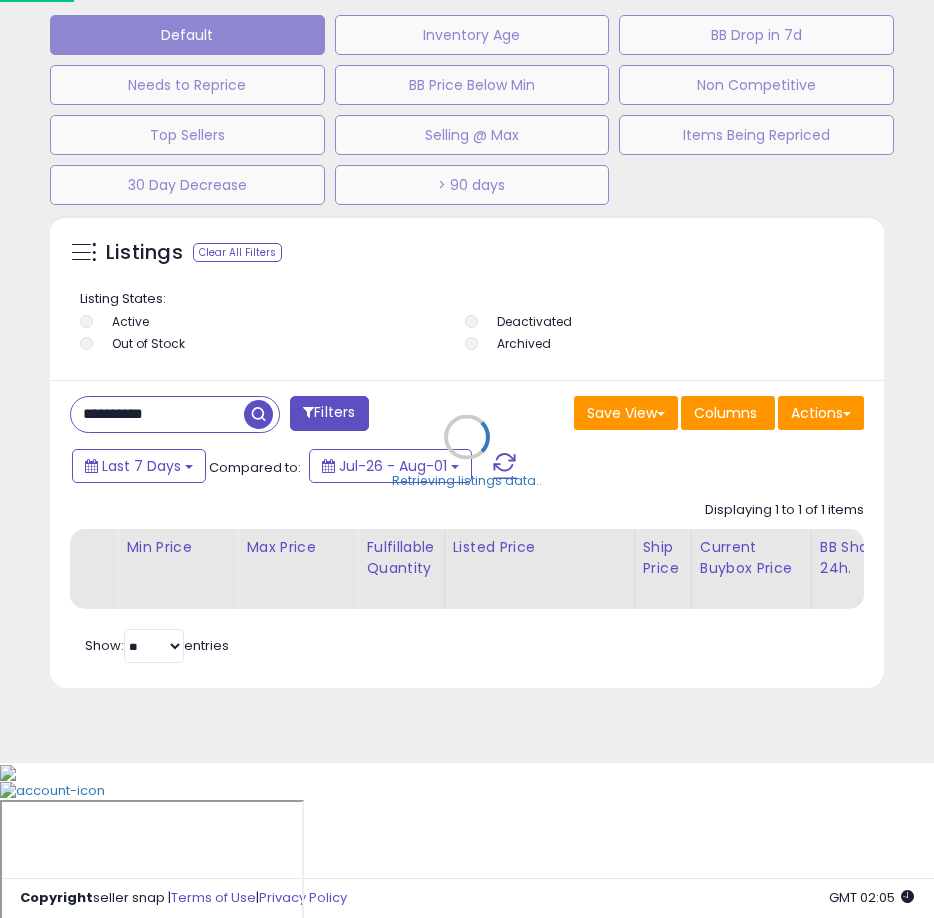 scroll, scrollTop: 999610, scrollLeft: 999161, axis: both 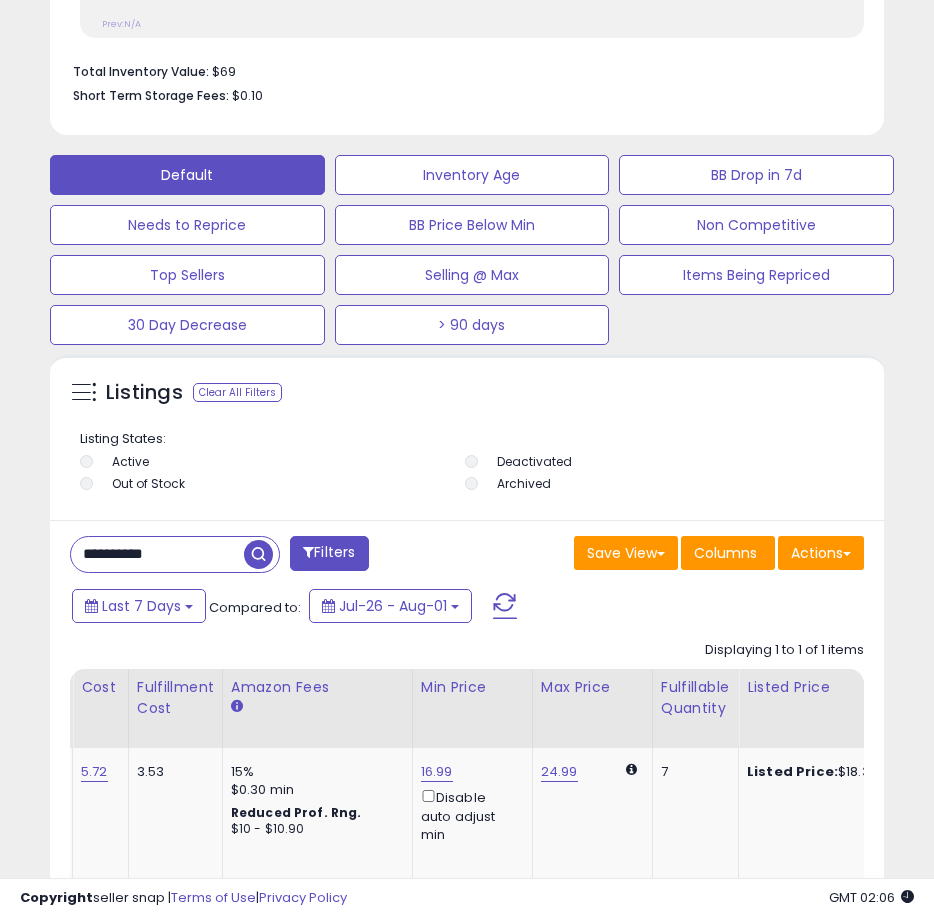 click on "**********" at bounding box center (157, 554) 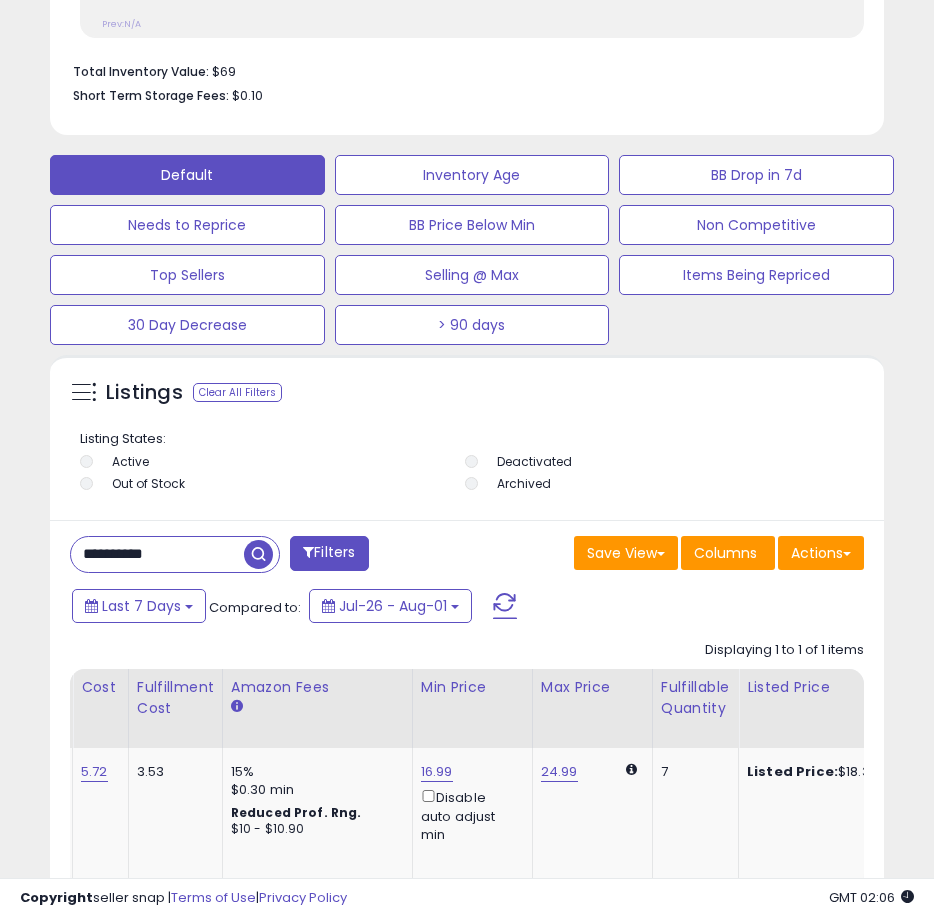 click on "**********" at bounding box center (157, 554) 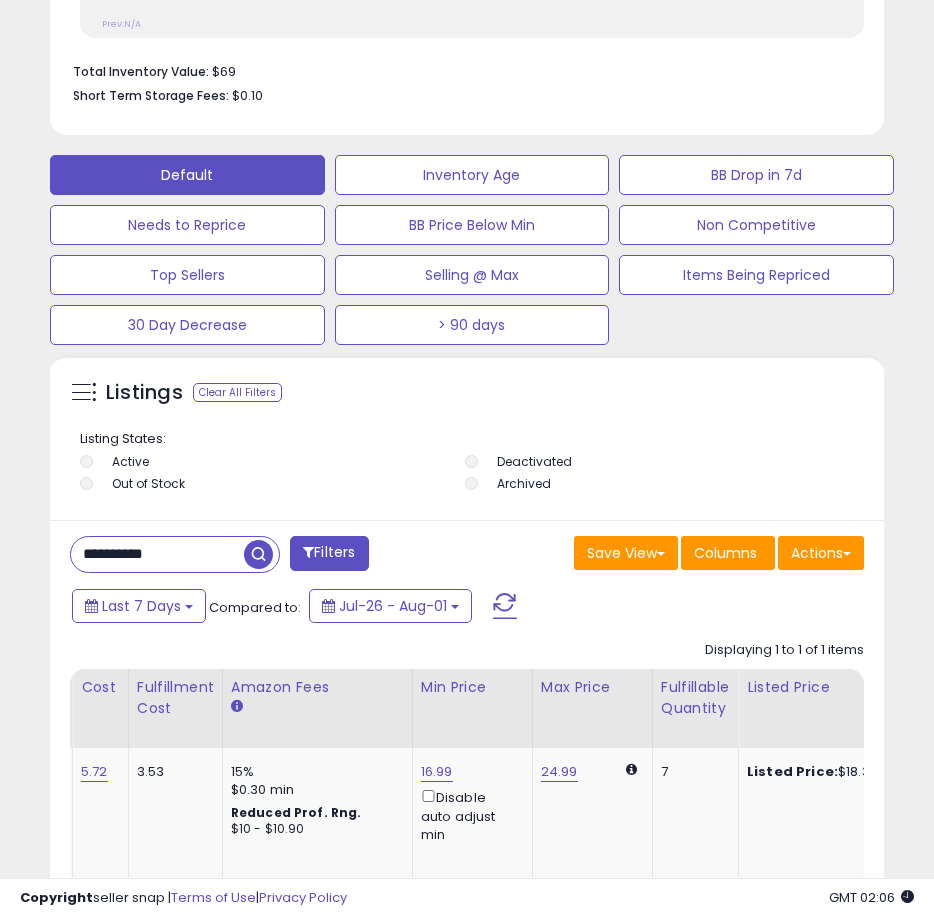 click at bounding box center [258, 554] 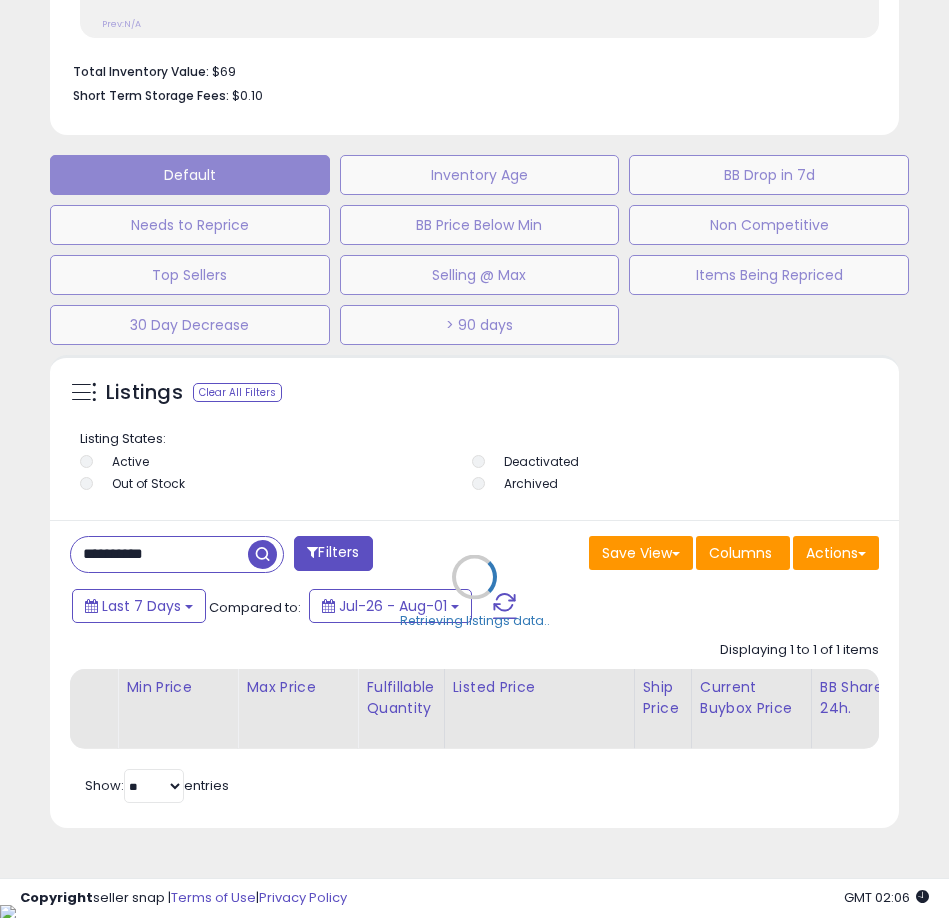 scroll, scrollTop: 999610, scrollLeft: 999161, axis: both 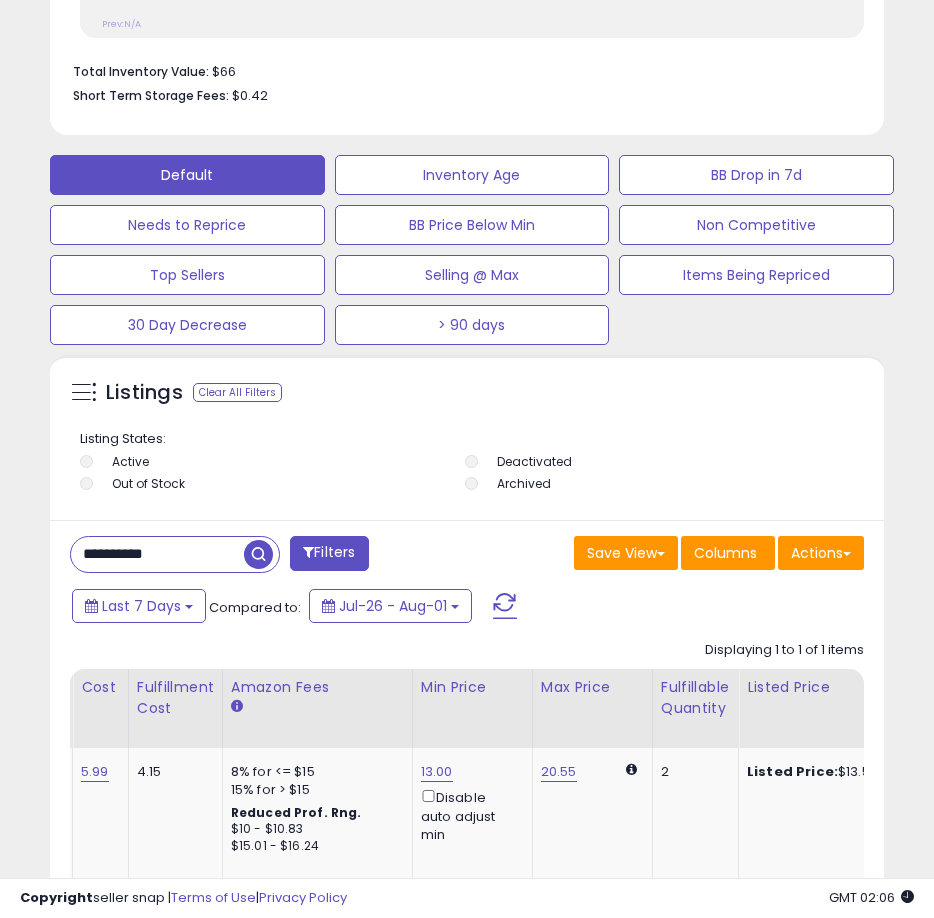 click on "**********" at bounding box center [157, 554] 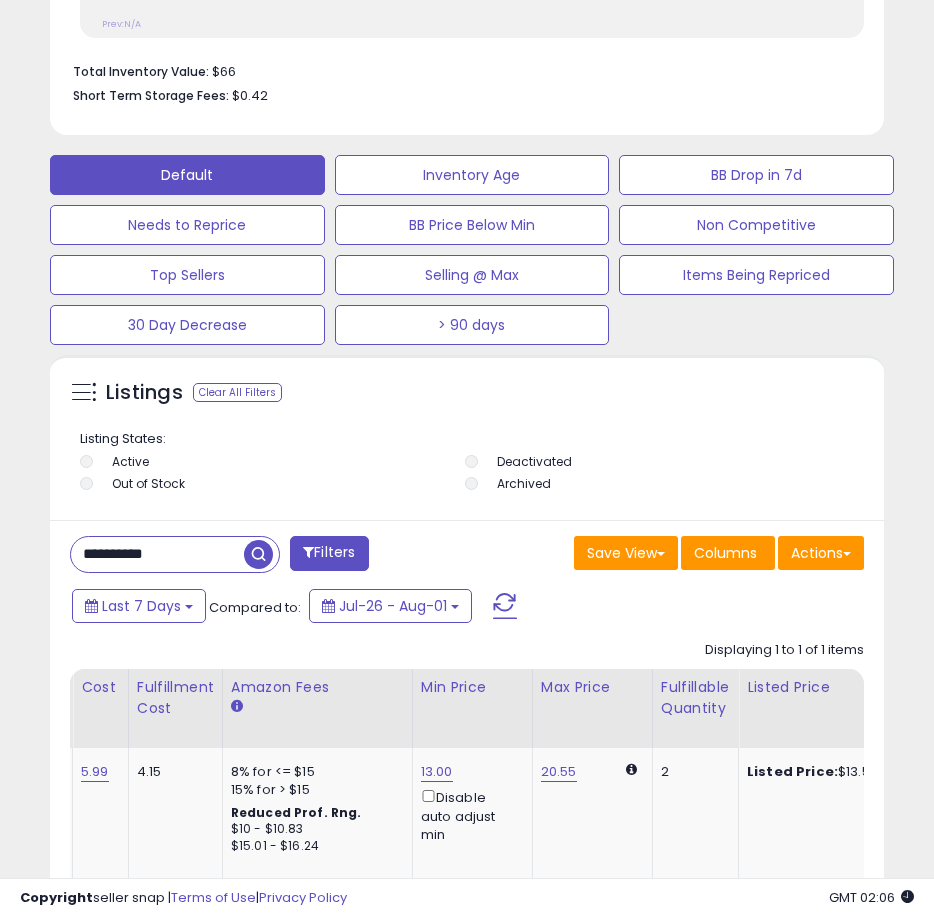 click on "**********" at bounding box center [157, 554] 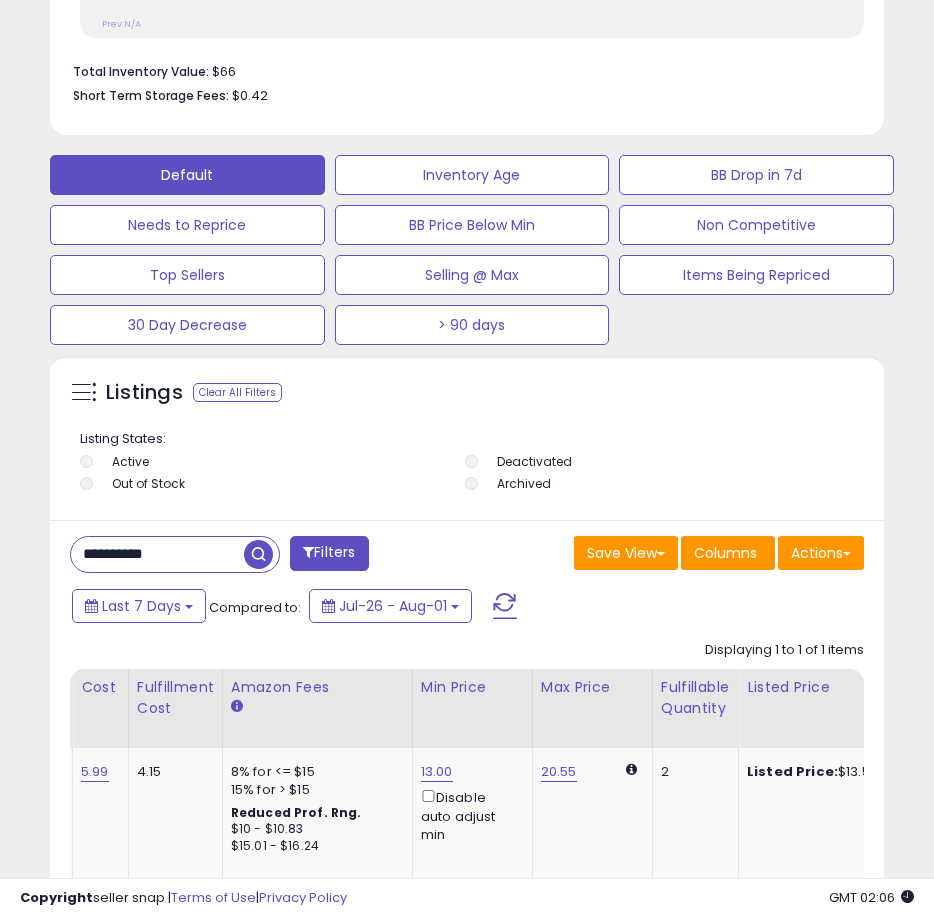 paste 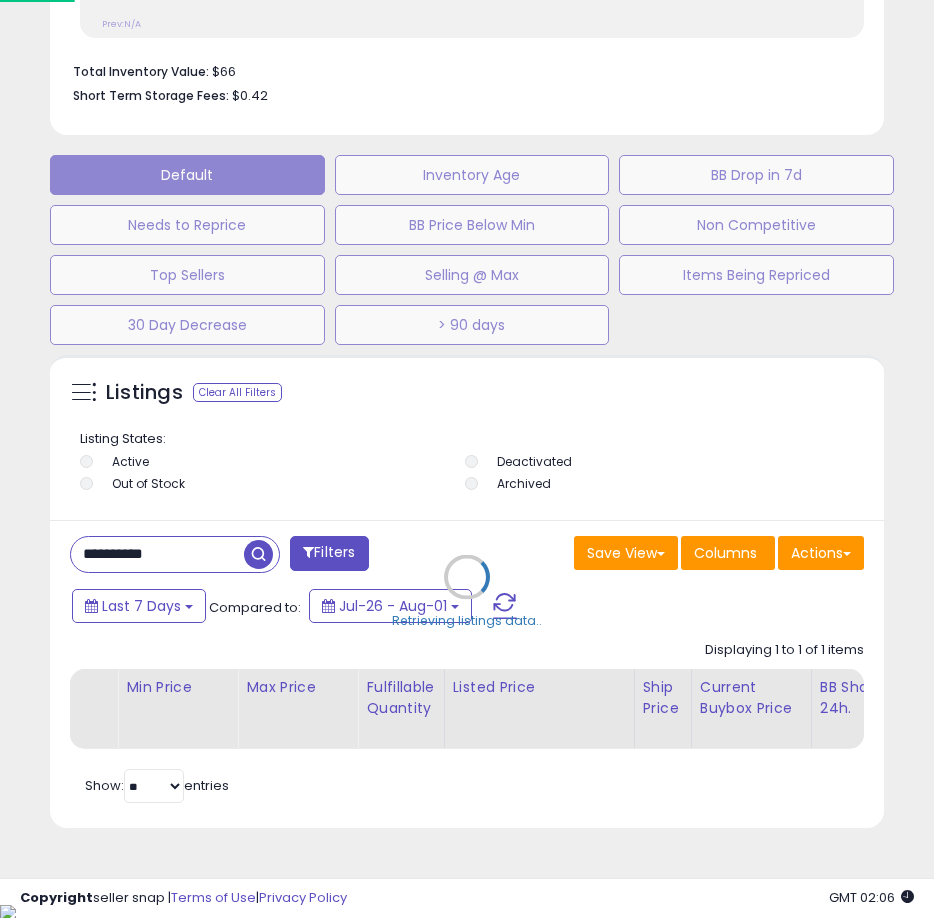 scroll, scrollTop: 999610, scrollLeft: 999161, axis: both 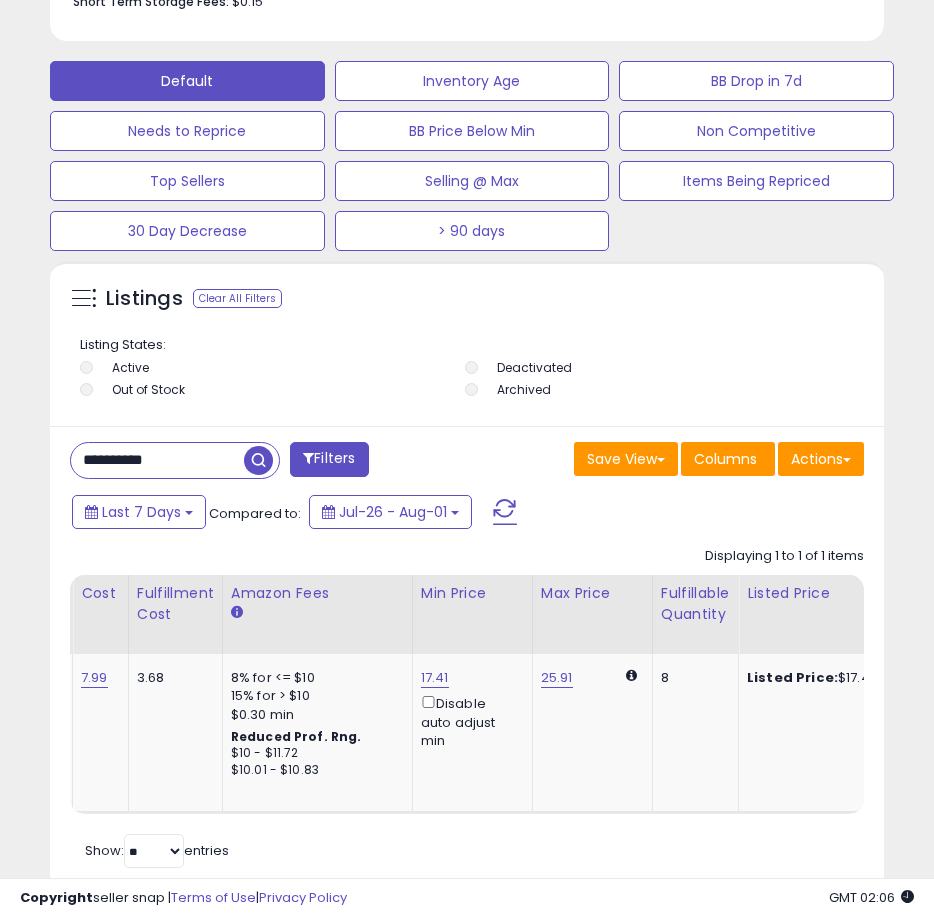 click on "**********" at bounding box center [157, 460] 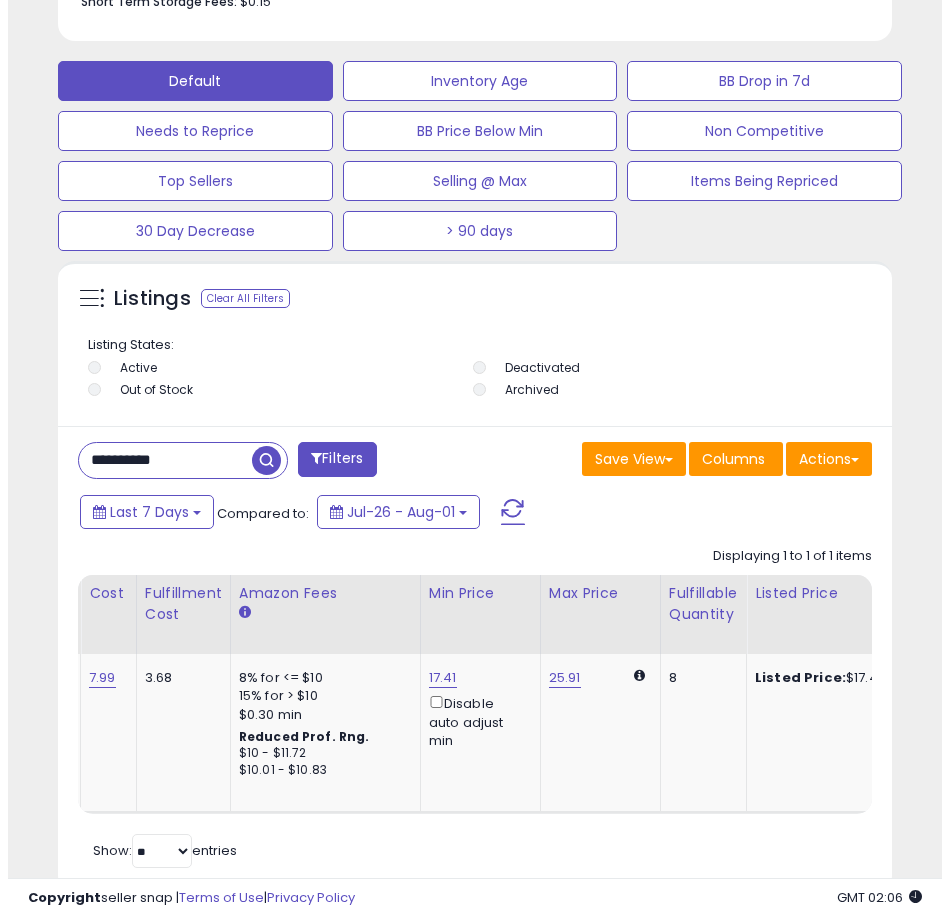 scroll, scrollTop: 1166, scrollLeft: 0, axis: vertical 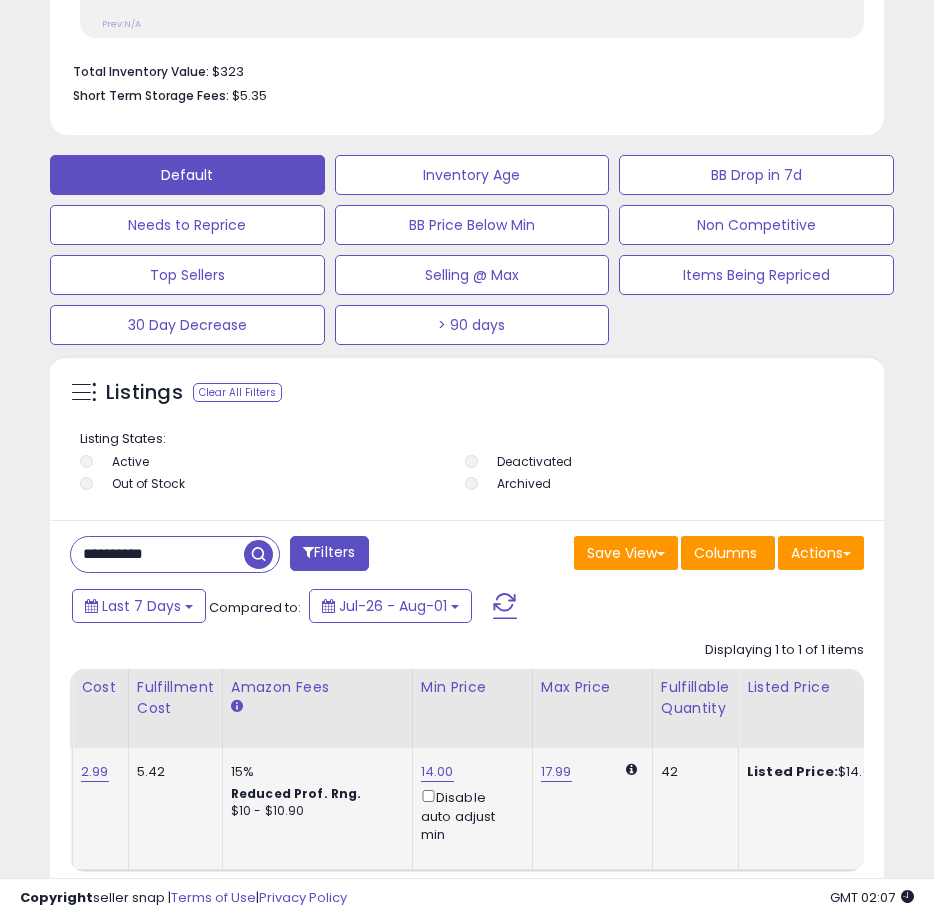 click on "14.00" at bounding box center (437, 772) 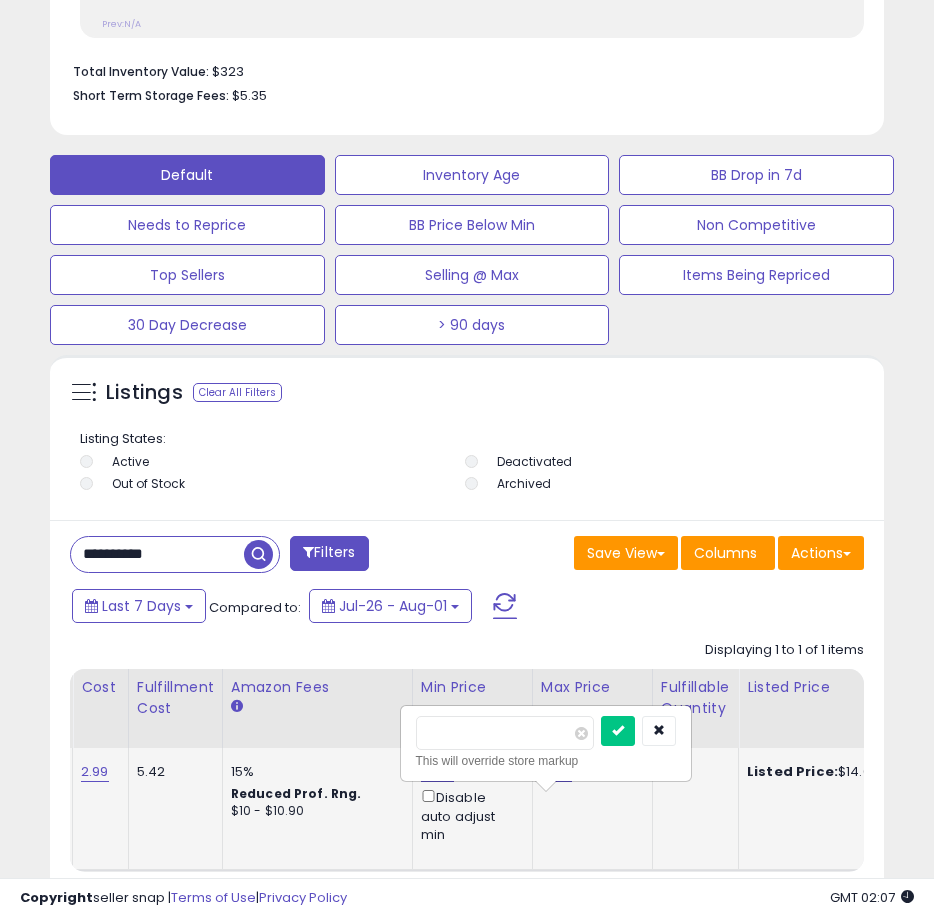 click on "14.00 ***** This will override store markup Disable auto adjust min" at bounding box center [469, 803] 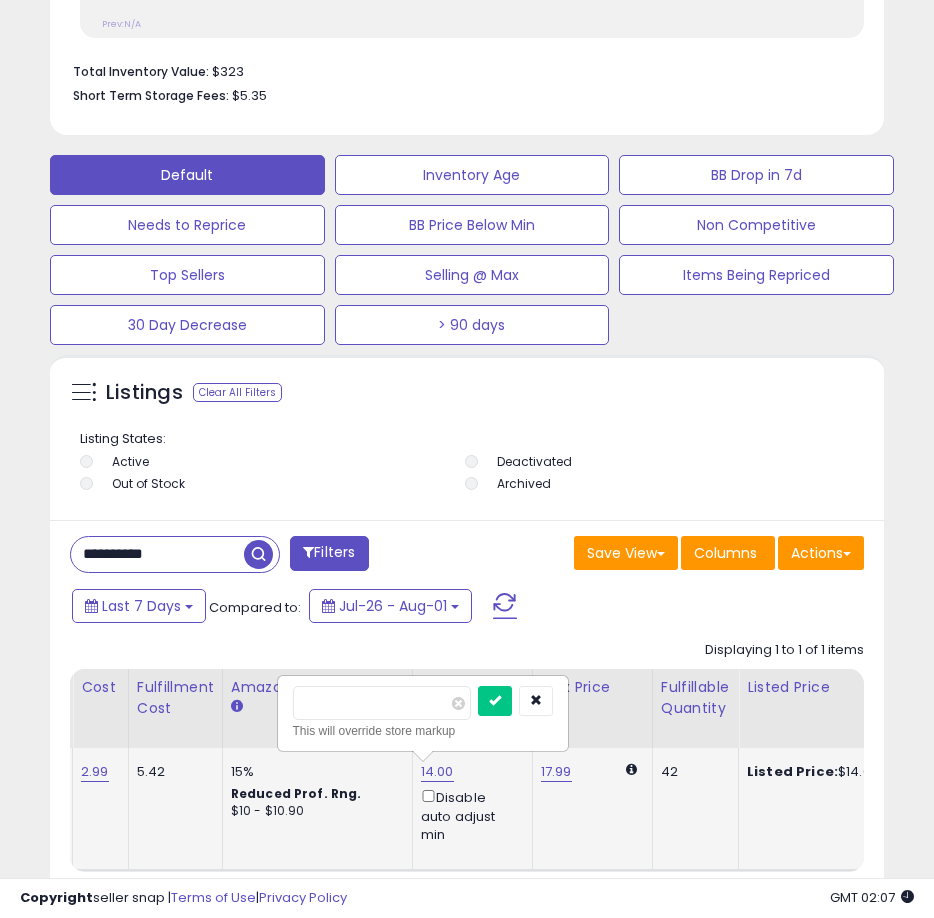 click on "*****" at bounding box center (382, 703) 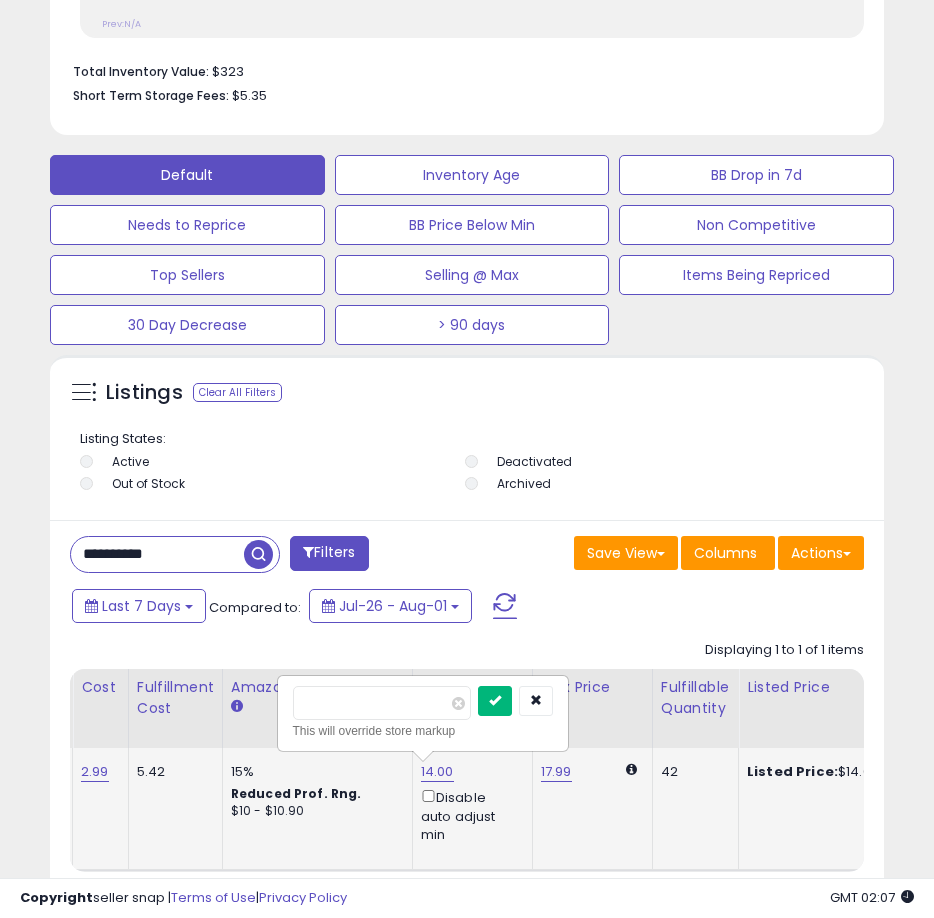 type on "*****" 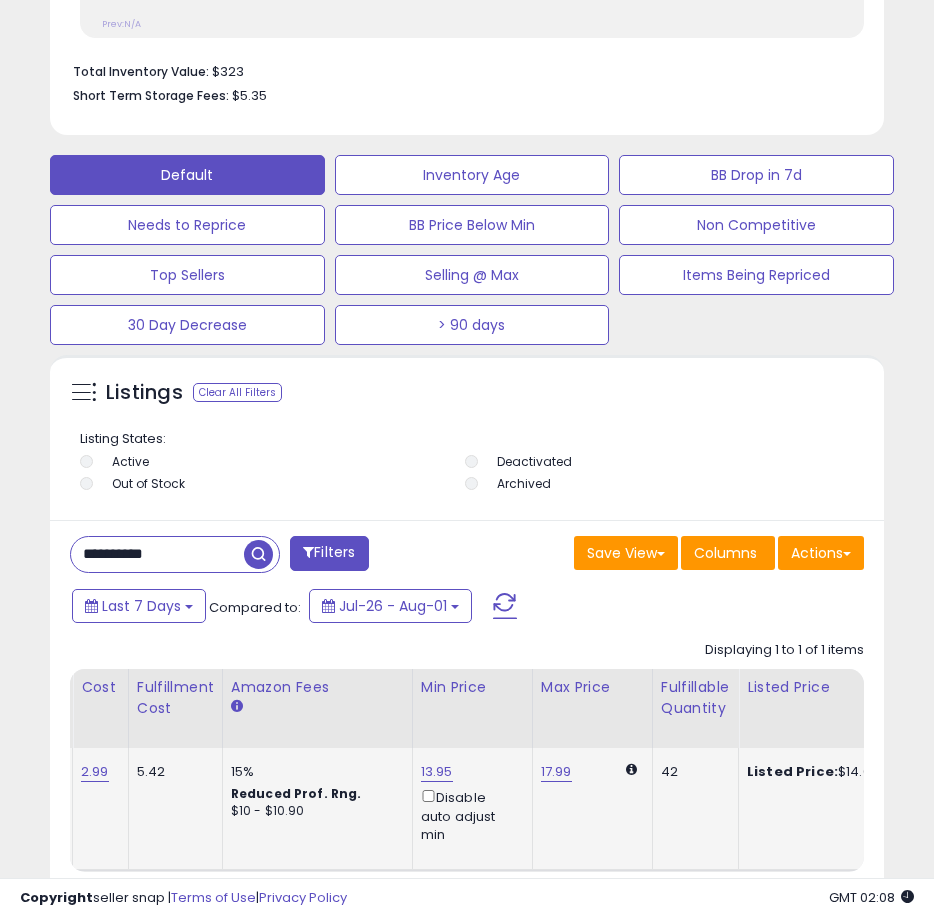 click on "**********" at bounding box center [157, 554] 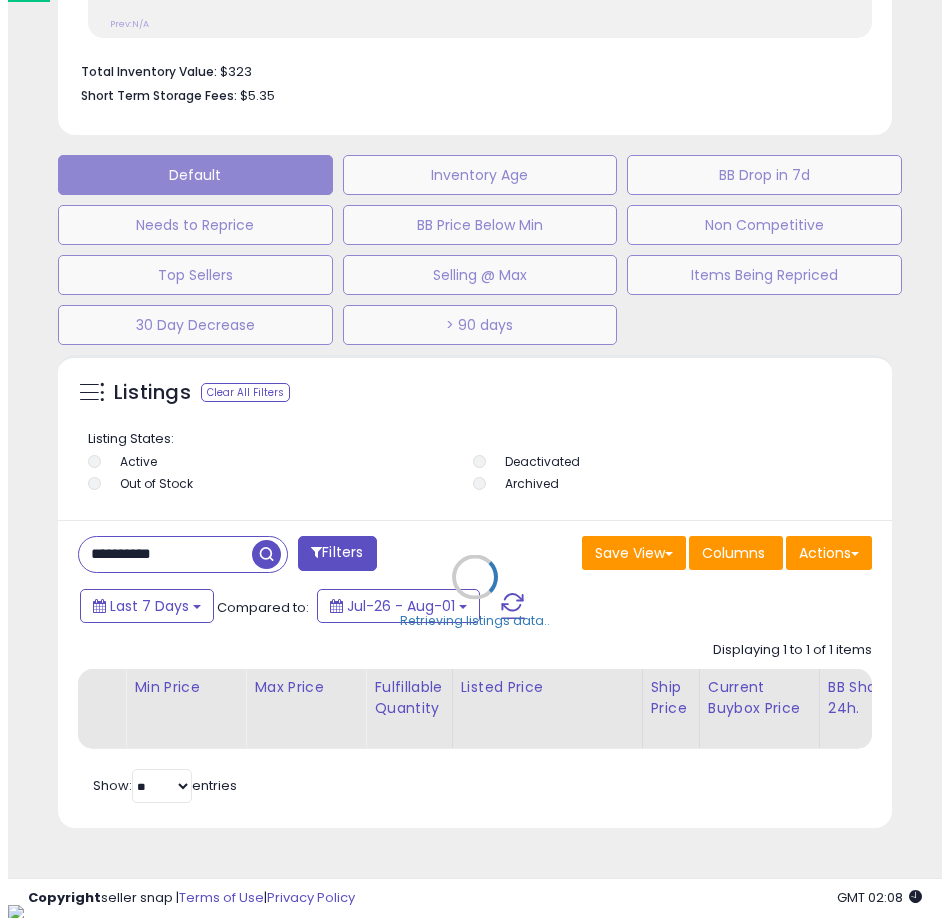 scroll, scrollTop: 999610, scrollLeft: 999161, axis: both 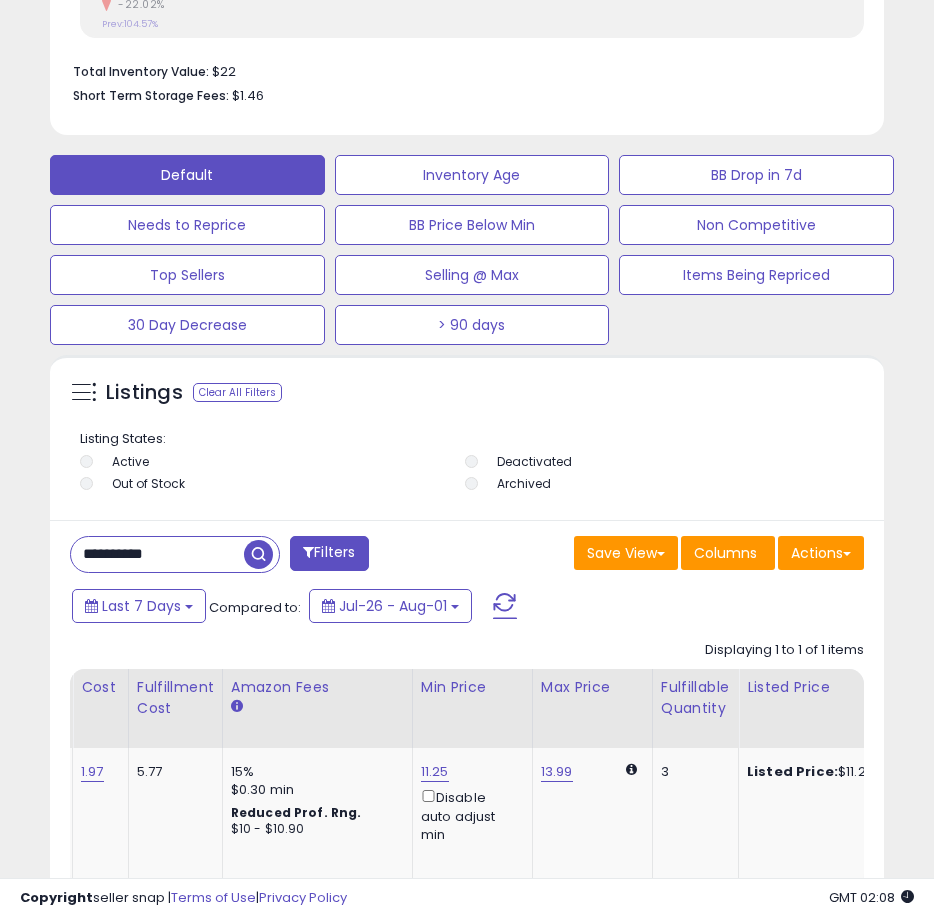click on "**********" at bounding box center (157, 554) 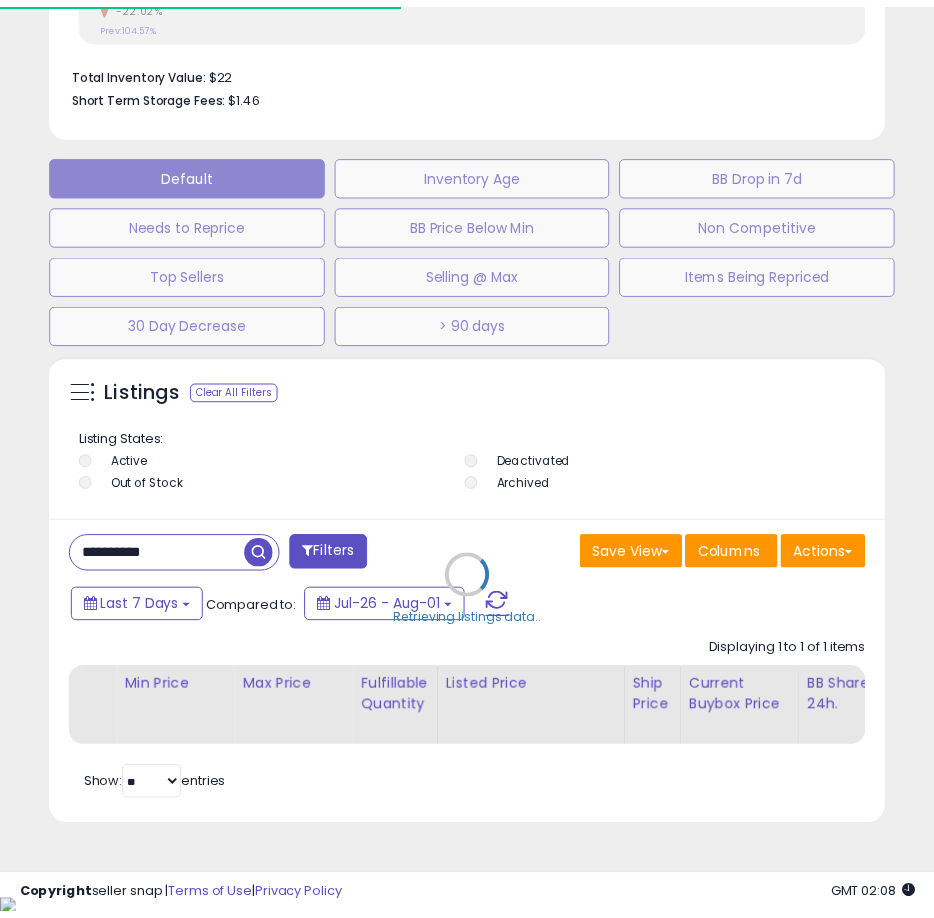 scroll, scrollTop: 390, scrollLeft: 824, axis: both 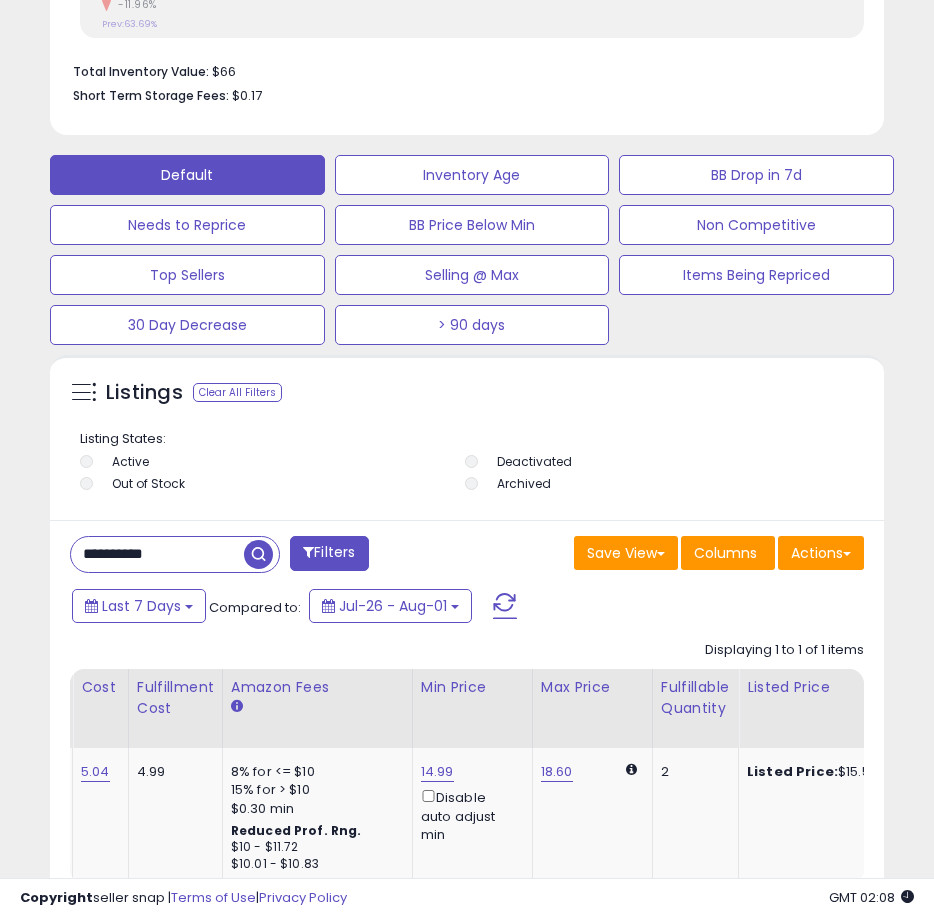 click on "**********" at bounding box center (157, 554) 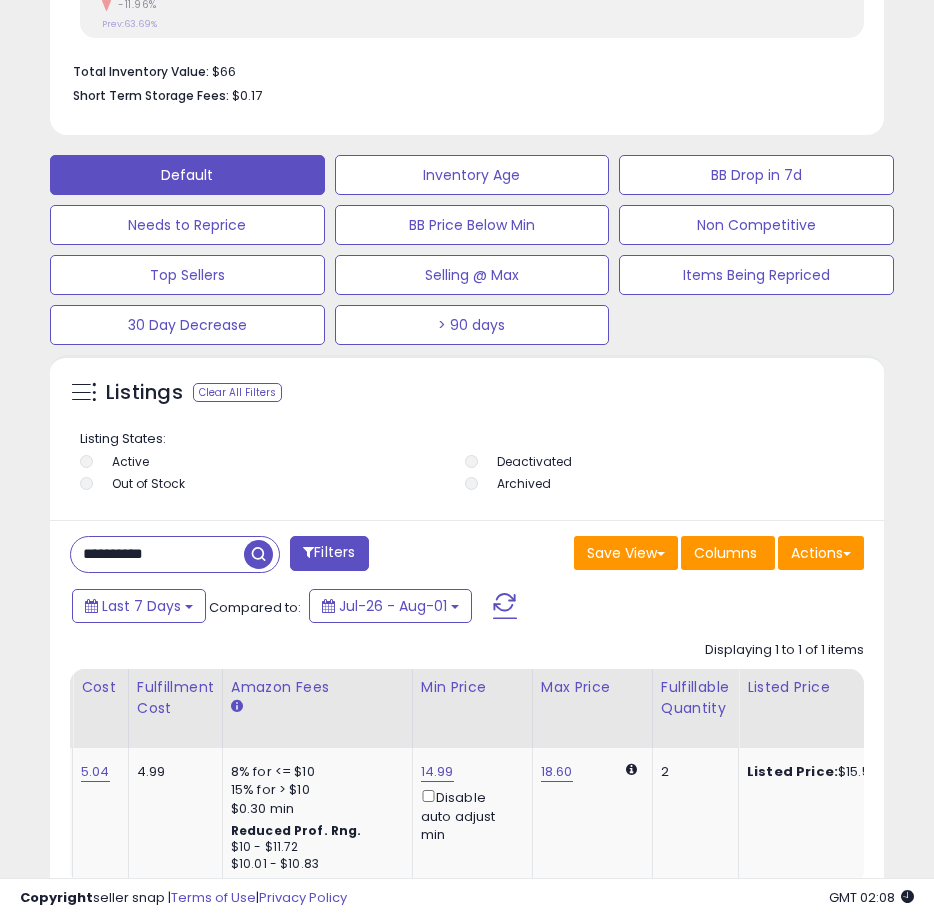 click on "**********" at bounding box center (157, 554) 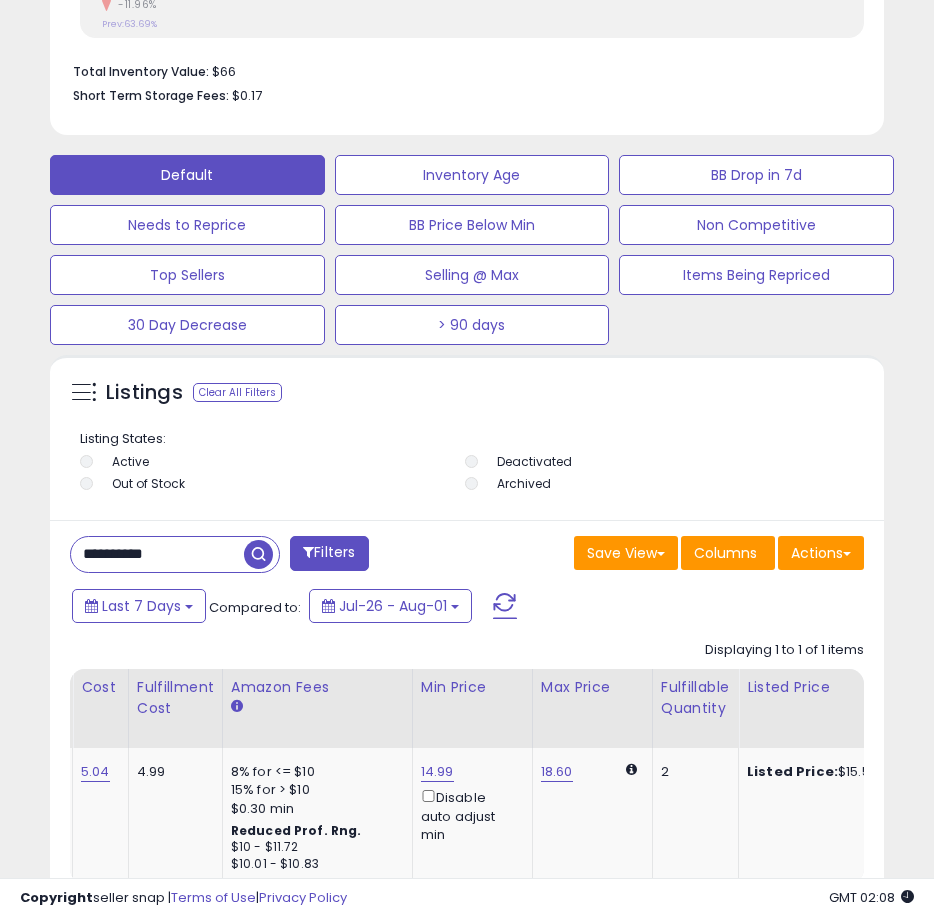 paste 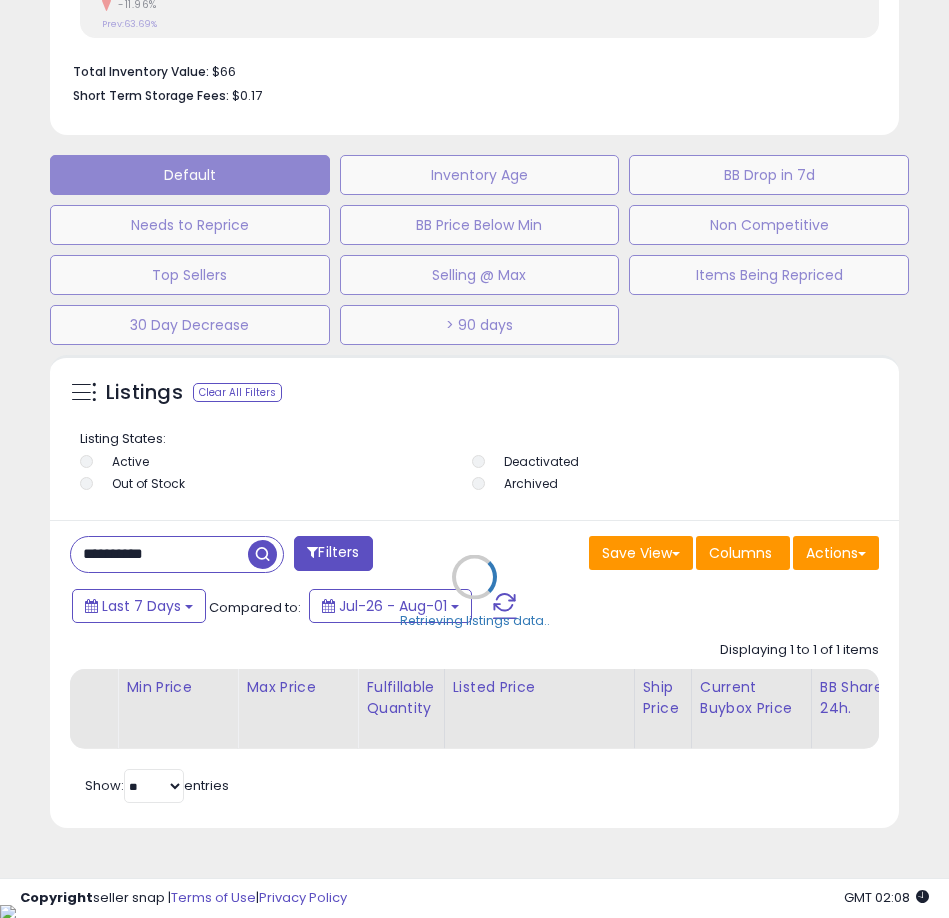 scroll, scrollTop: 999610, scrollLeft: 999161, axis: both 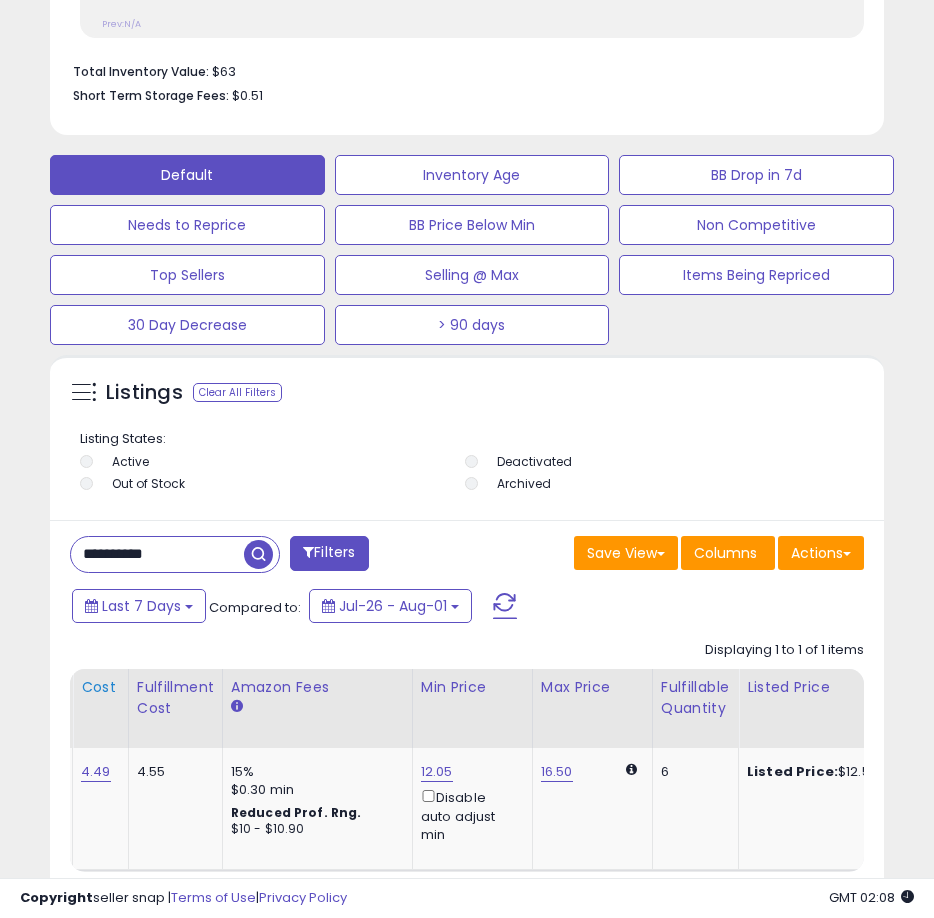 type 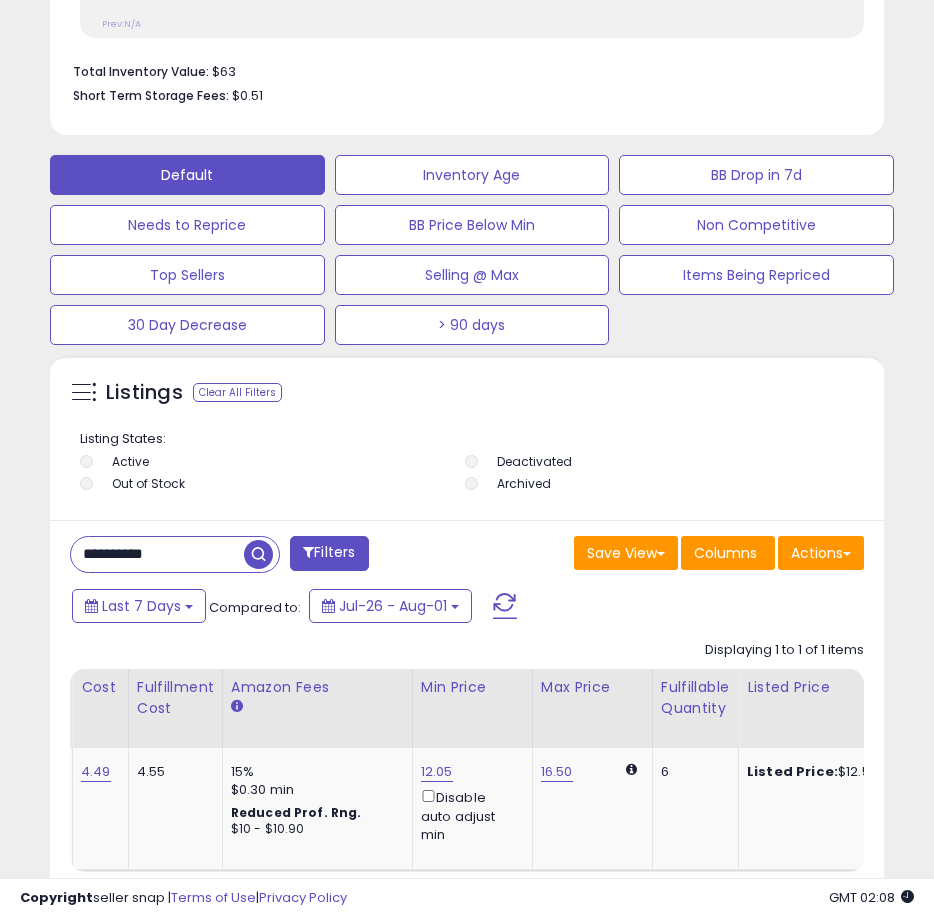 click on "**********" at bounding box center (157, 554) 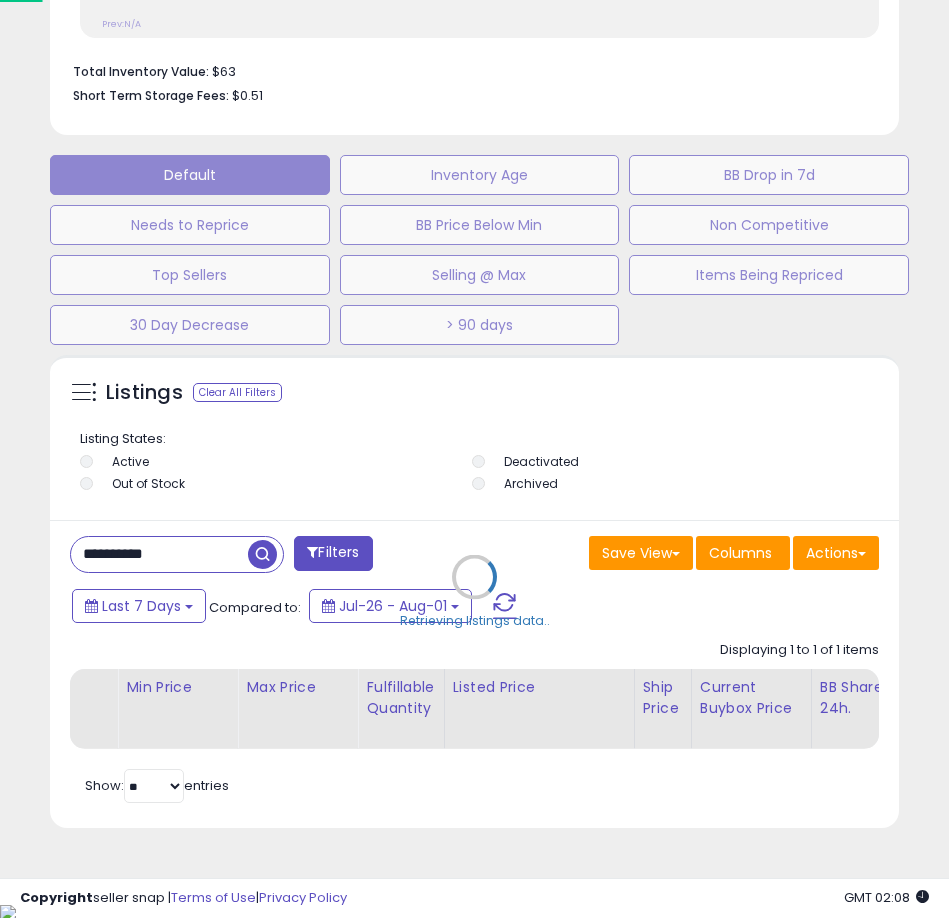 scroll, scrollTop: 999610, scrollLeft: 999161, axis: both 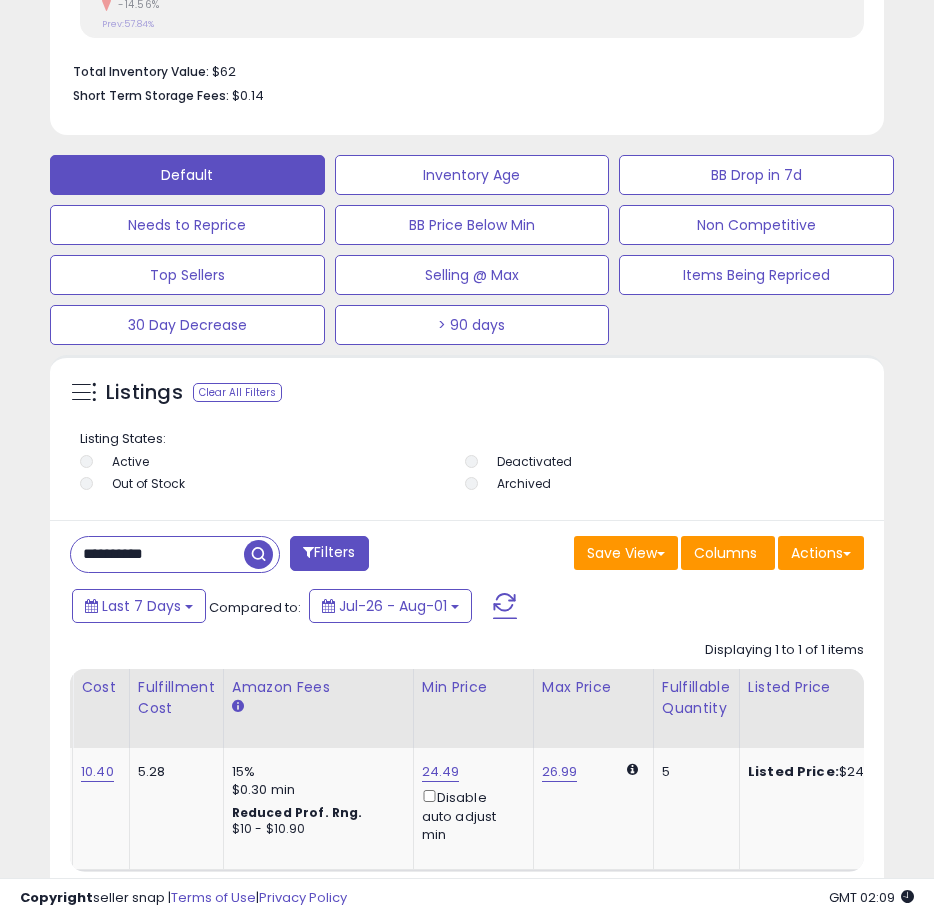 click on "**********" at bounding box center [157, 554] 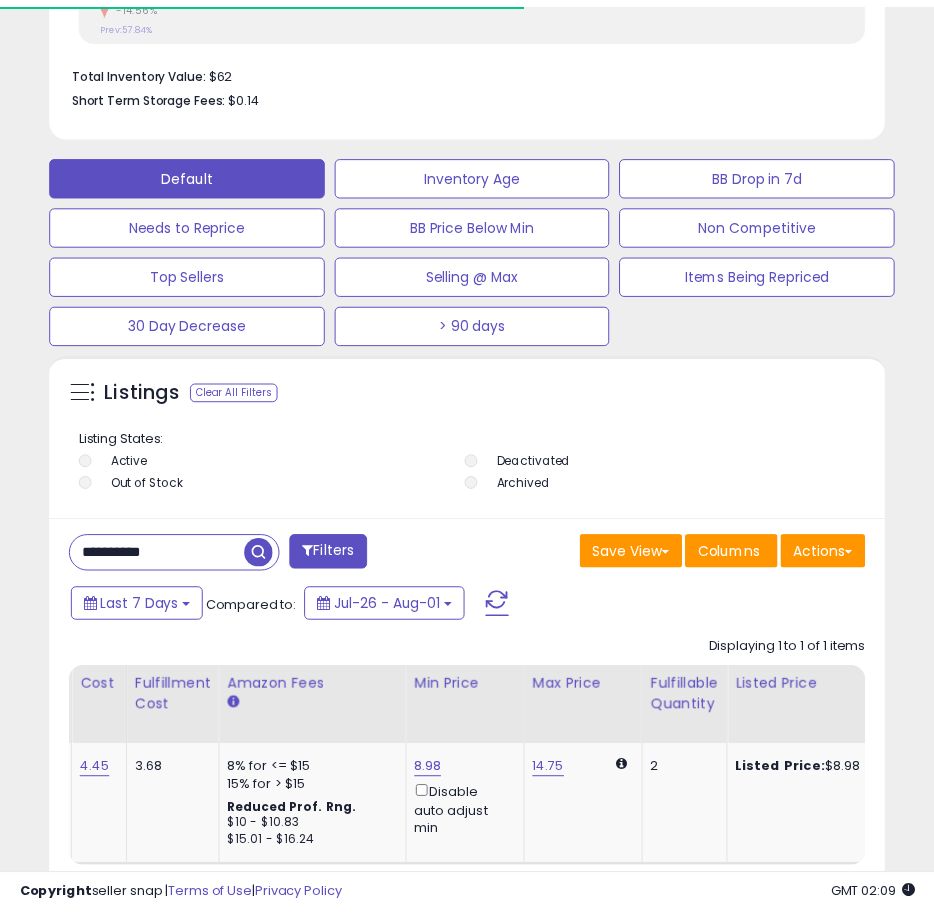 scroll, scrollTop: 390, scrollLeft: 824, axis: both 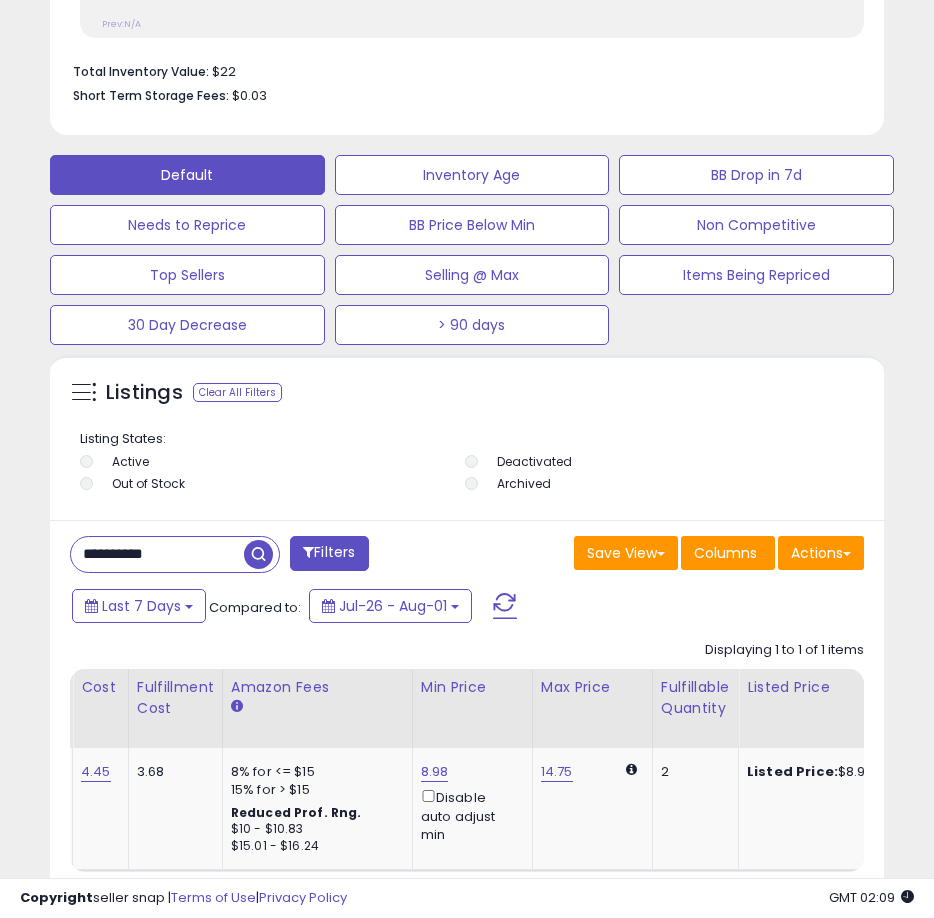 click on "**********" at bounding box center [157, 554] 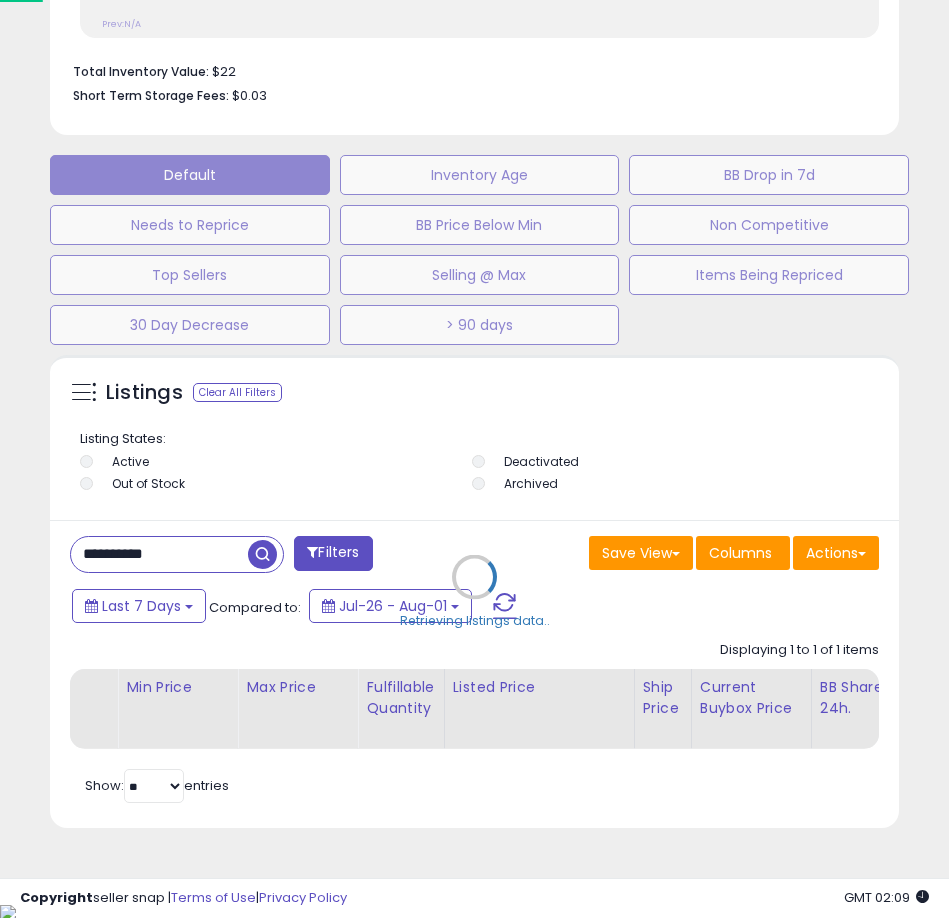 scroll, scrollTop: 999610, scrollLeft: 999161, axis: both 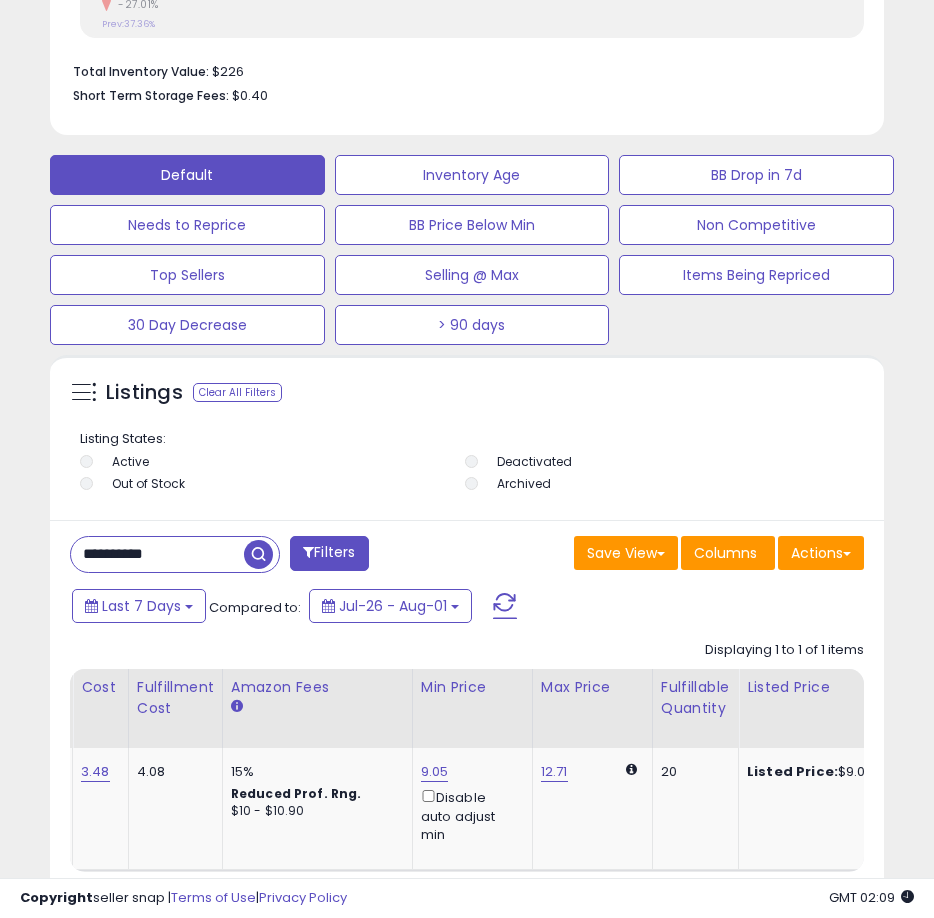 click on "**********" at bounding box center [157, 554] 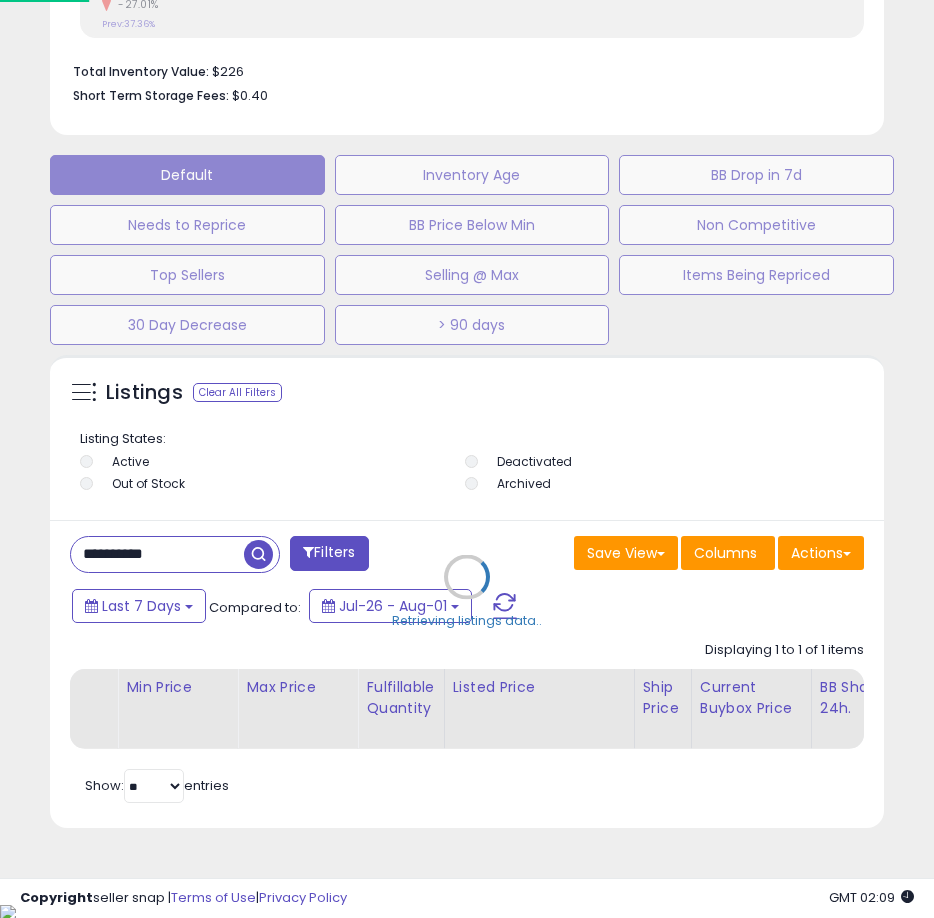 scroll, scrollTop: 999610, scrollLeft: 999161, axis: both 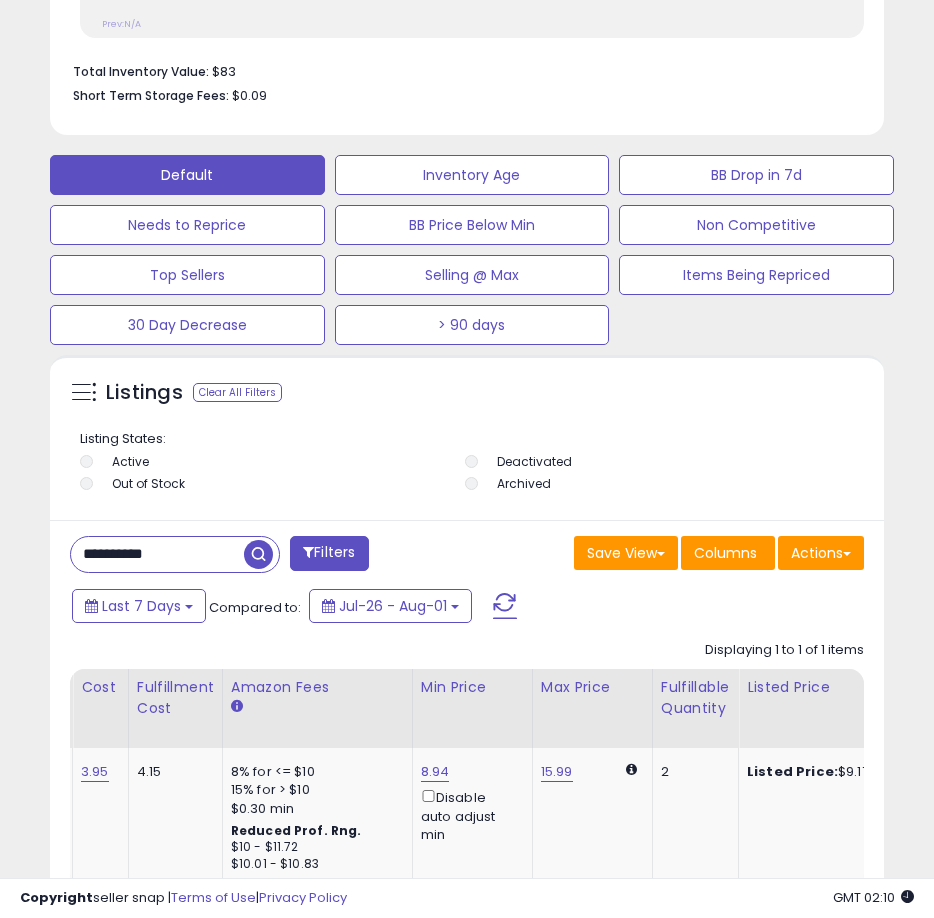 click on "**********" at bounding box center (157, 554) 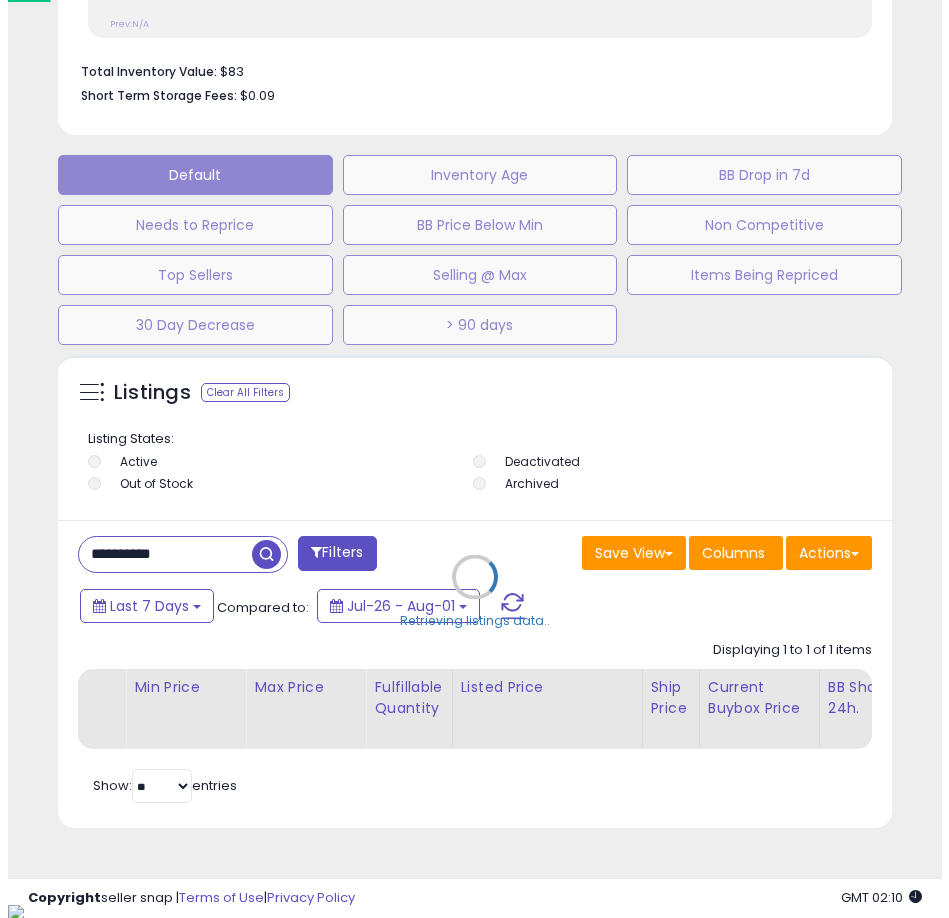 scroll, scrollTop: 999610, scrollLeft: 999161, axis: both 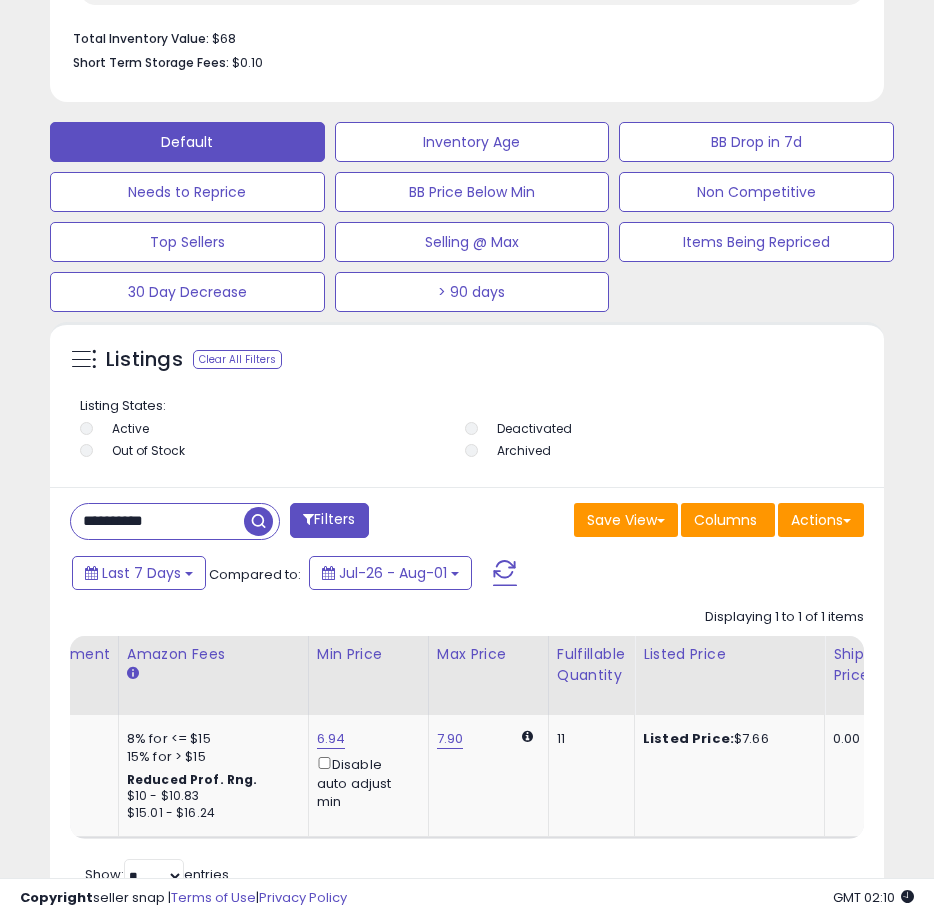 click on "**********" at bounding box center (157, 521) 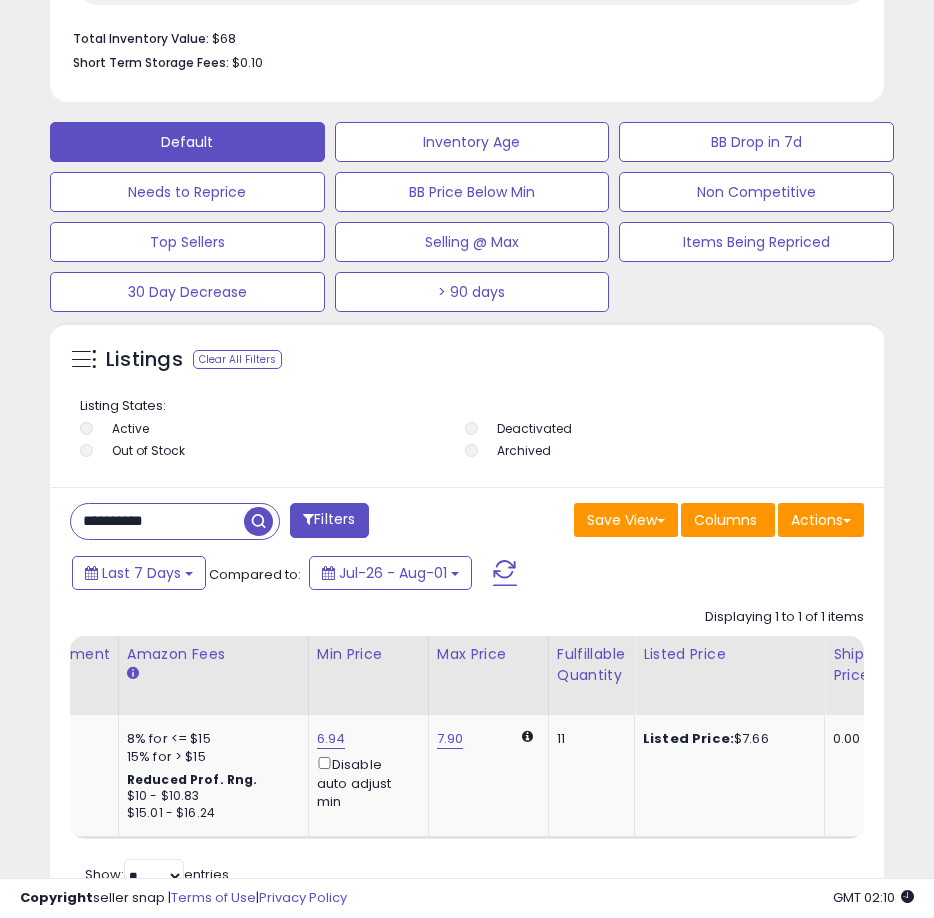 click on "**********" at bounding box center (157, 521) 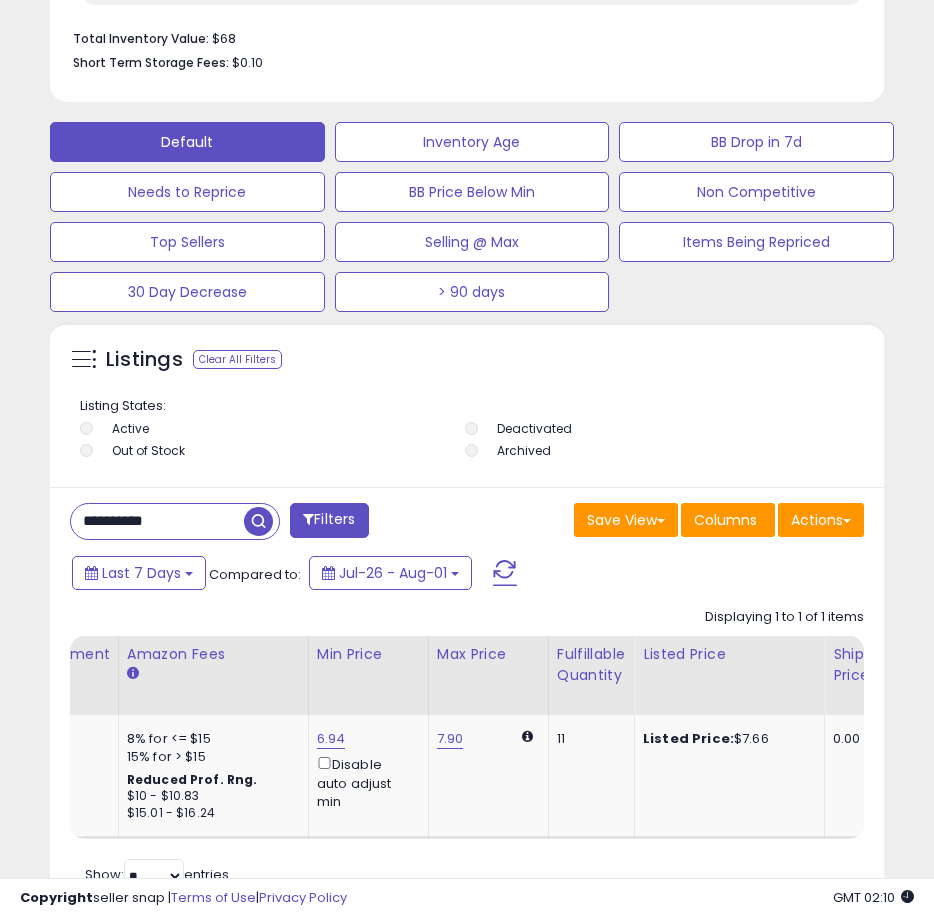 paste 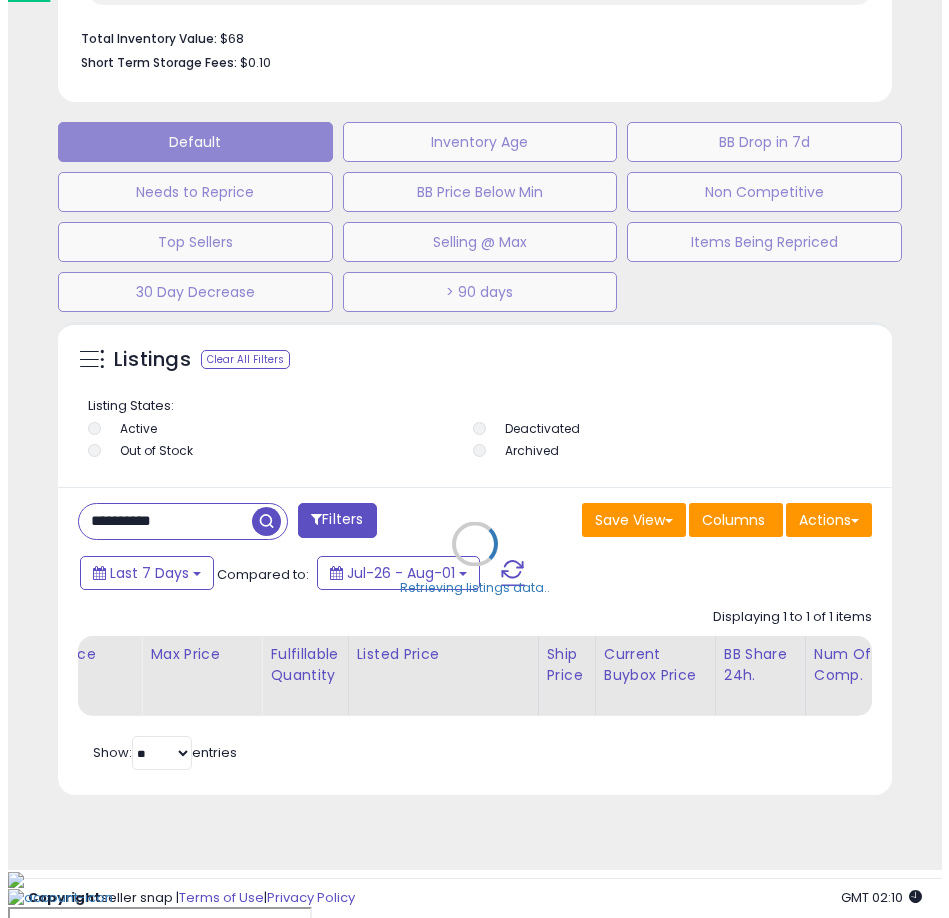 scroll, scrollTop: 1166, scrollLeft: 0, axis: vertical 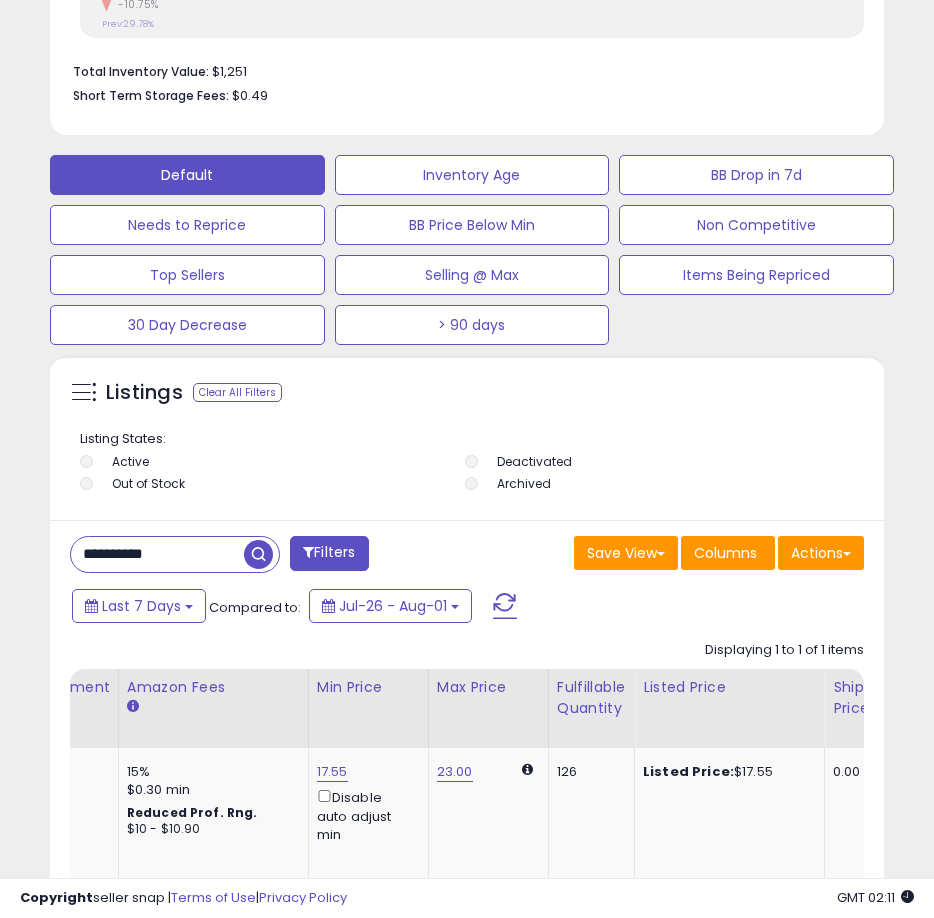 click on "**********" at bounding box center (157, 554) 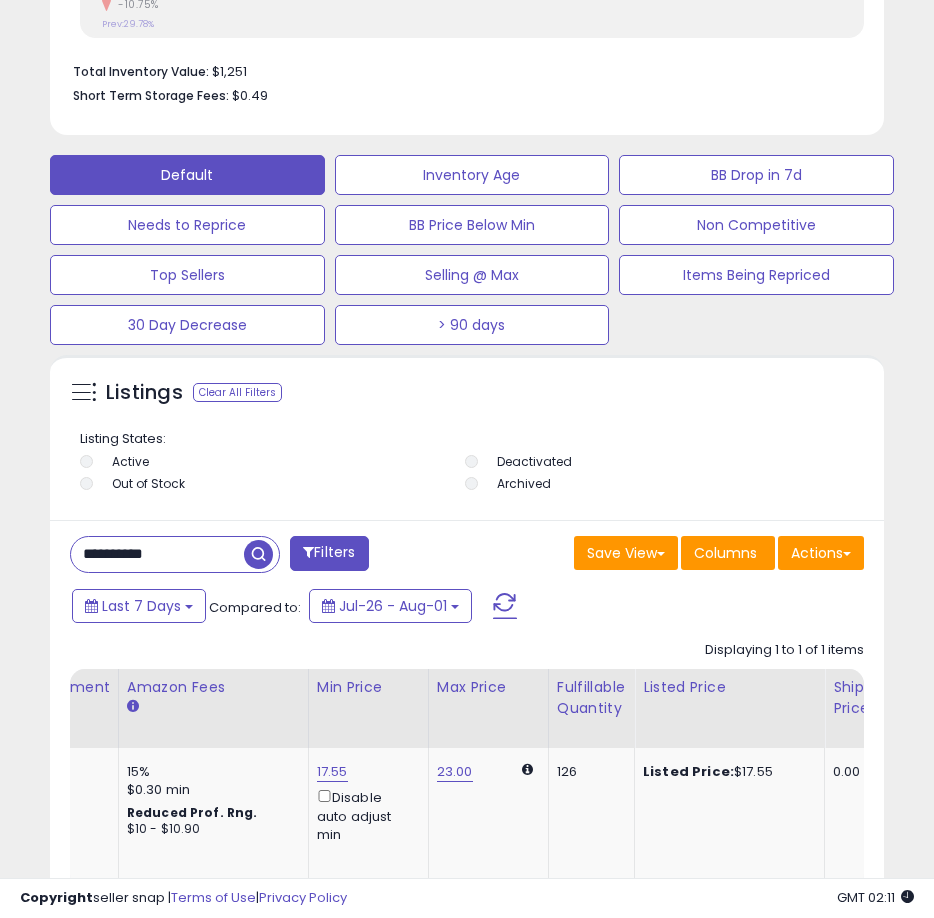 click on "**********" at bounding box center (157, 554) 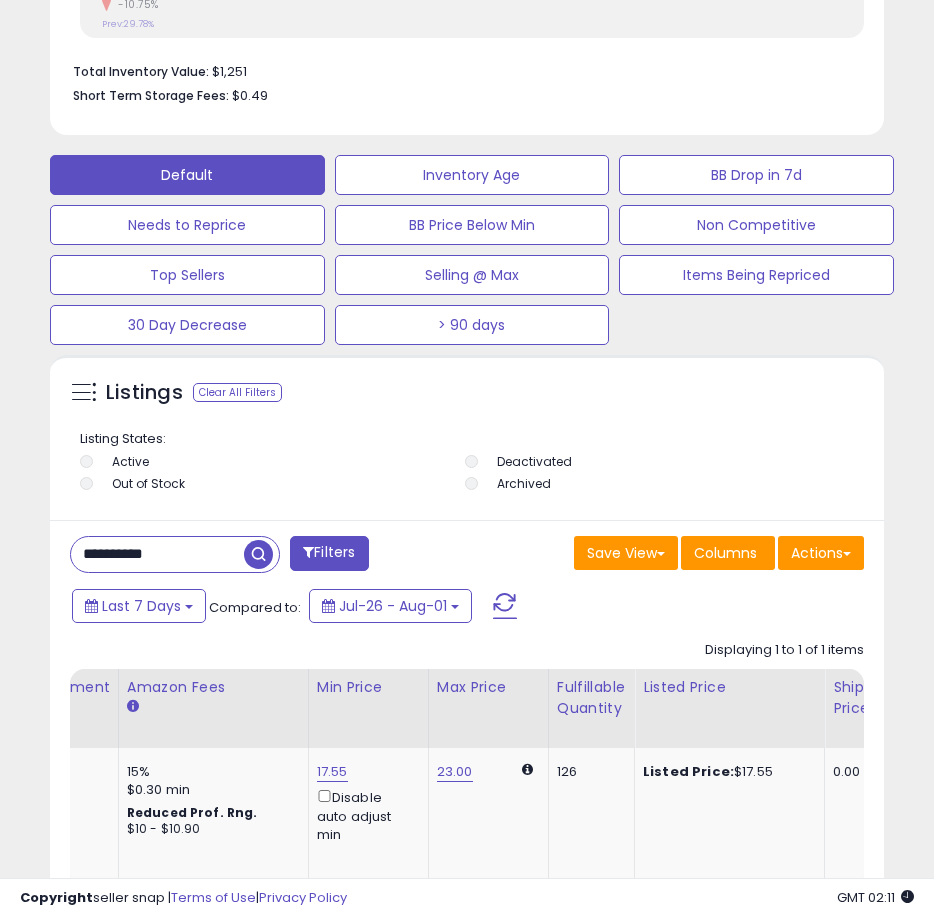 paste 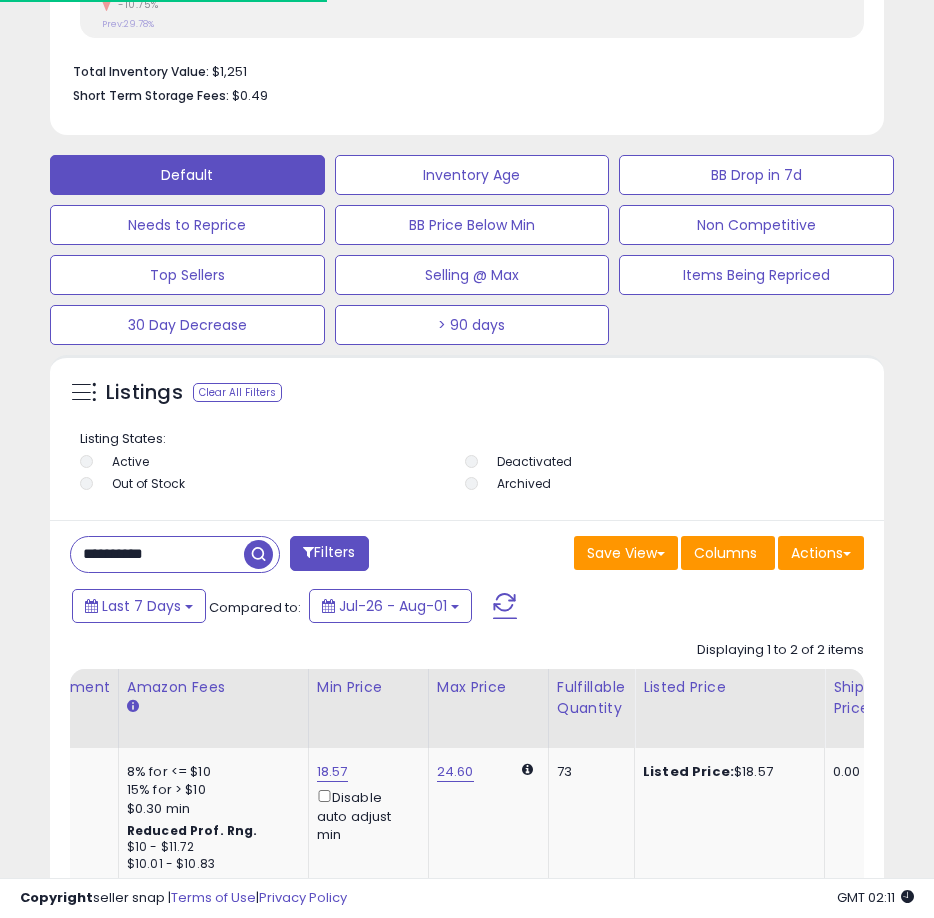 scroll, scrollTop: 390, scrollLeft: 824, axis: both 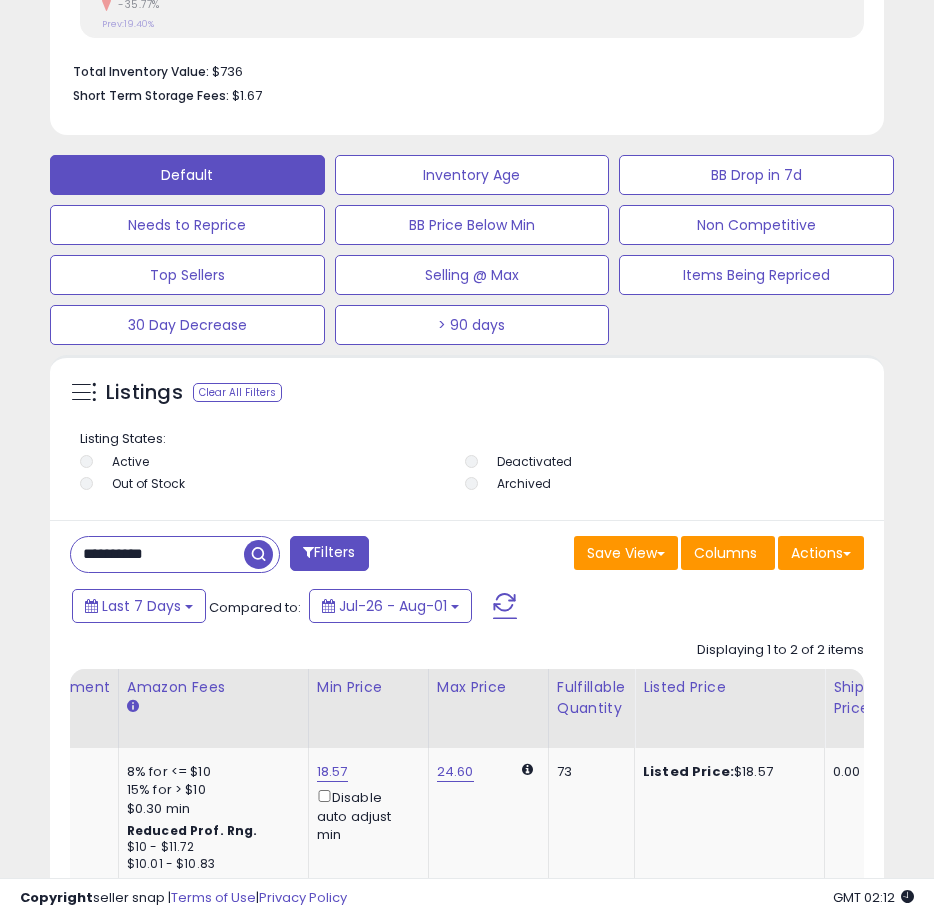 click on "**********" at bounding box center [157, 554] 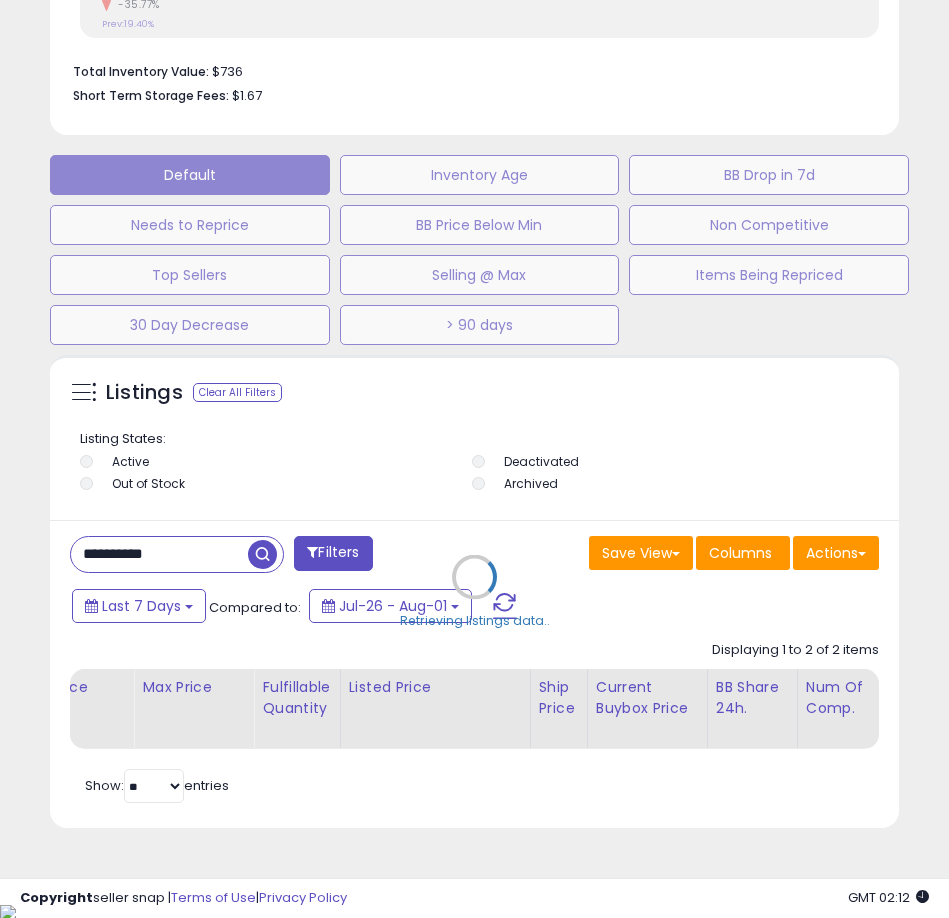 scroll, scrollTop: 999610, scrollLeft: 999161, axis: both 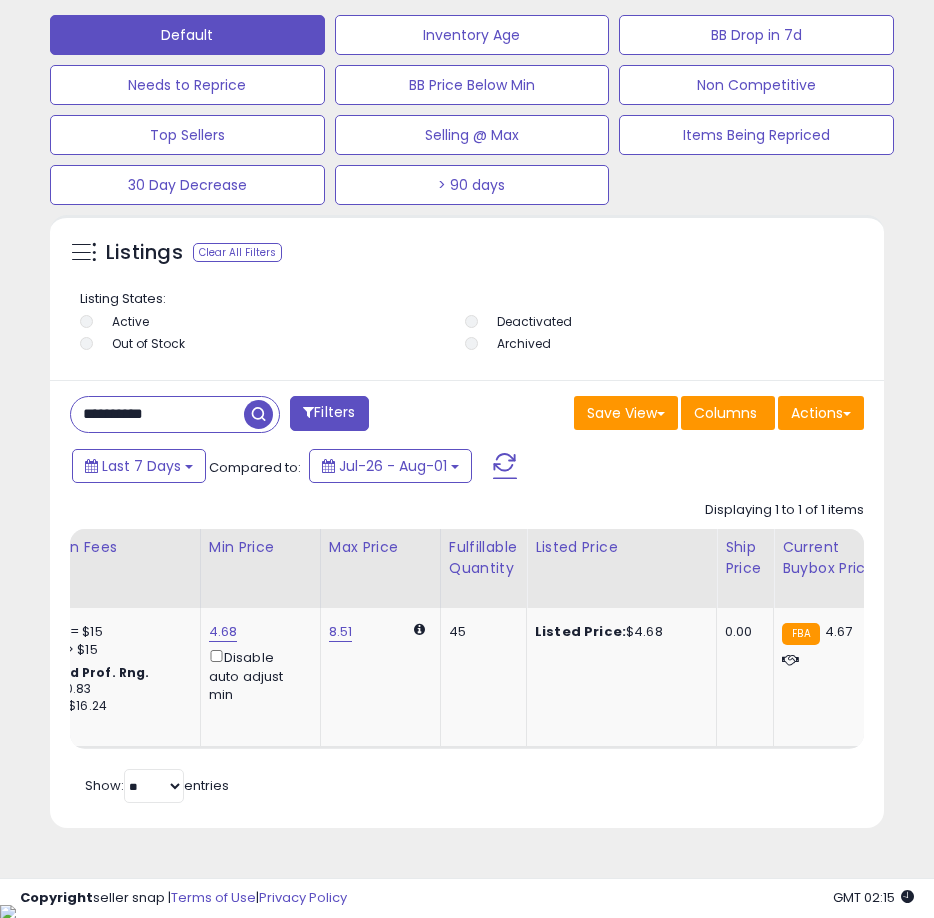 click on "**********" at bounding box center [157, 414] 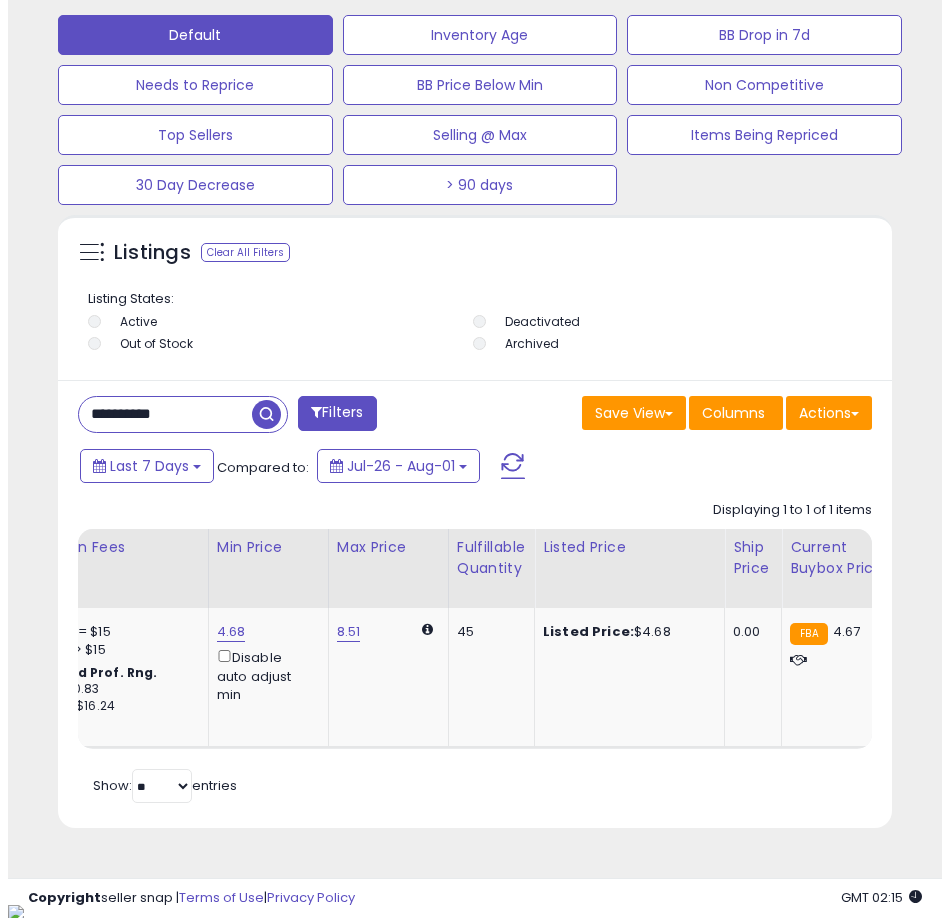 scroll, scrollTop: 1166, scrollLeft: 0, axis: vertical 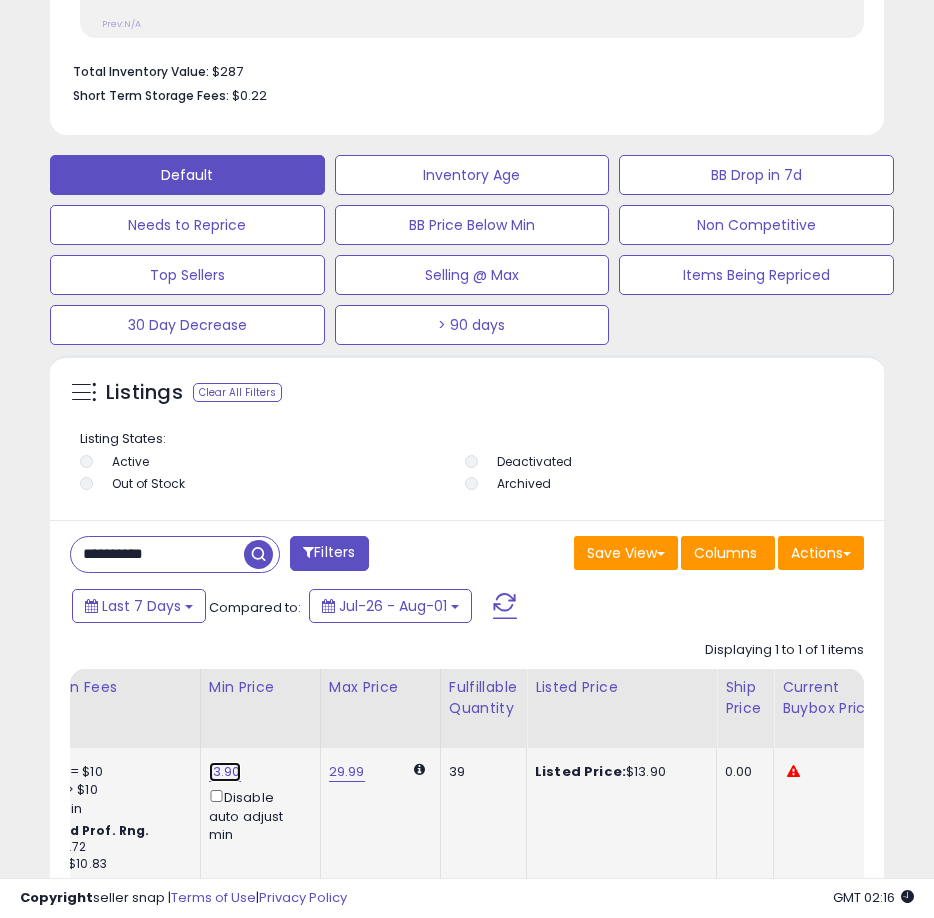 click on "13.90" at bounding box center (225, 772) 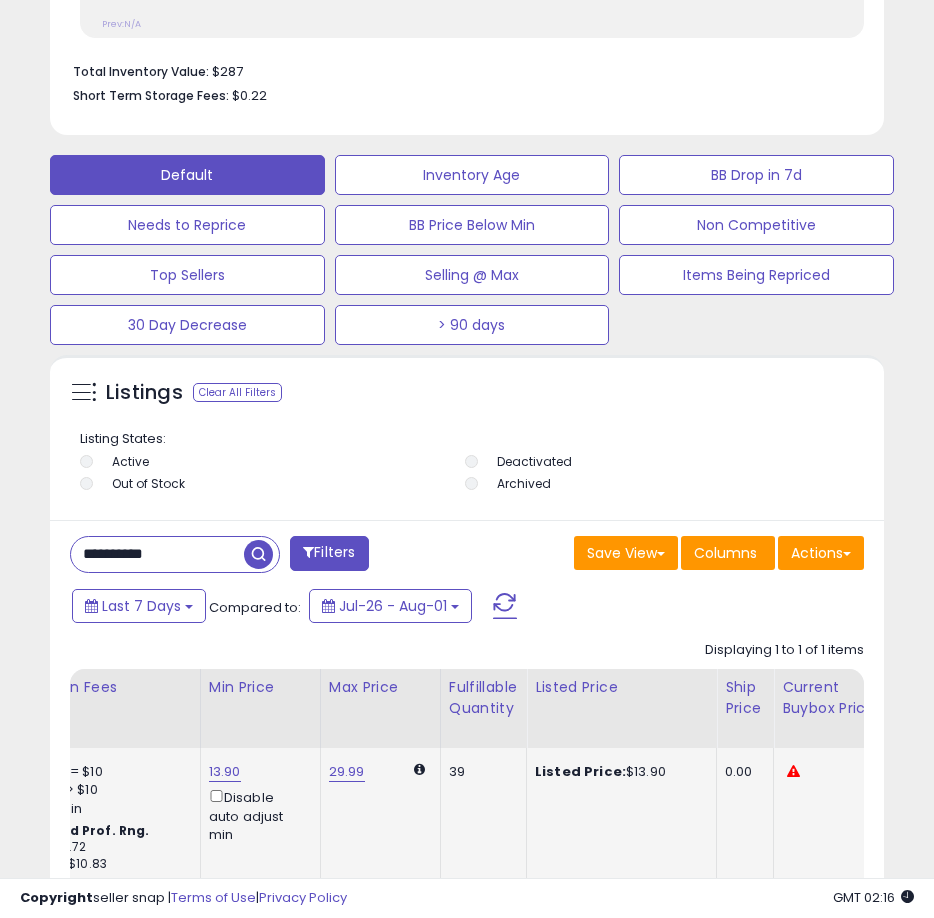 click on "13.90  Disable auto adjust min" at bounding box center (257, 803) 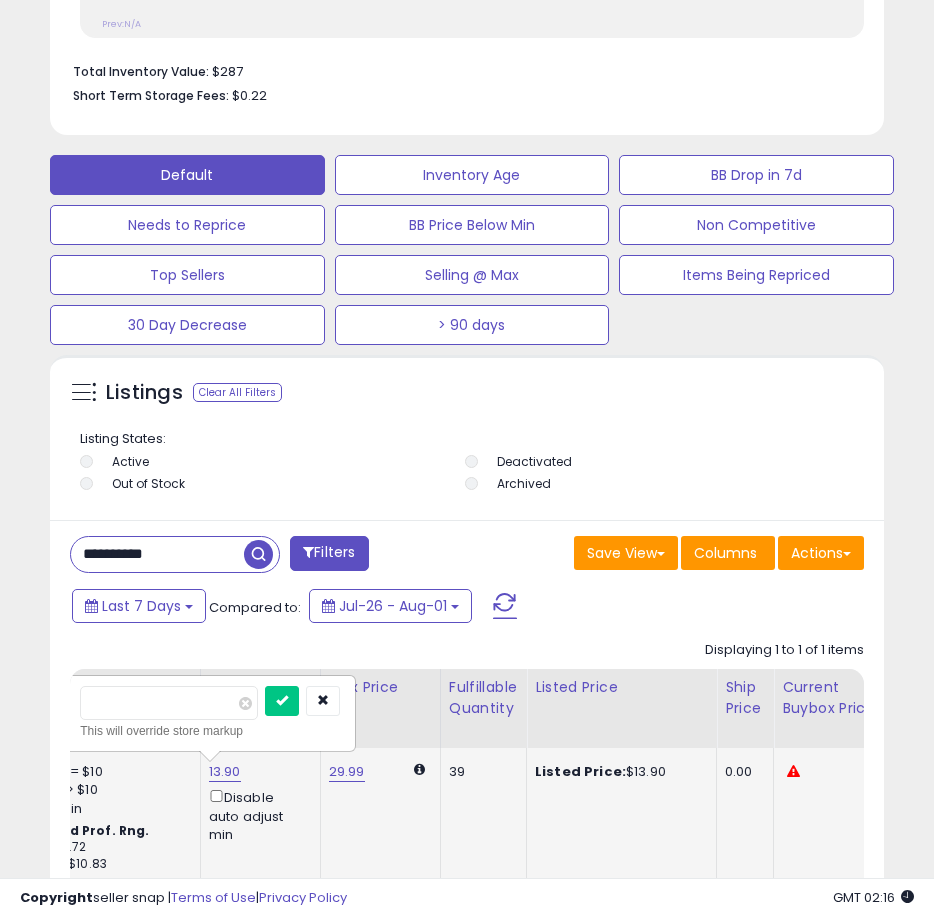 type on "****" 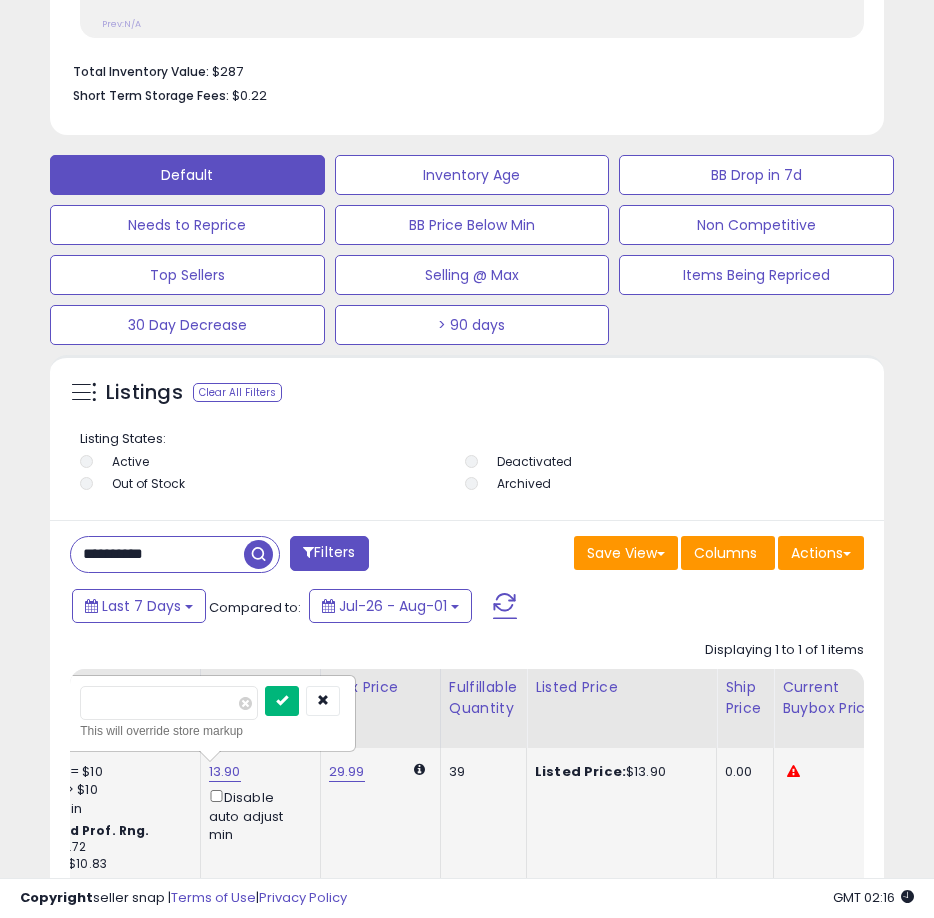 click at bounding box center (282, 700) 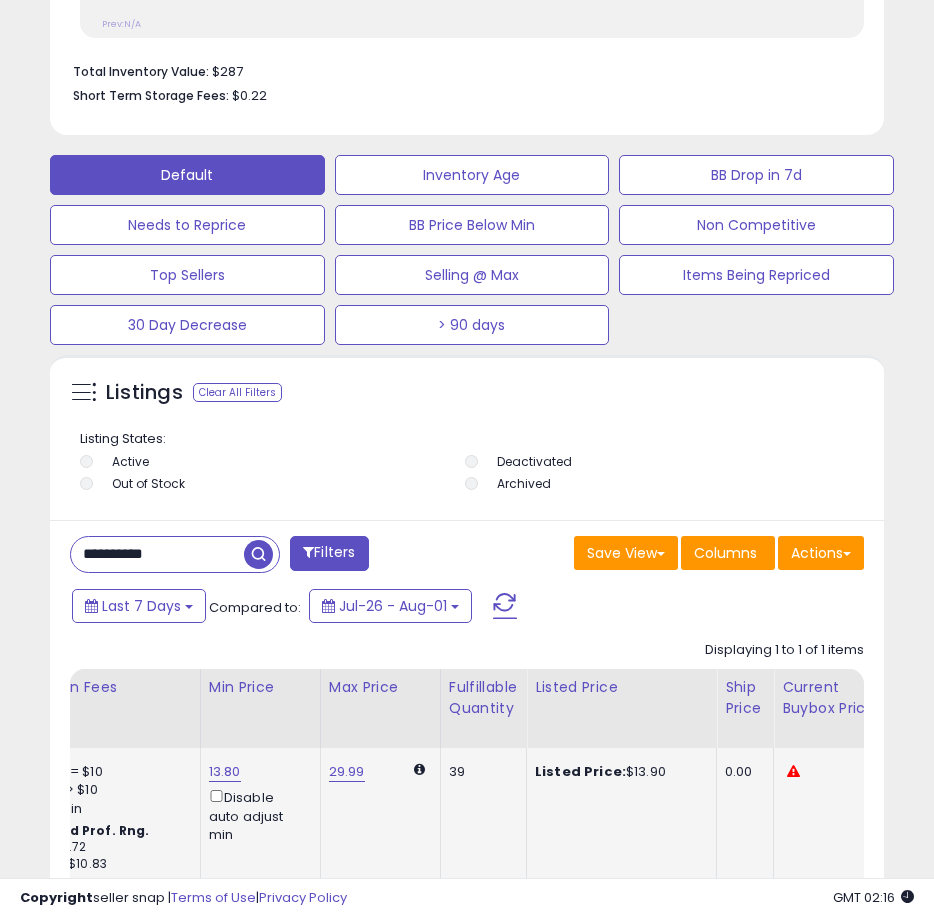 click on "**********" at bounding box center (157, 554) 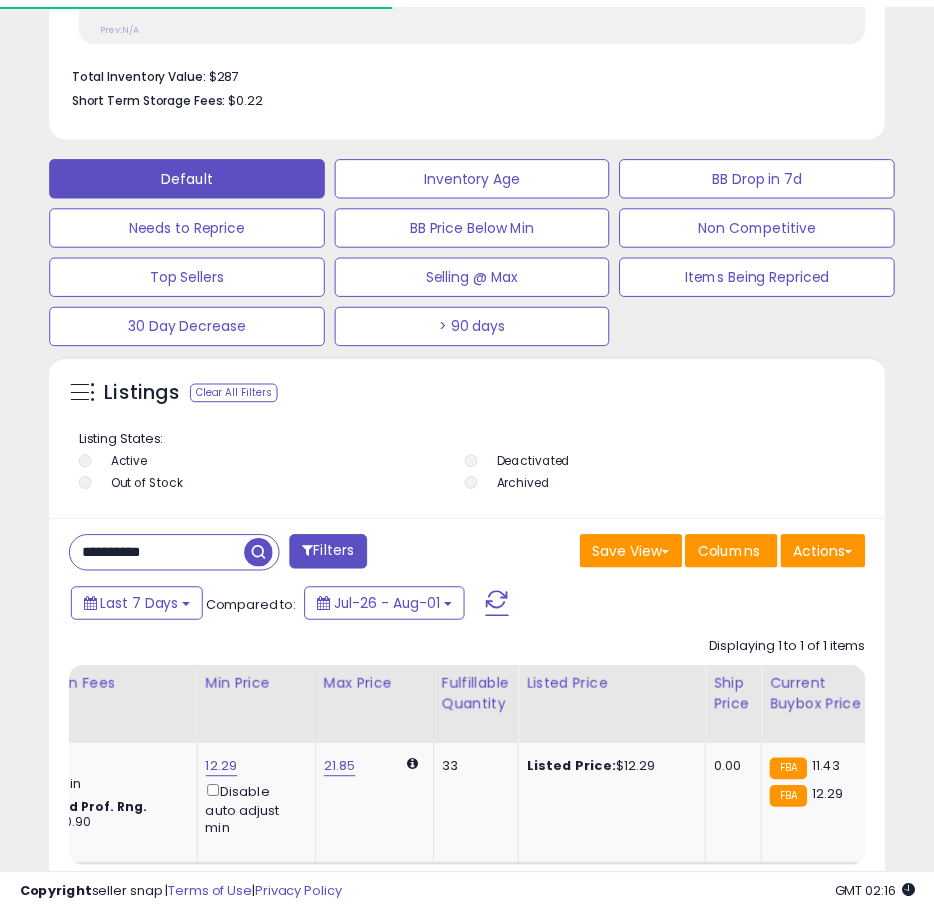 scroll, scrollTop: 390, scrollLeft: 824, axis: both 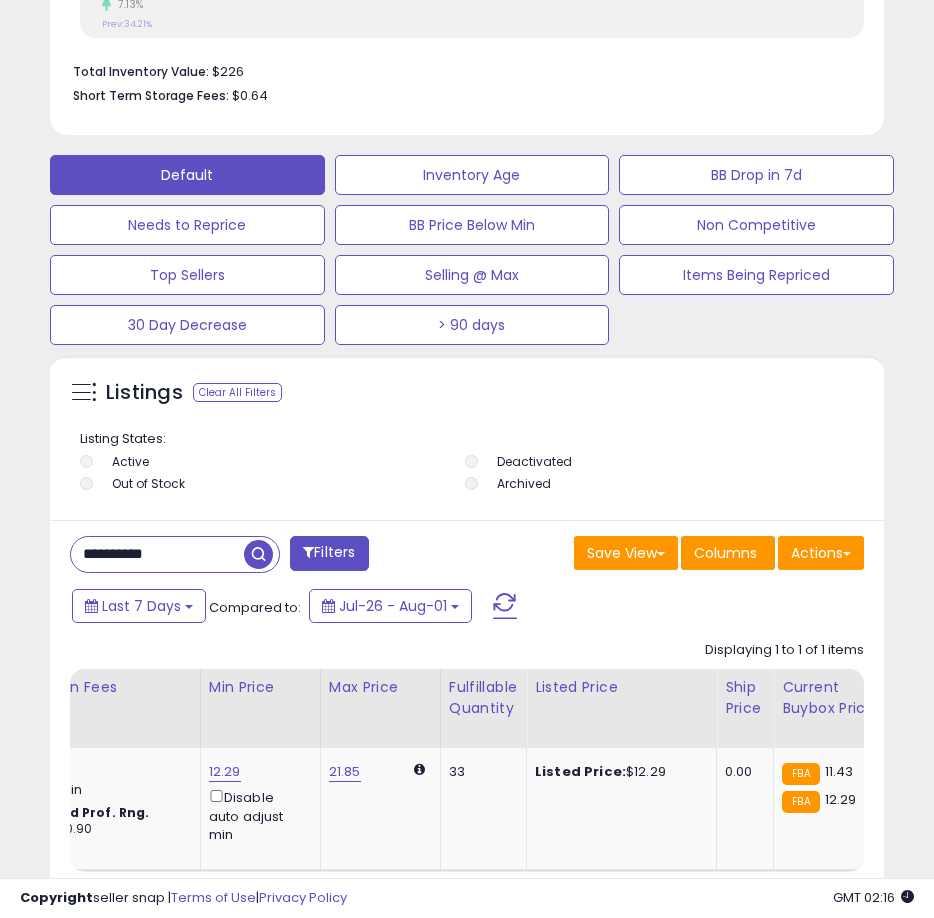 click on "**********" at bounding box center [157, 554] 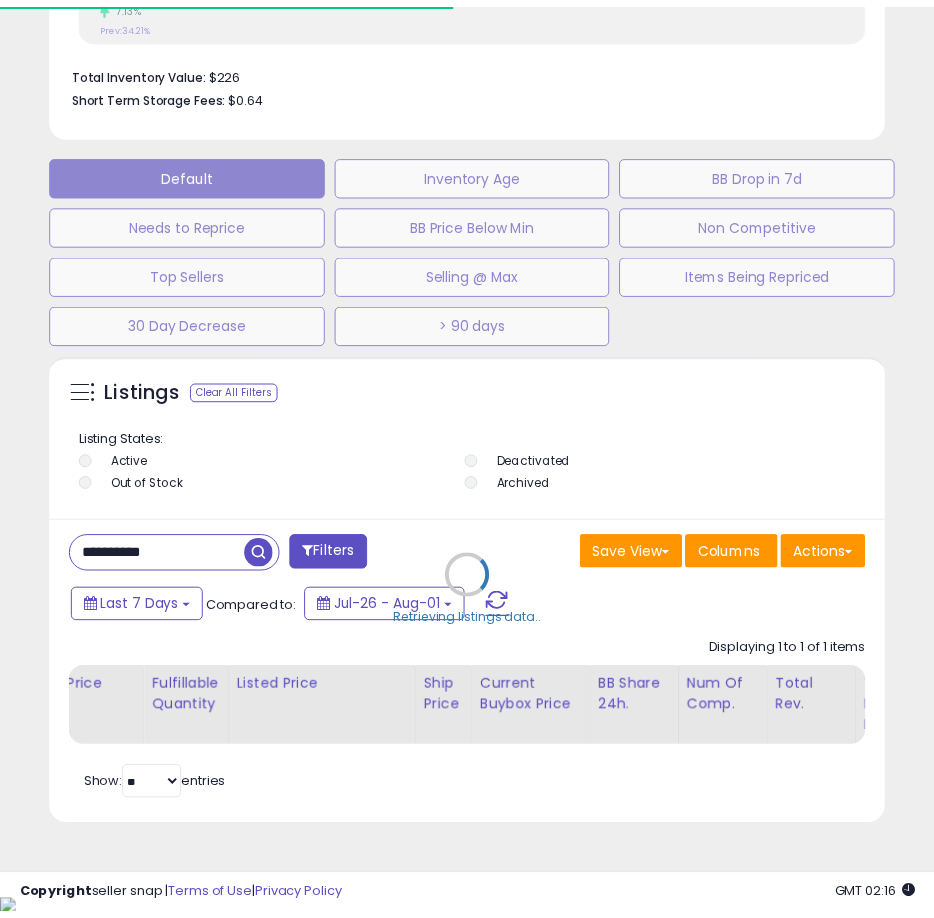 scroll, scrollTop: 390, scrollLeft: 824, axis: both 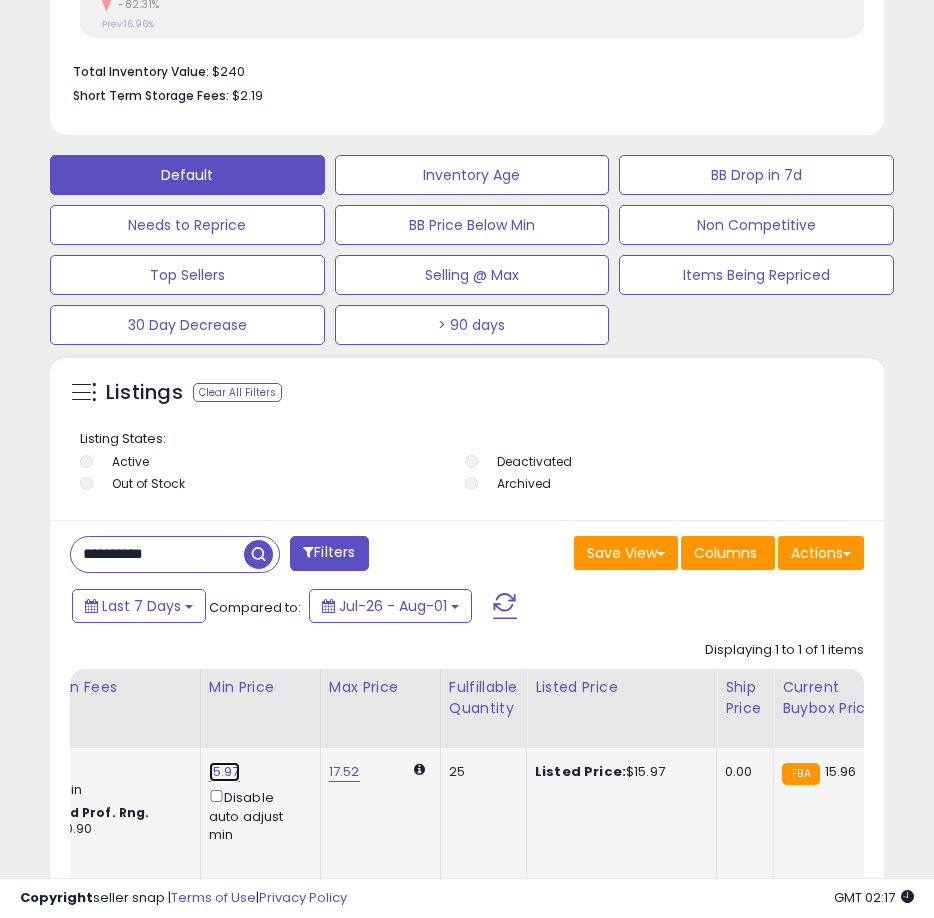 click on "15.97" at bounding box center [224, 772] 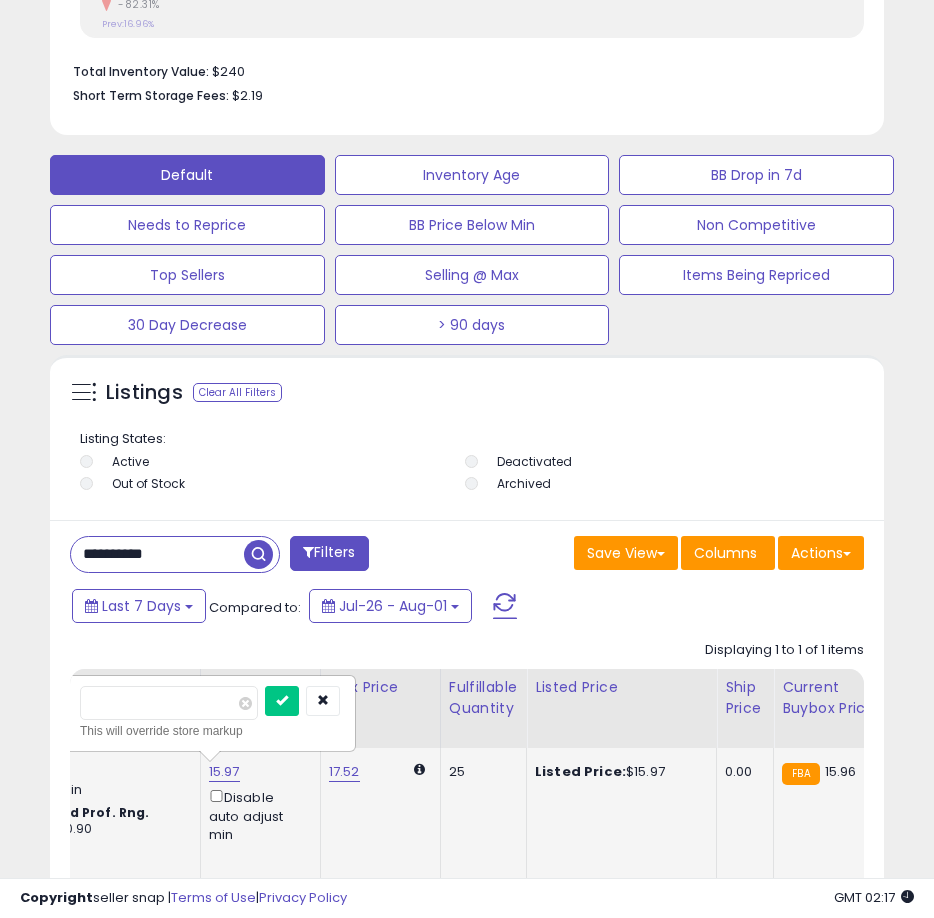 type on "*****" 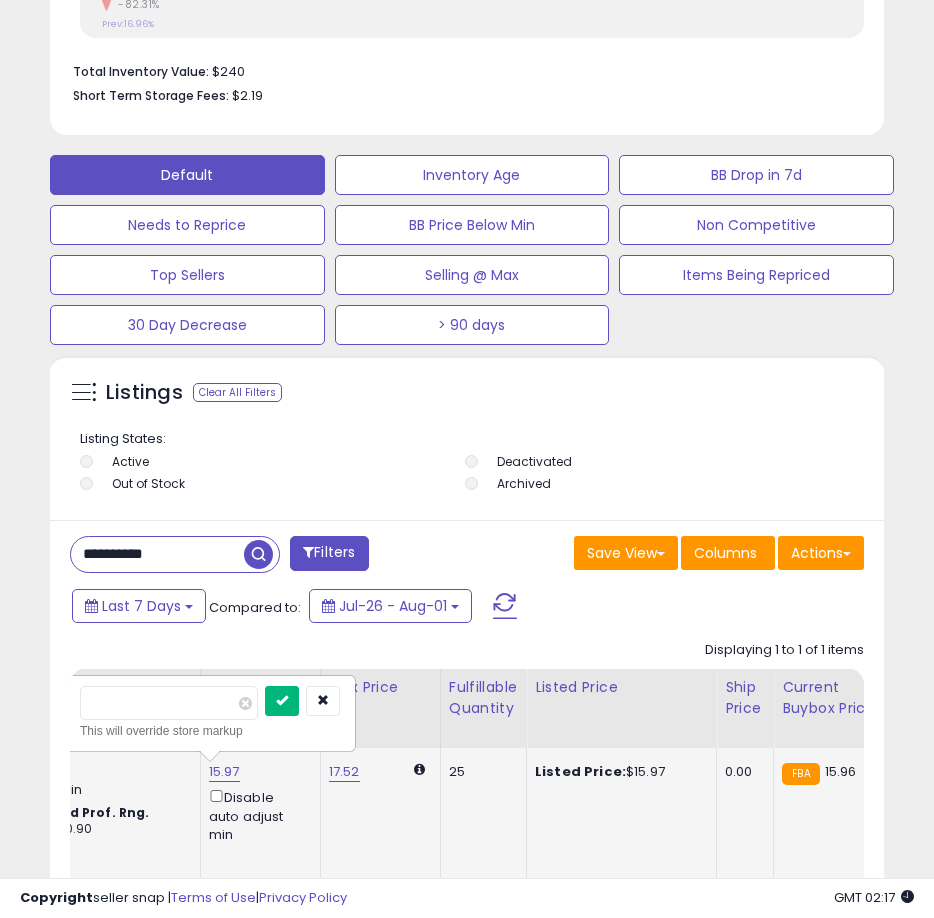 click at bounding box center [282, 700] 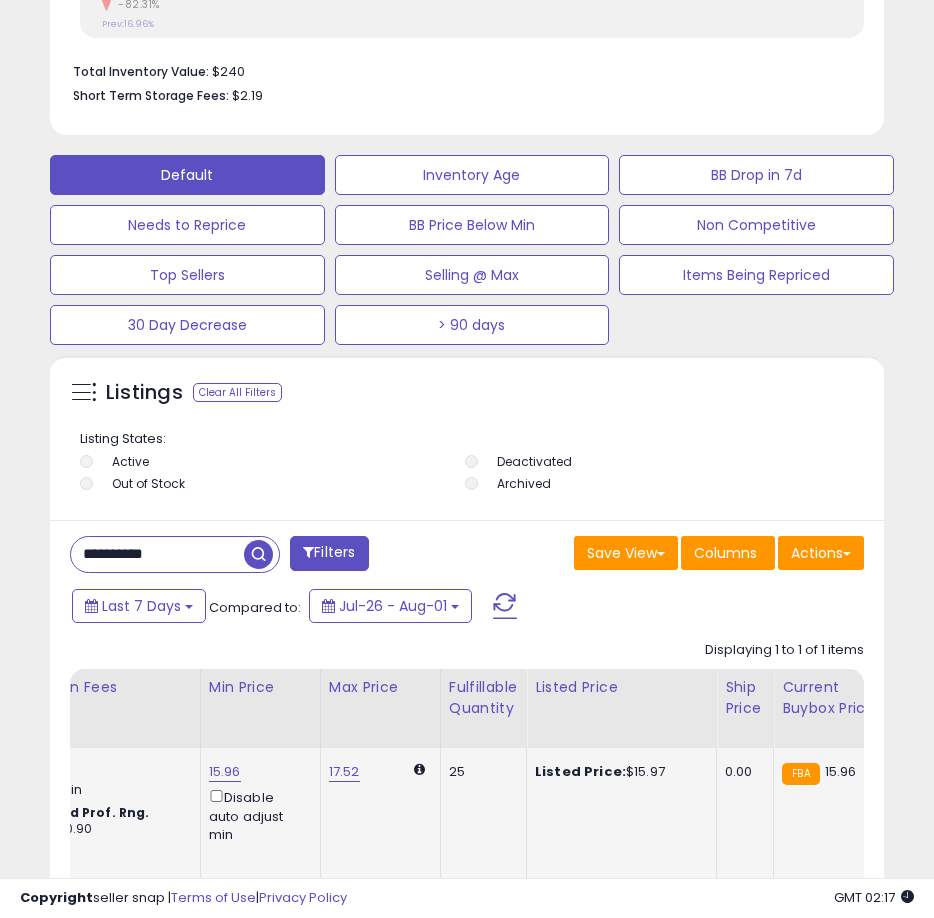click on "**********" at bounding box center [157, 554] 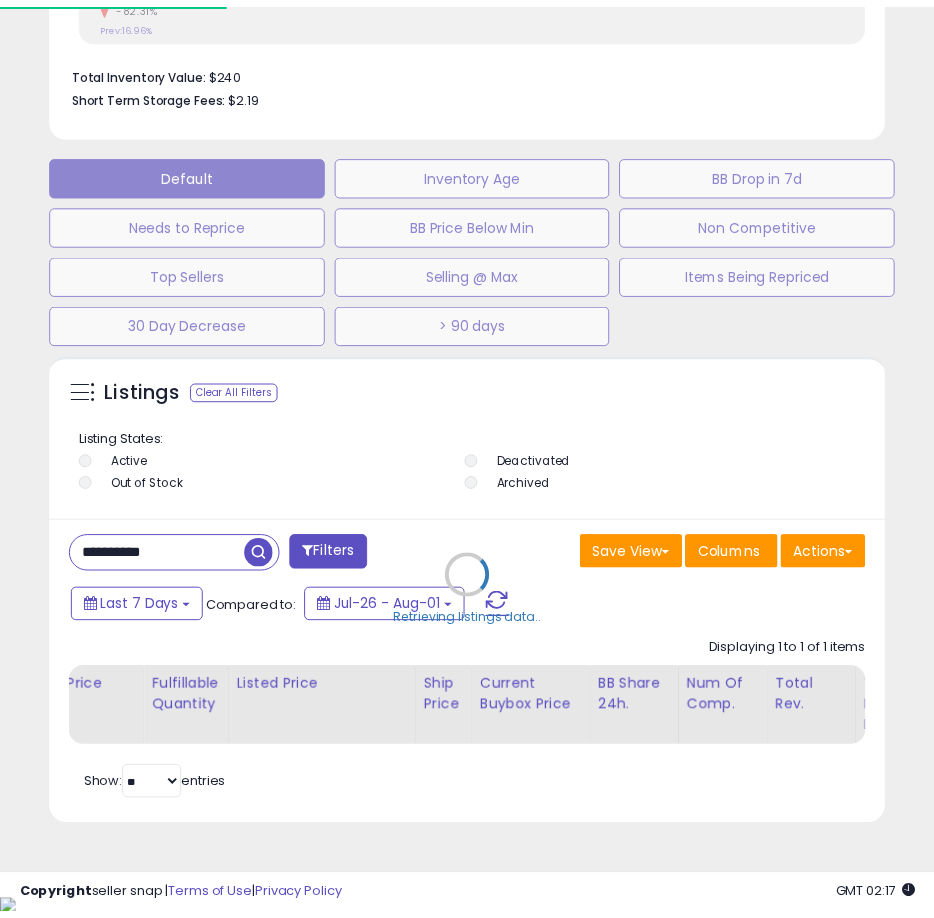 scroll, scrollTop: 390, scrollLeft: 824, axis: both 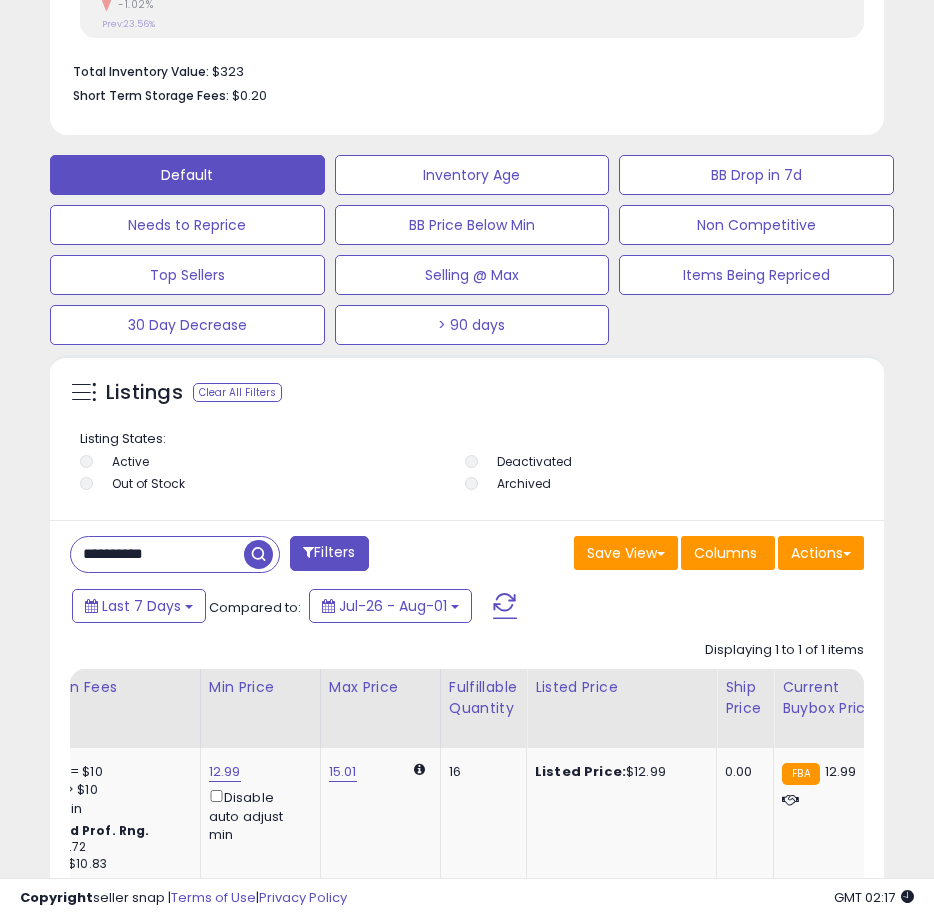 click on "**********" at bounding box center [157, 554] 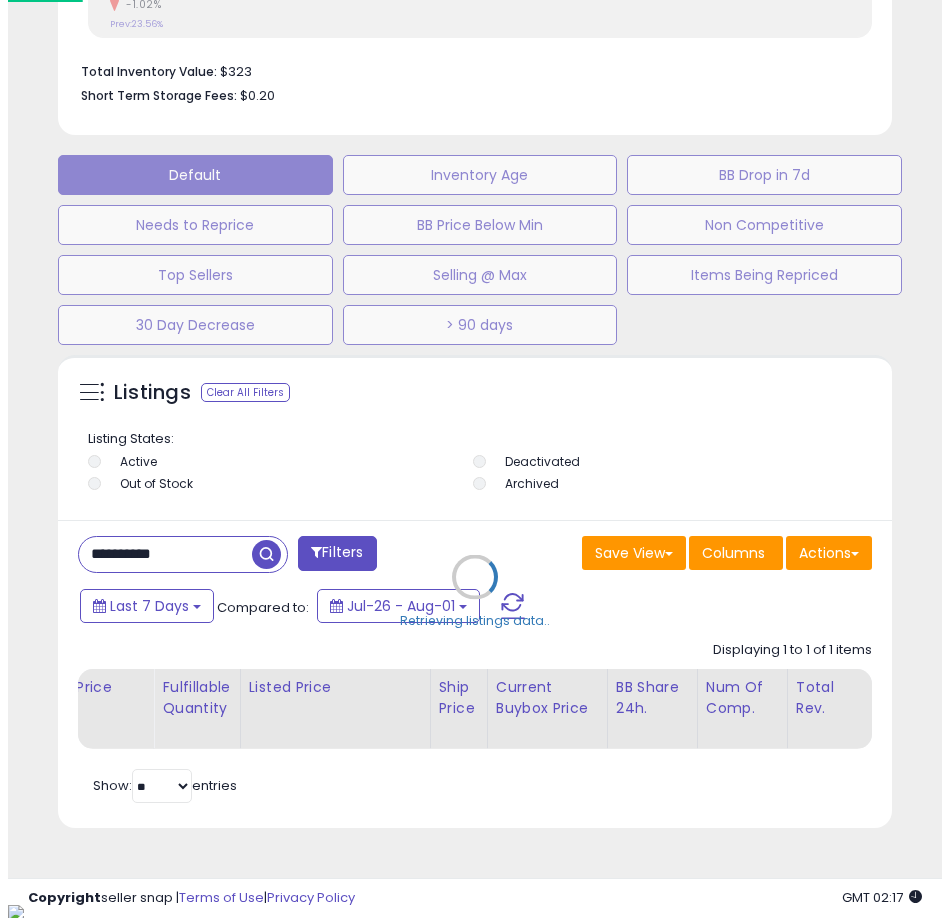 scroll, scrollTop: 999610, scrollLeft: 999161, axis: both 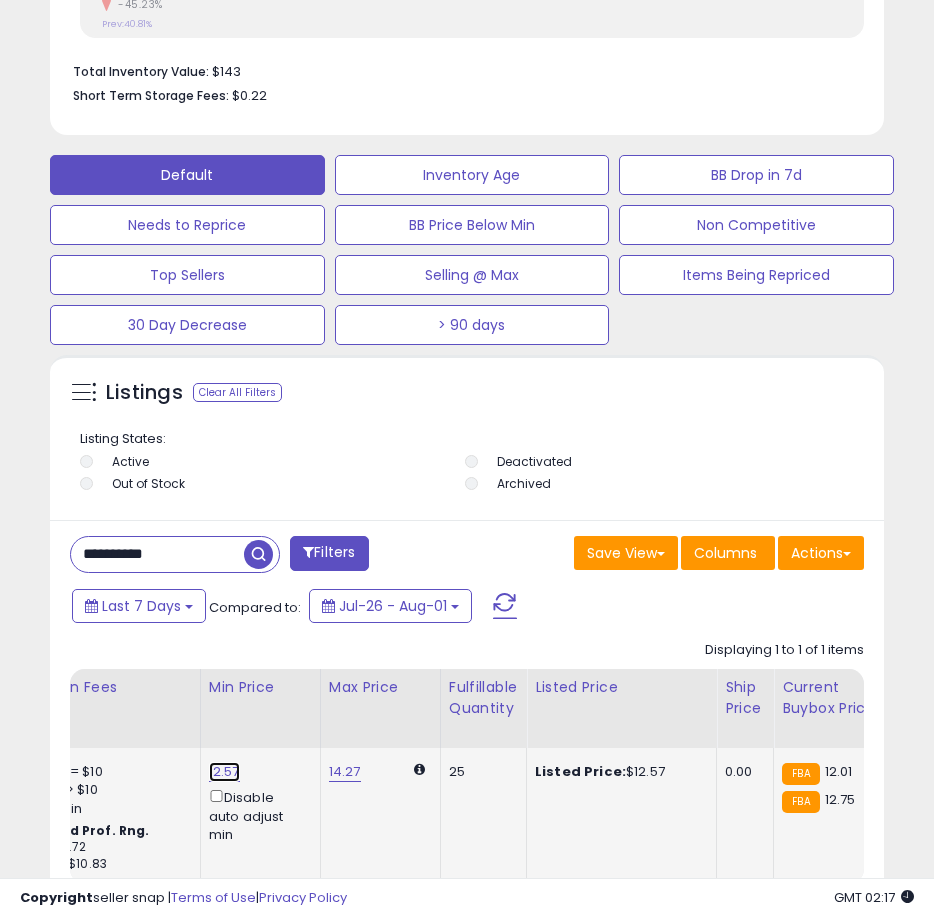 click on "12.57" at bounding box center (224, 772) 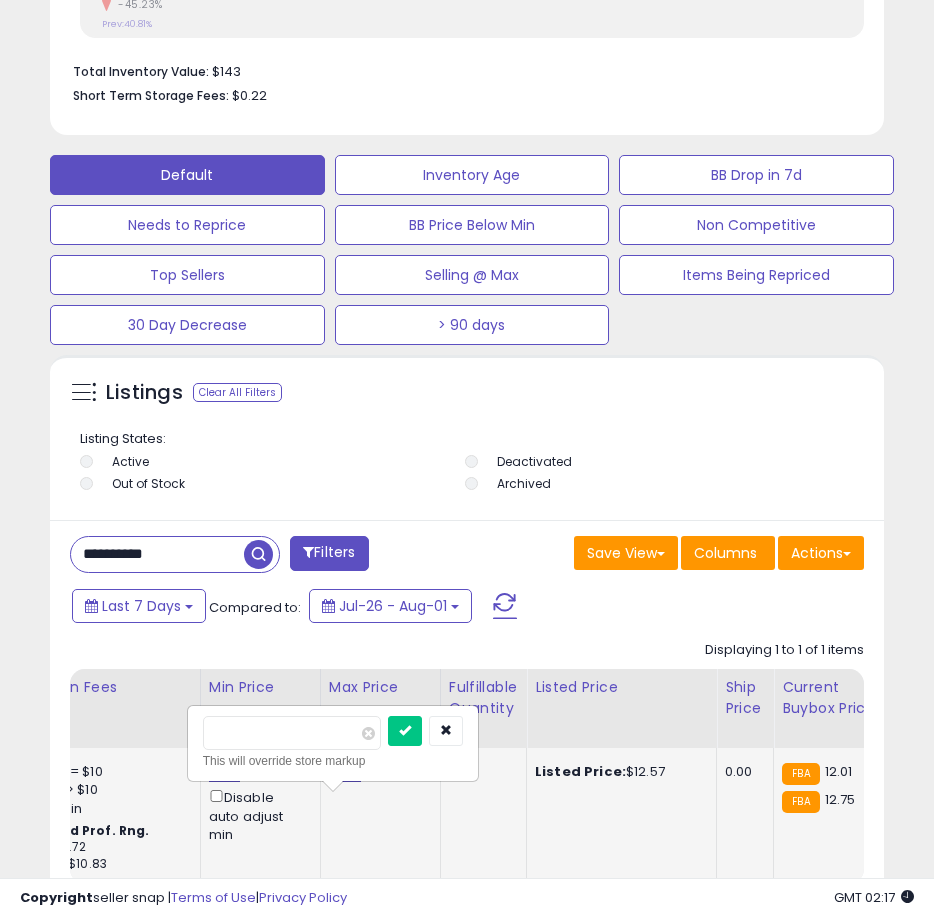 click on "12.57" at bounding box center (224, 772) 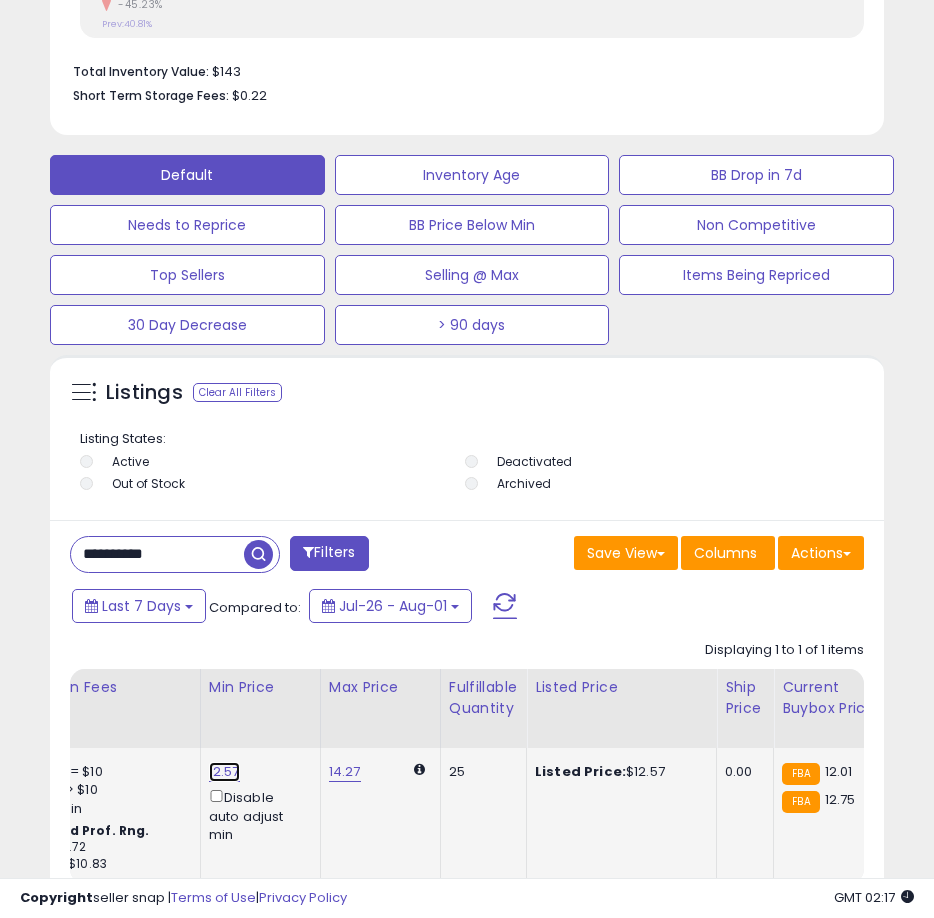 click on "12.57" at bounding box center [224, 772] 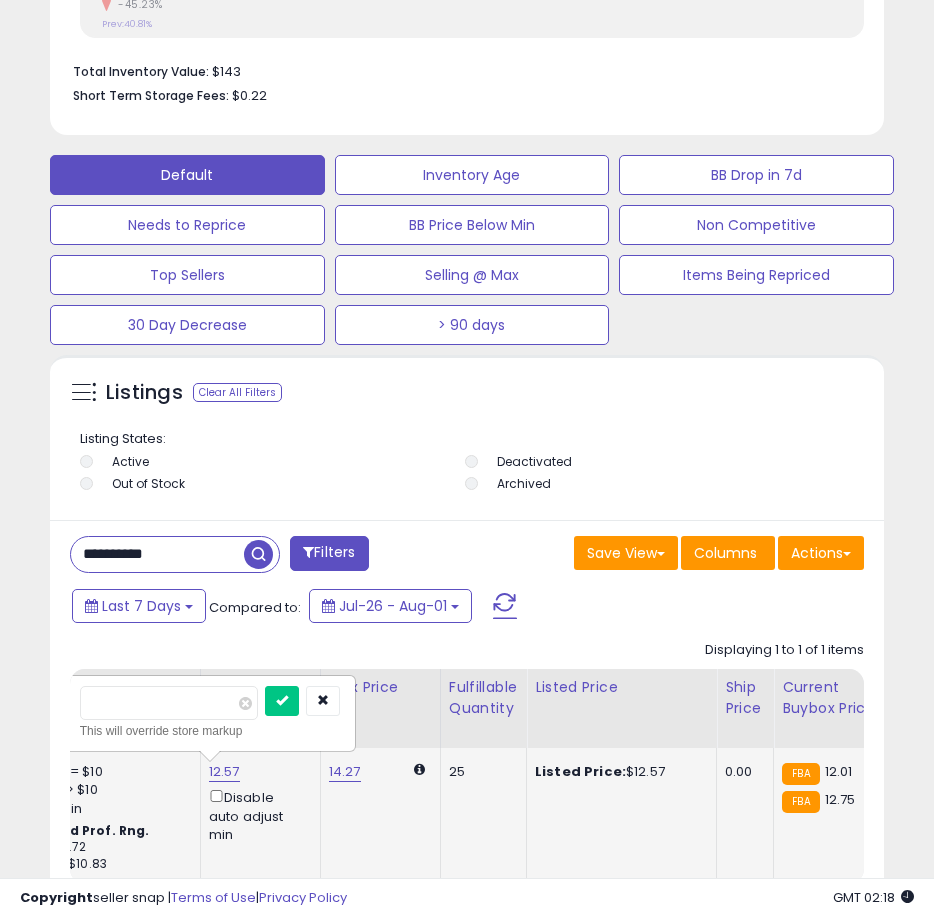 type on "*****" 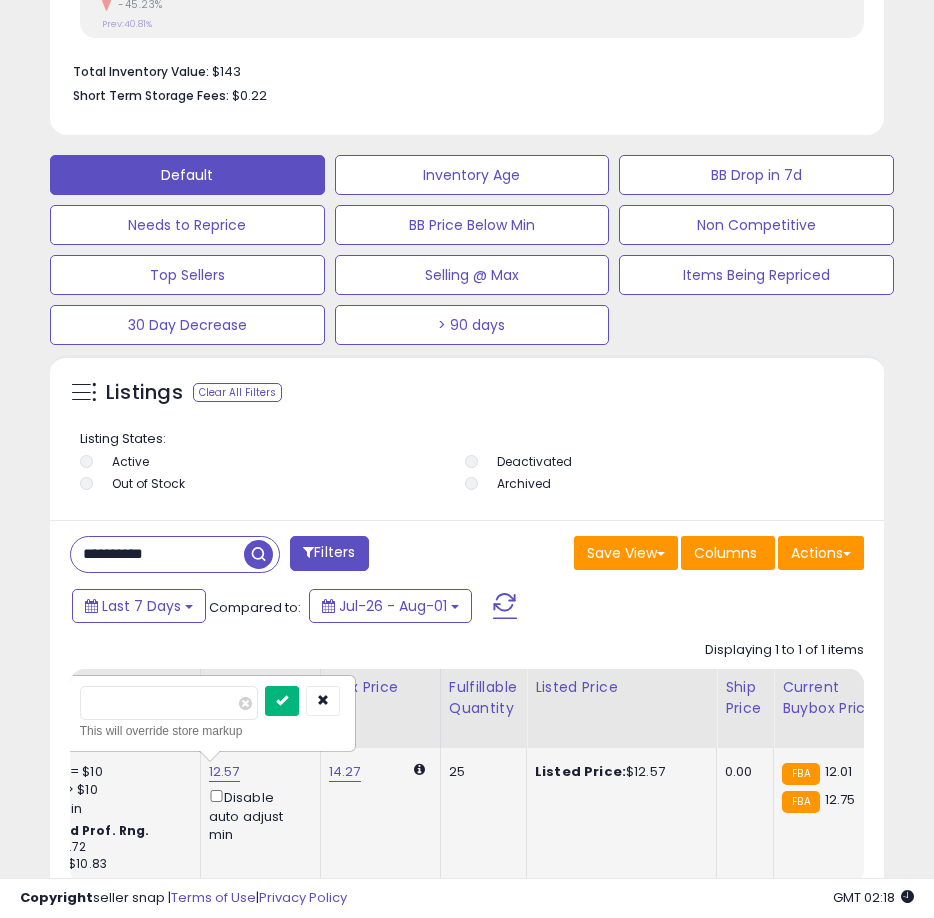 click at bounding box center [282, 701] 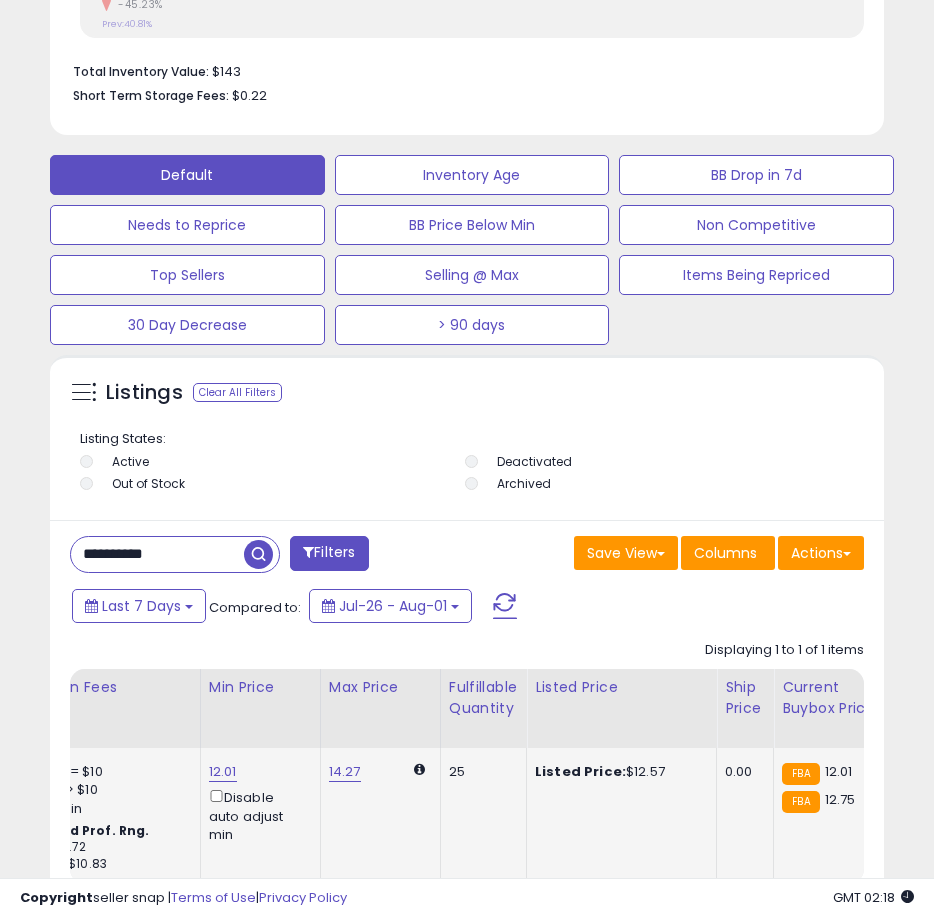 click on "**********" at bounding box center [157, 554] 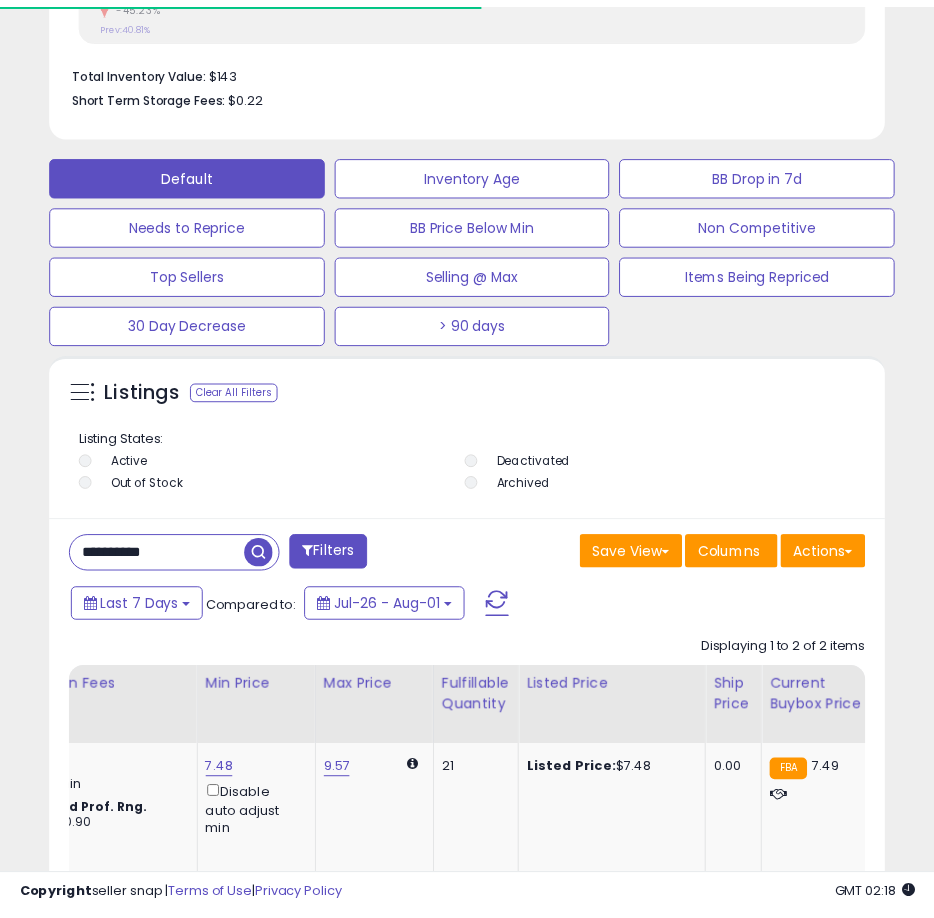 scroll, scrollTop: 390, scrollLeft: 824, axis: both 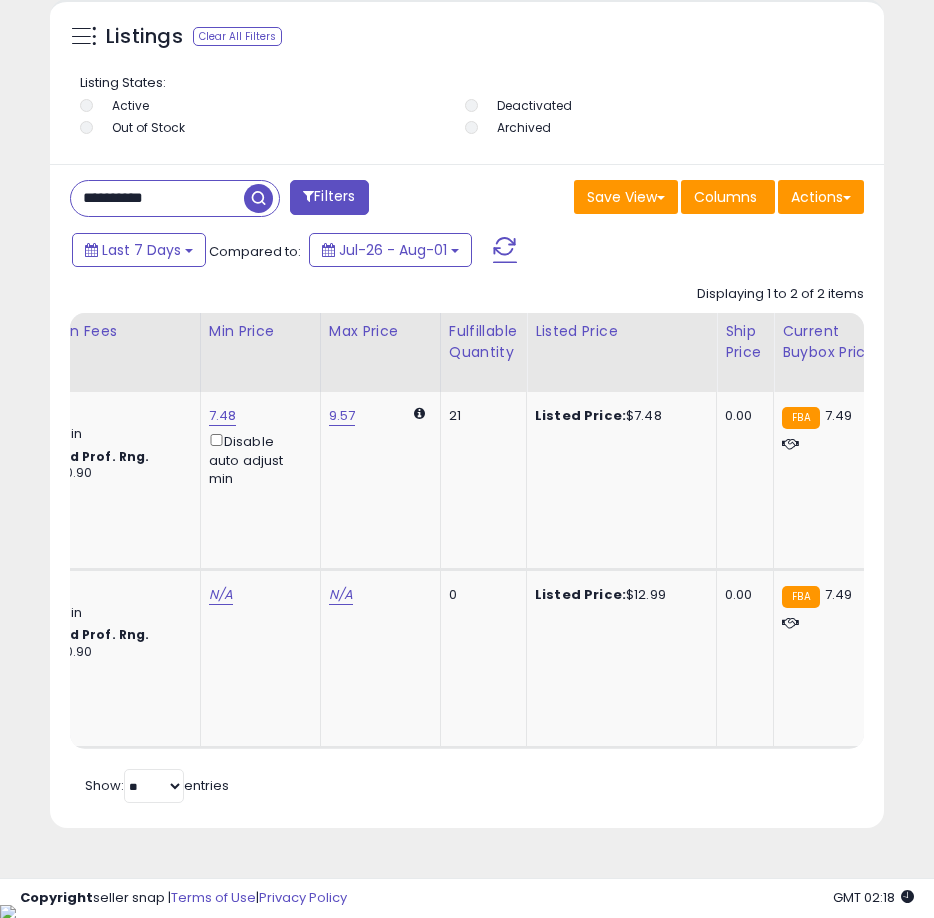 click on "**********" at bounding box center [157, 198] 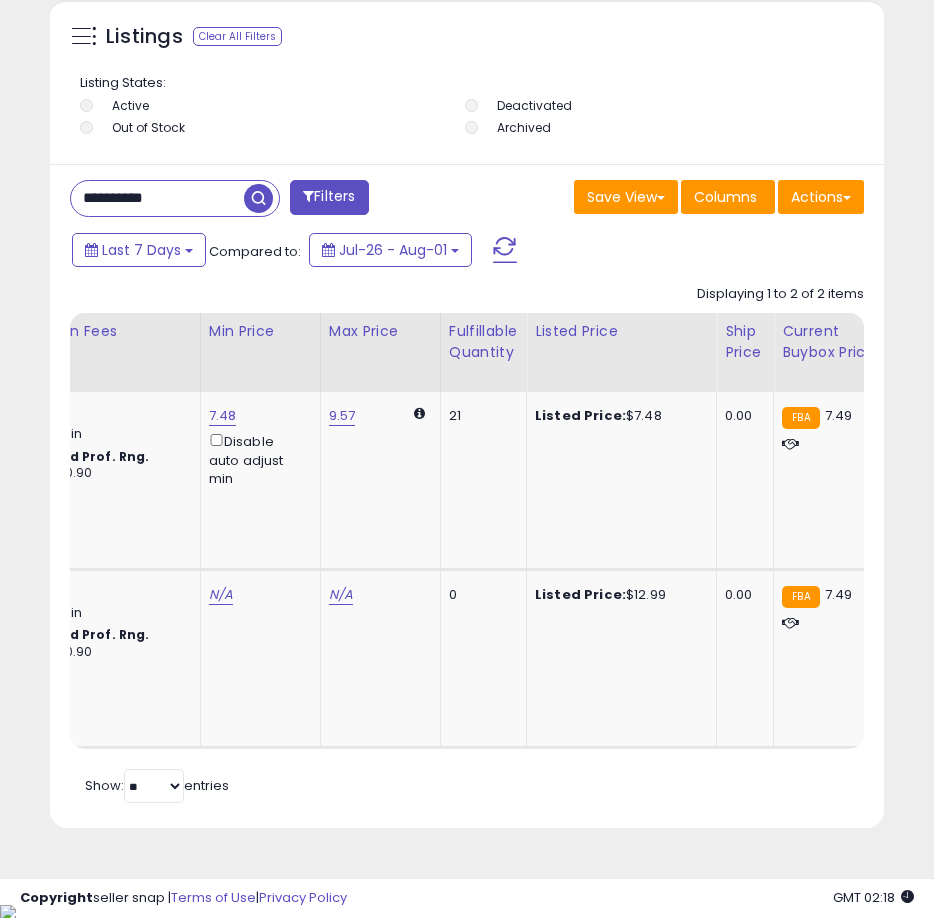 click on "**********" at bounding box center (157, 198) 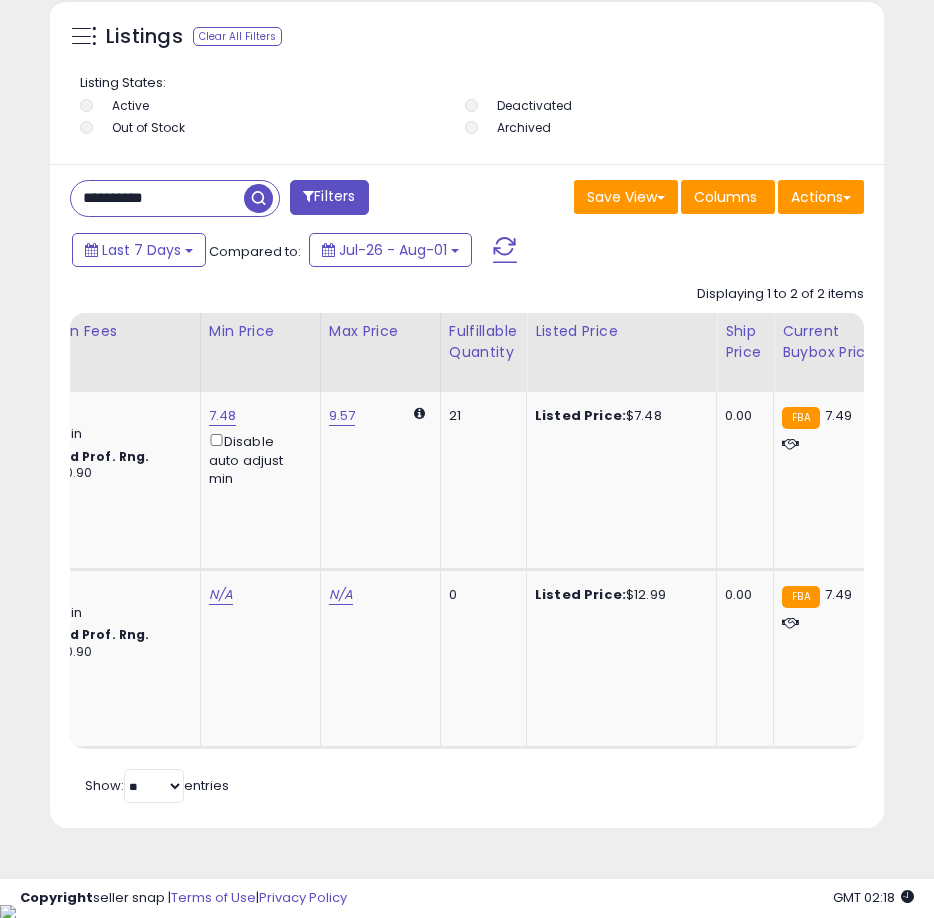 click at bounding box center (258, 198) 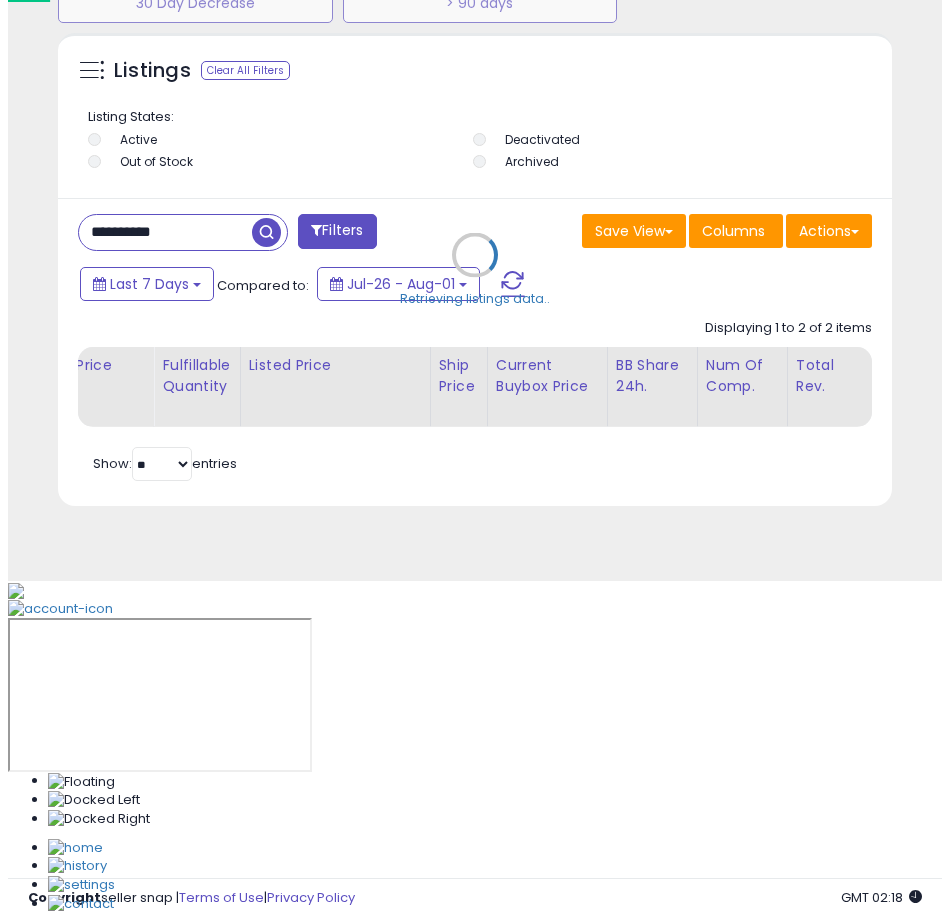 scroll, scrollTop: 1166, scrollLeft: 0, axis: vertical 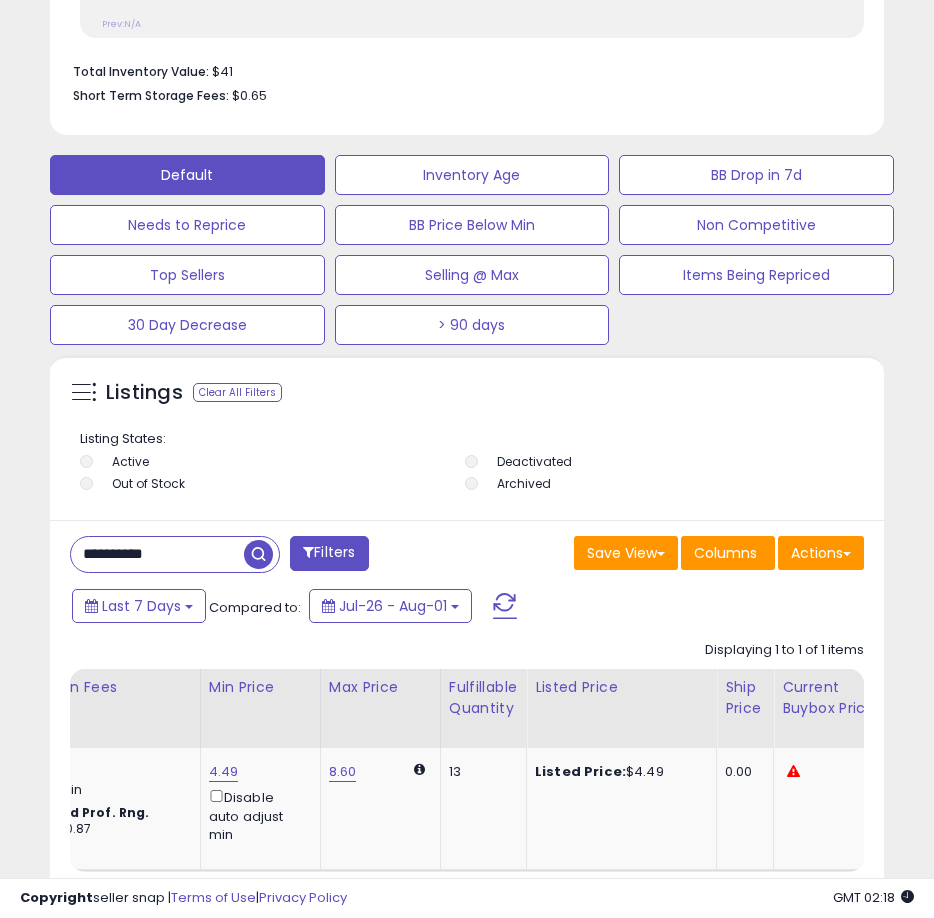 click on "**********" at bounding box center (157, 554) 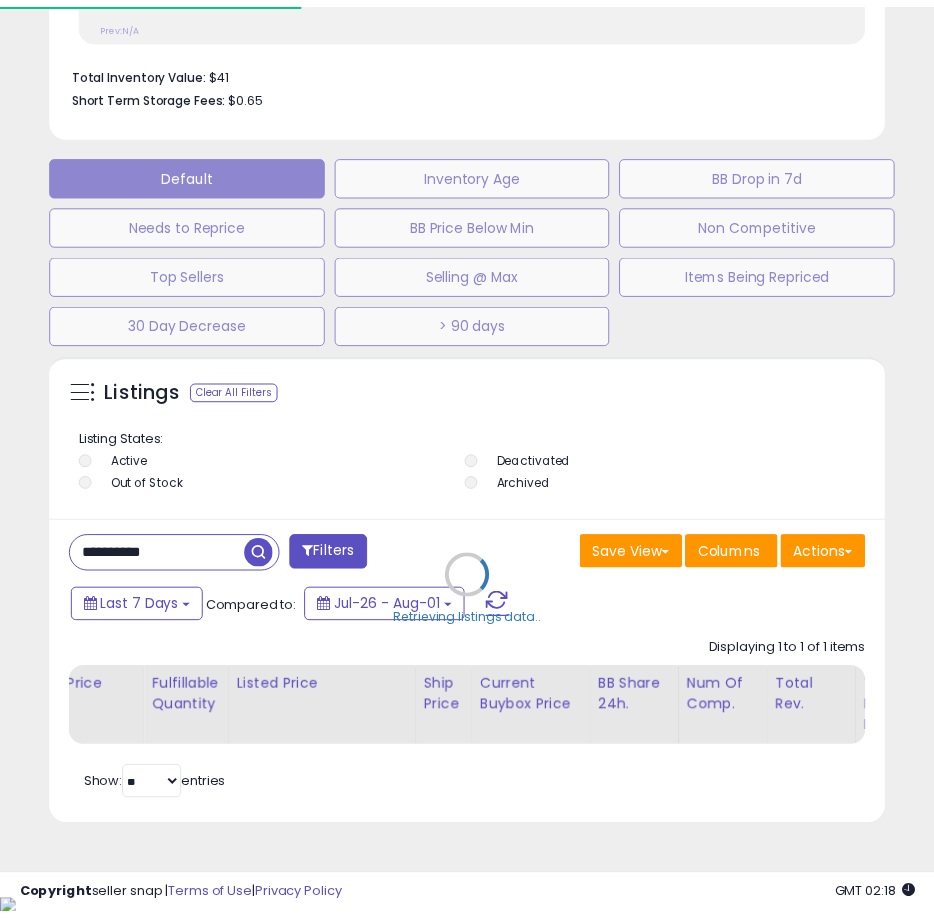 scroll, scrollTop: 390, scrollLeft: 824, axis: both 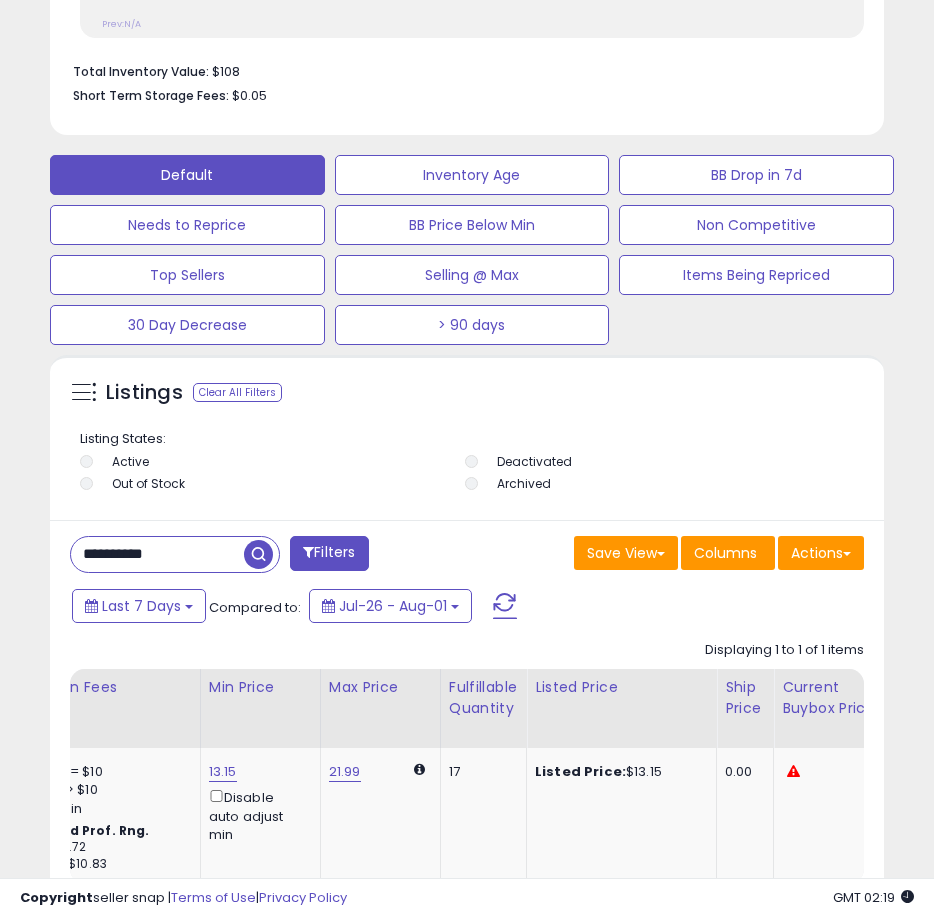 click on "**********" at bounding box center (157, 554) 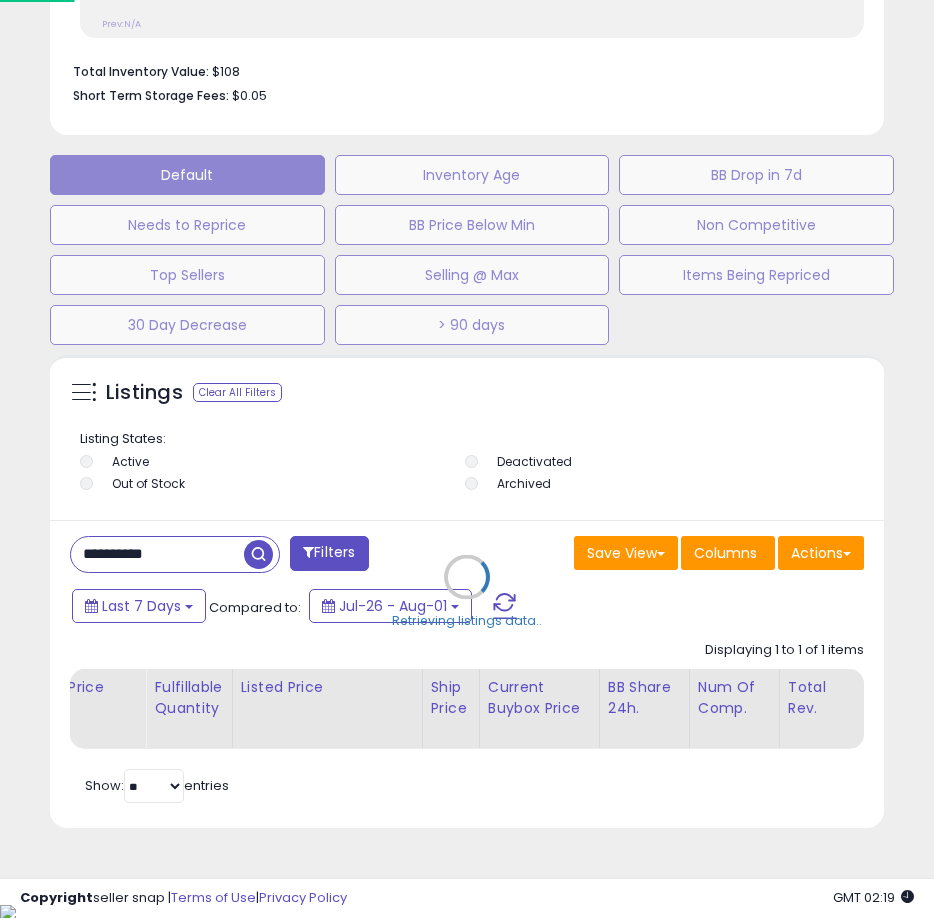 scroll, scrollTop: 999610, scrollLeft: 999161, axis: both 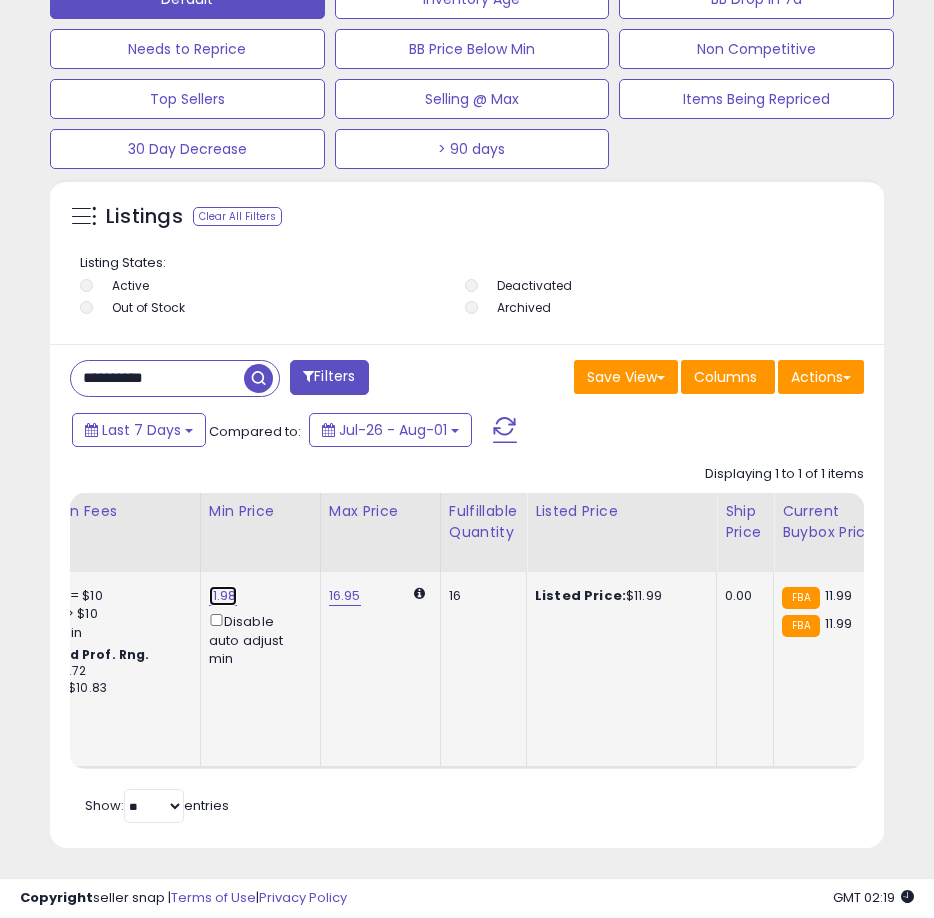 click on "11.98" at bounding box center [223, 596] 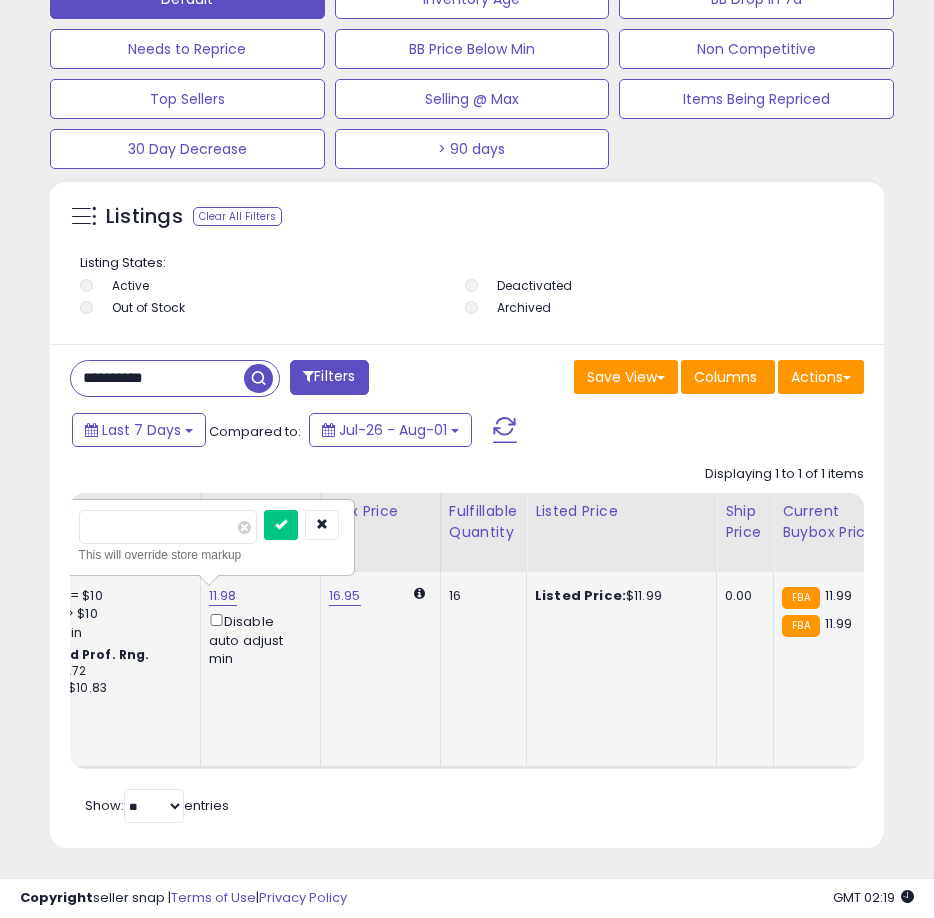 click on "11.98" at bounding box center [223, 596] 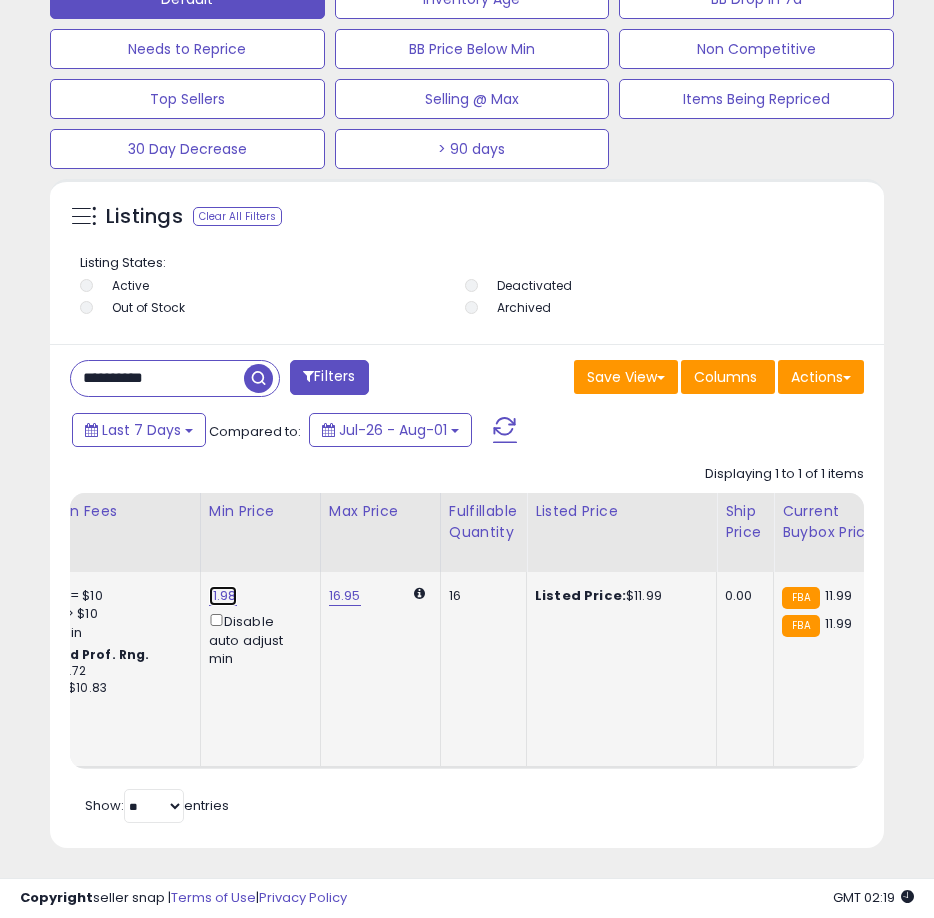 click on "11.98" at bounding box center [223, 596] 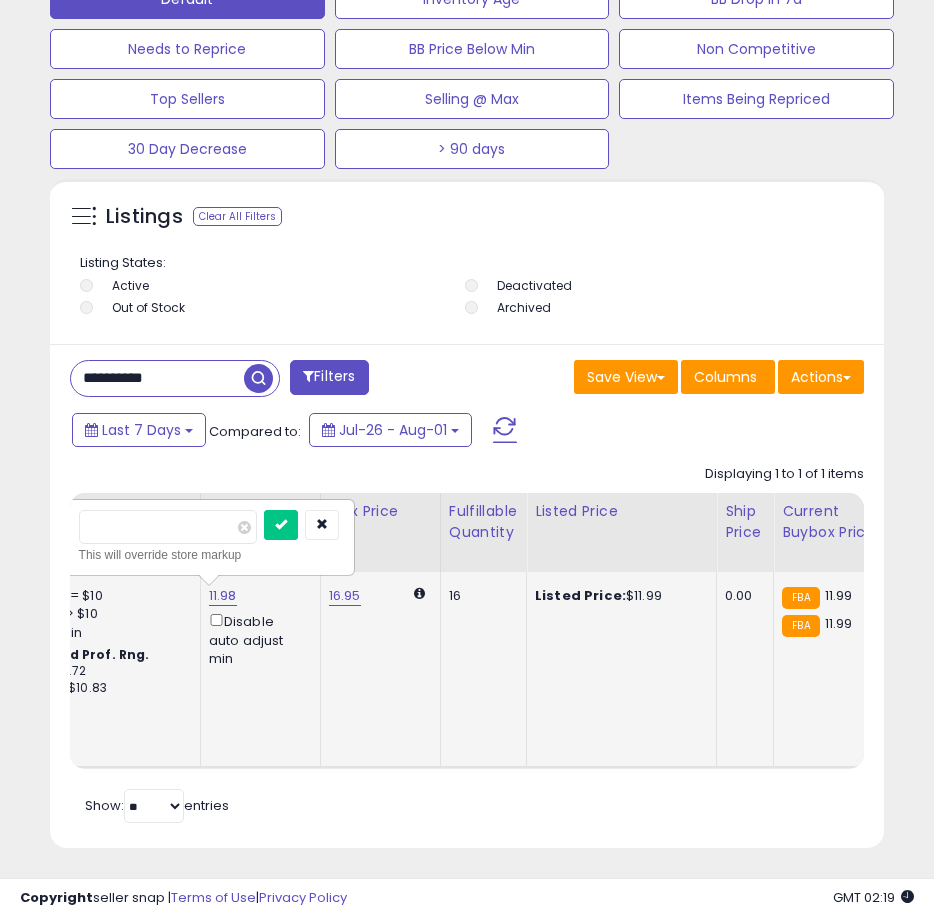 click on "*****" at bounding box center (168, 527) 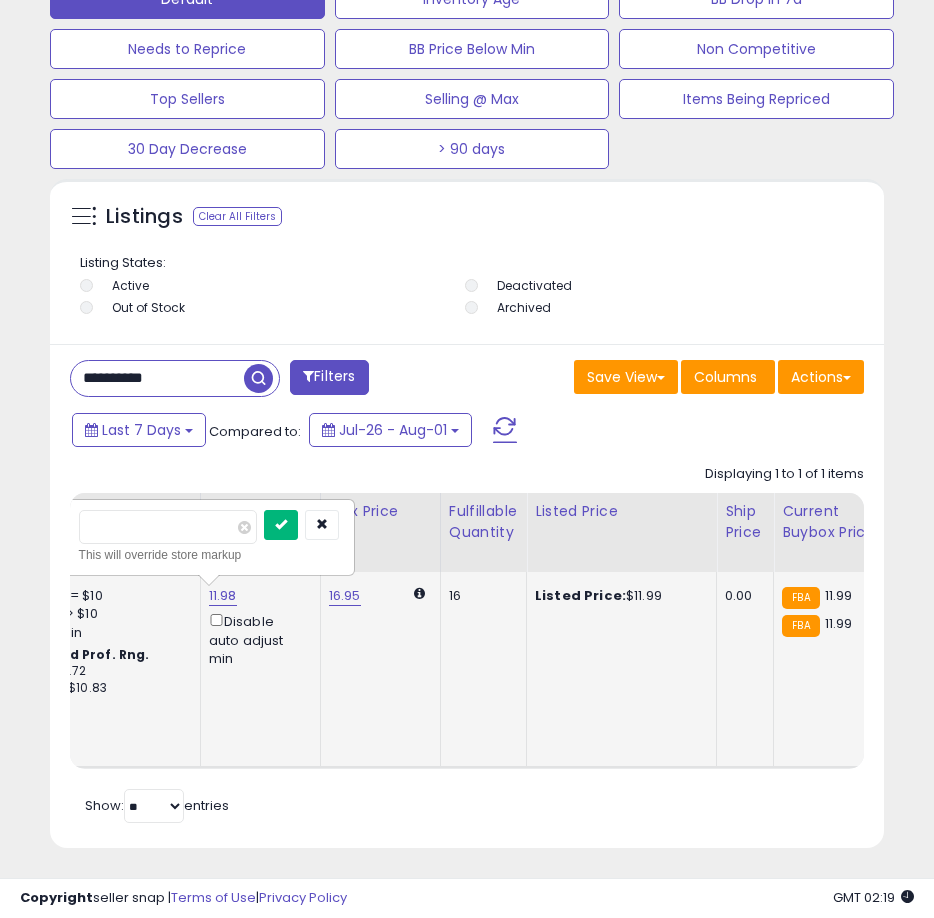 type on "**" 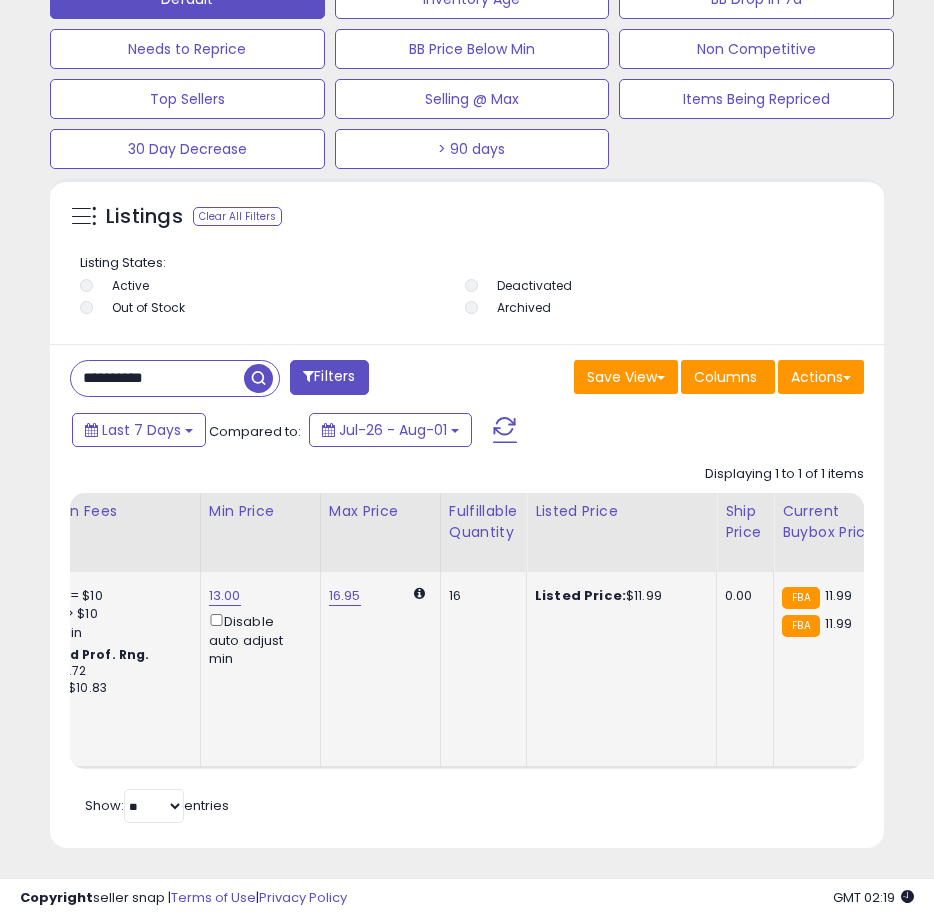 scroll, scrollTop: 0, scrollLeft: 315, axis: horizontal 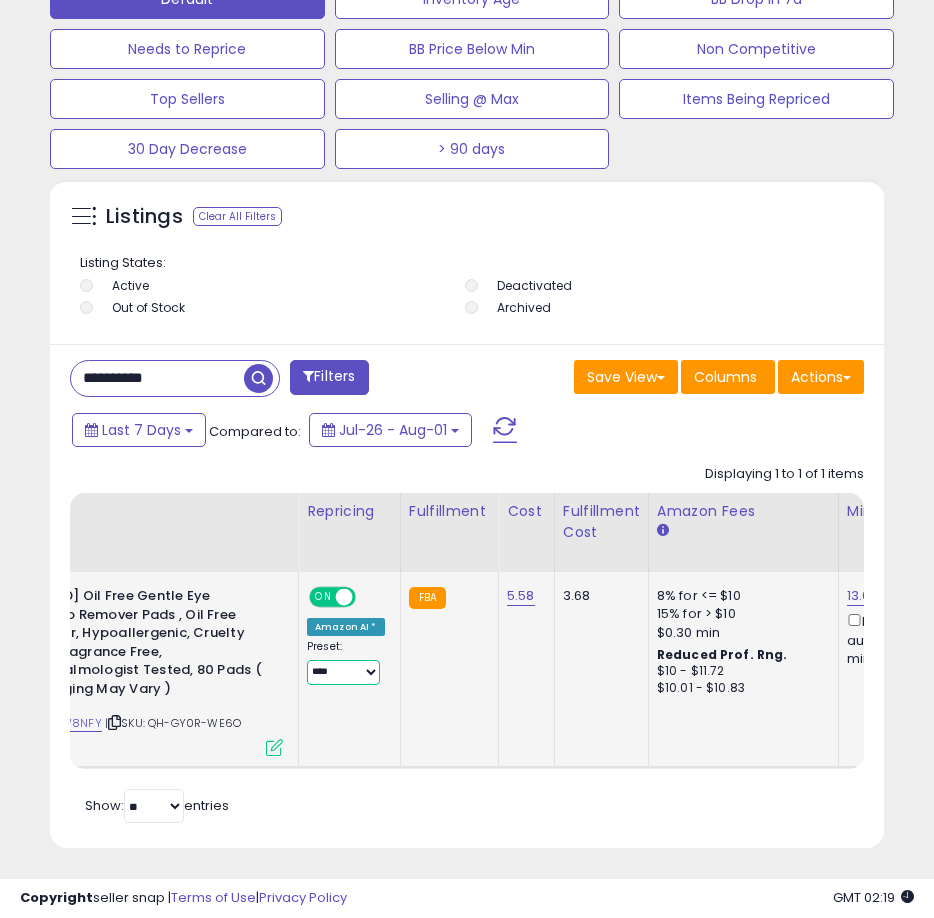 click on "**********" at bounding box center [343, 672] 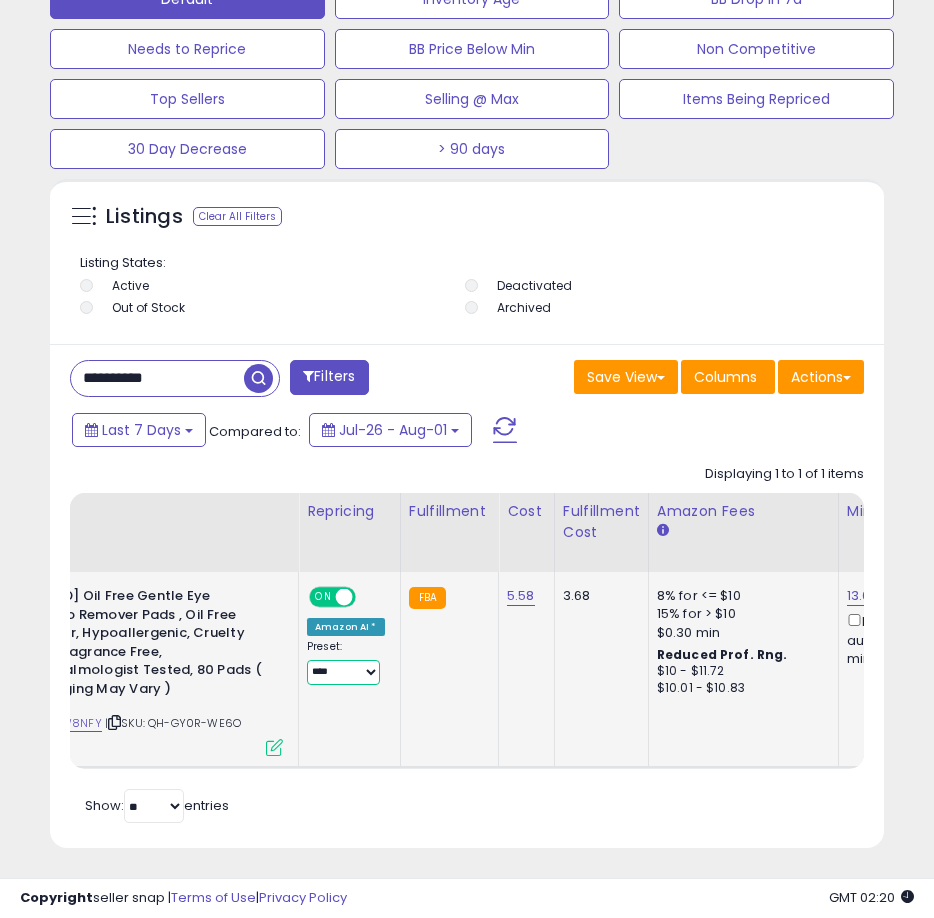 click on "**********" at bounding box center (343, 672) 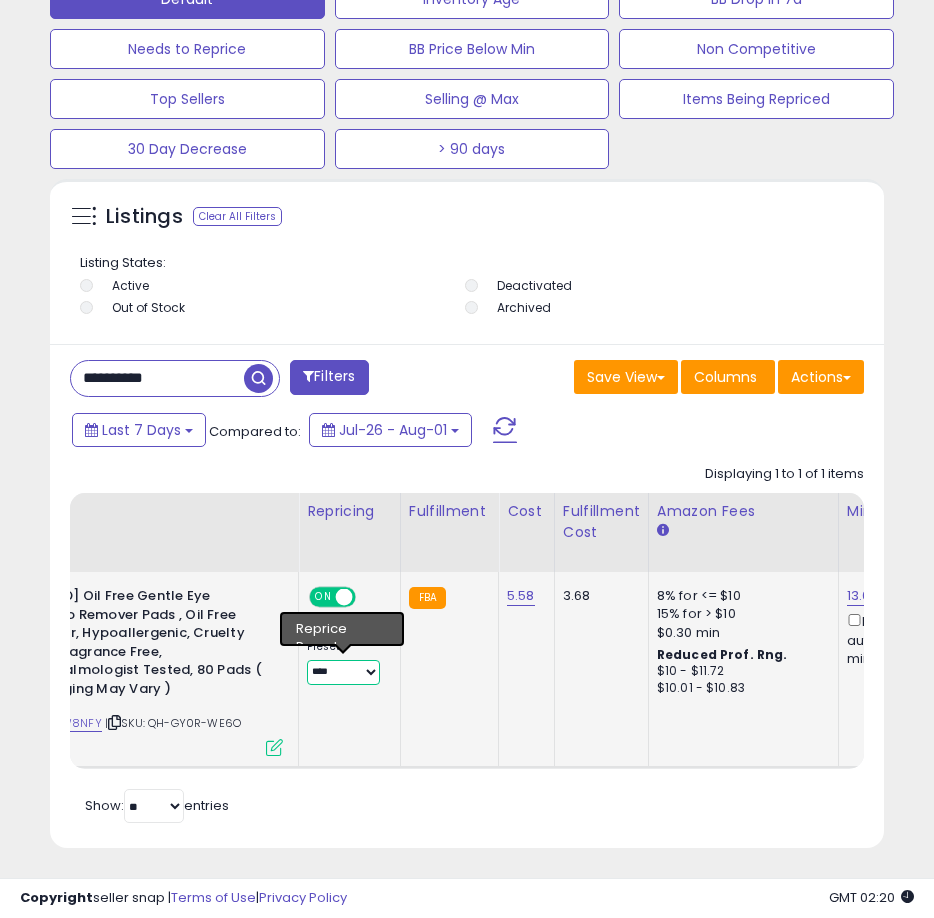 select on "**********" 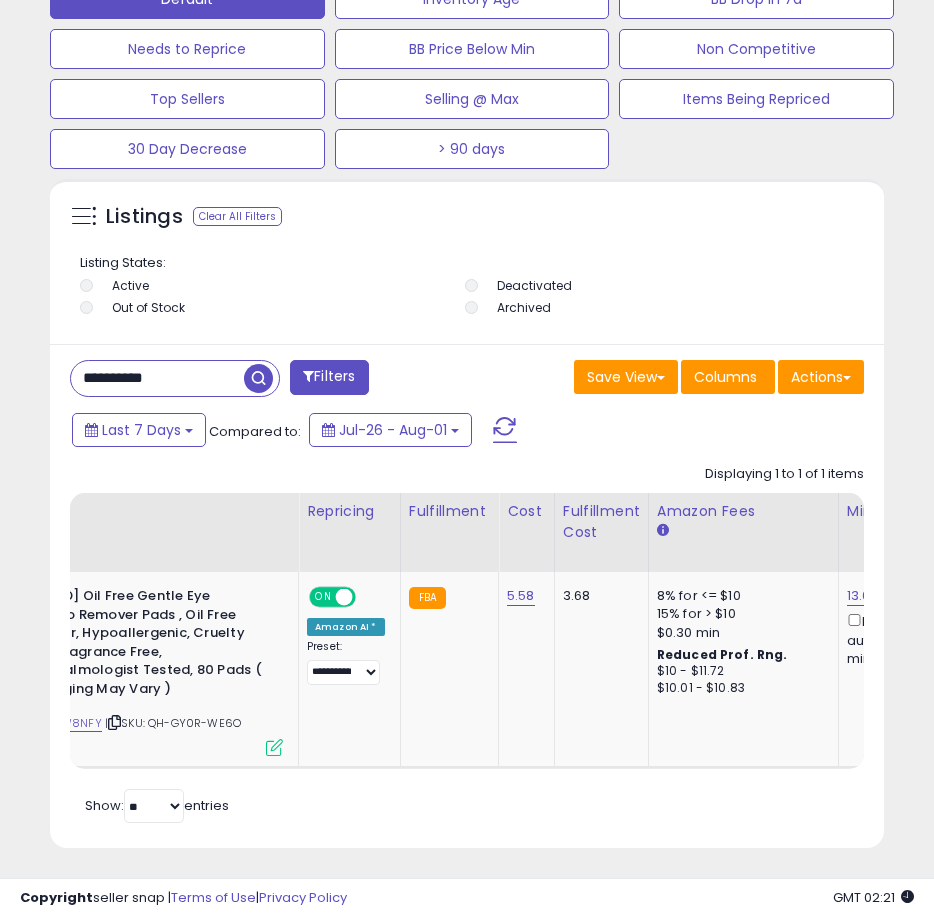 click on "**********" at bounding box center (157, 378) 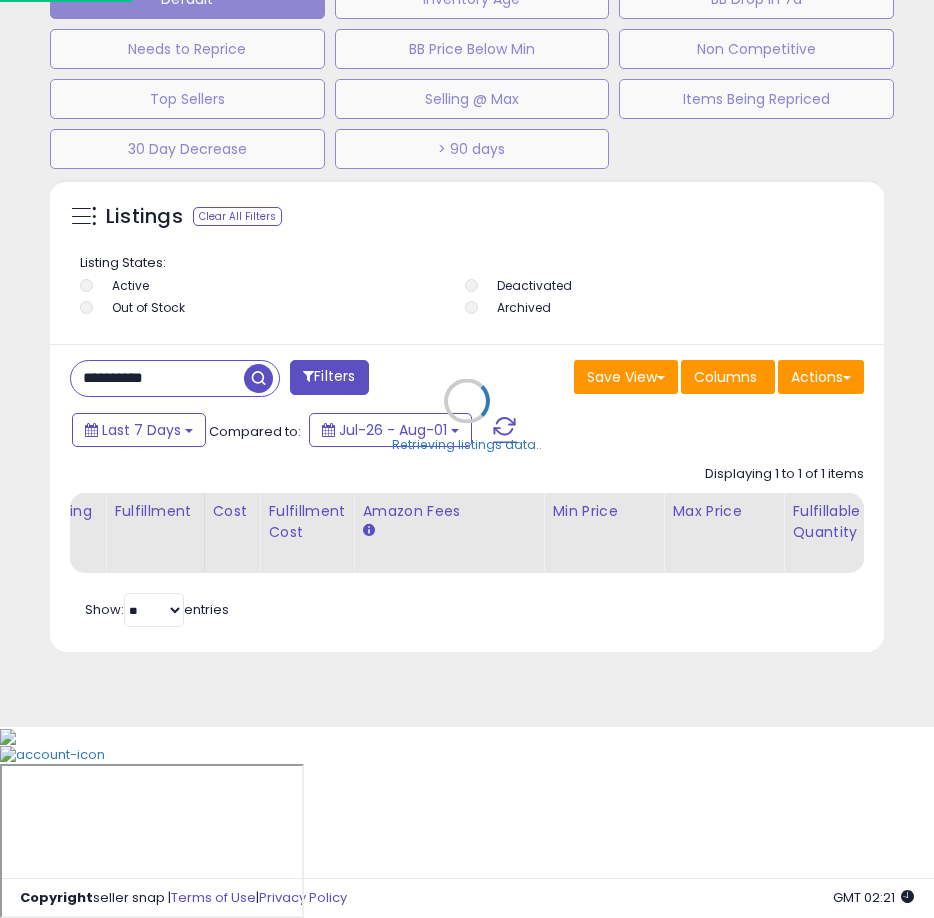 scroll, scrollTop: 999610, scrollLeft: 999161, axis: both 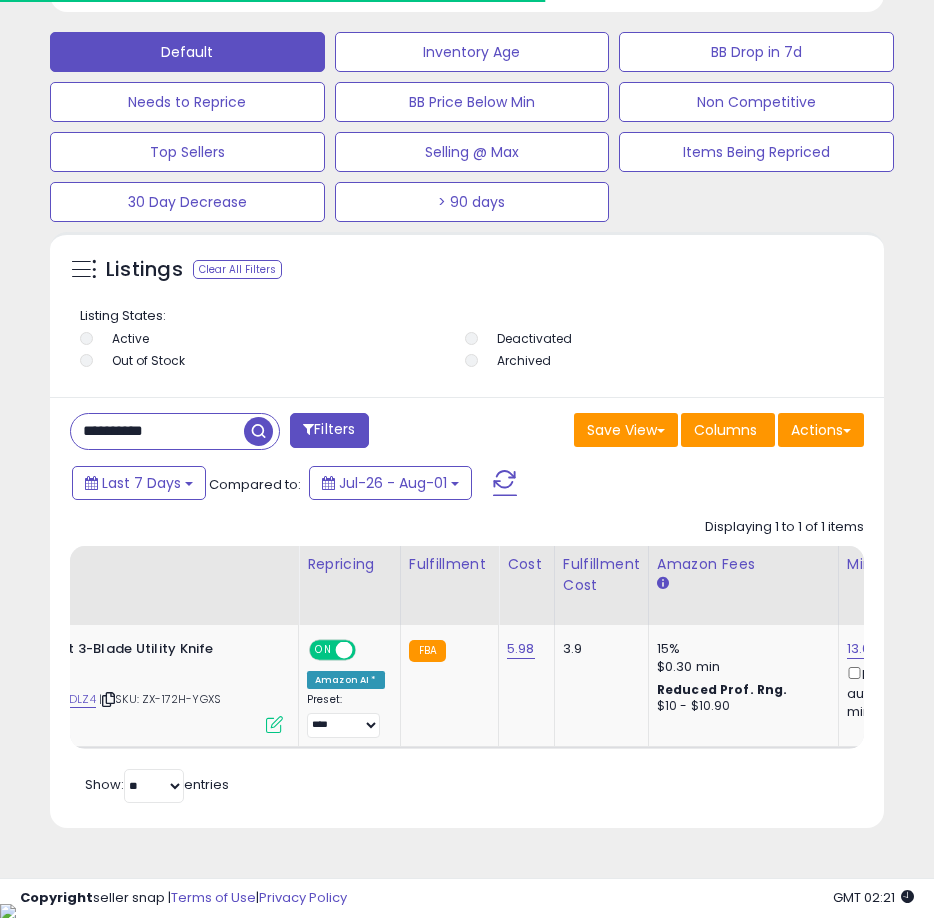 click on "Title
Repricing" at bounding box center [1324, 647] 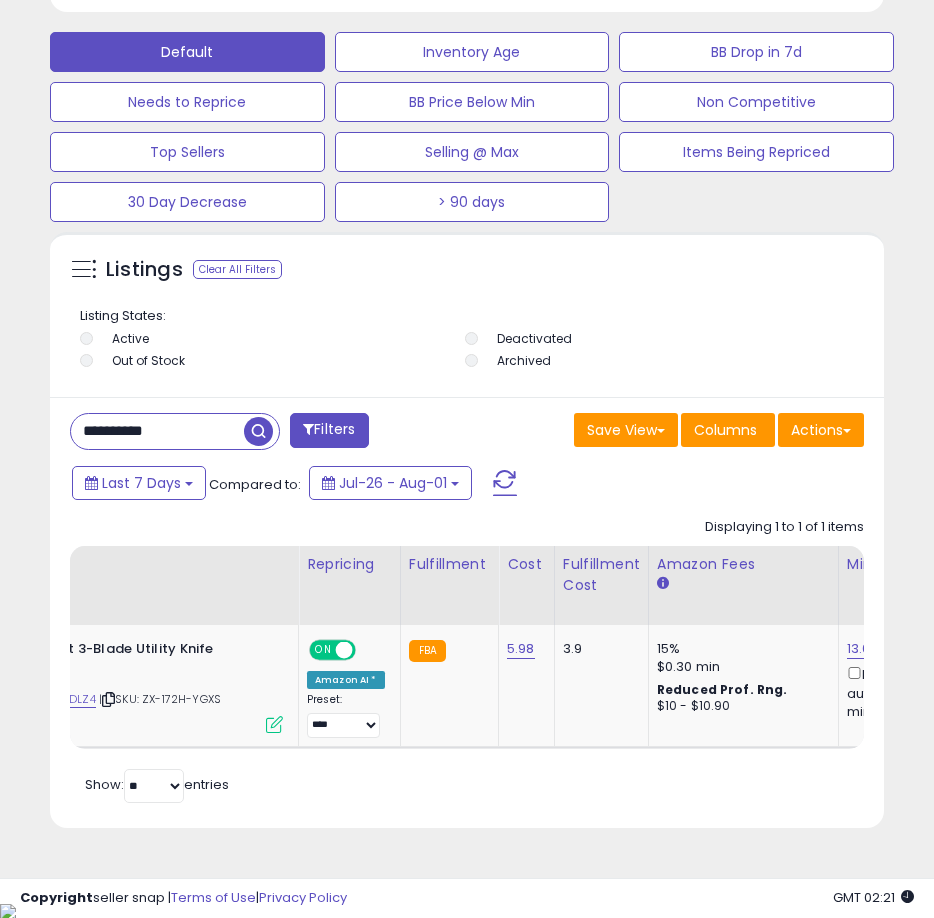 scroll, scrollTop: 999610, scrollLeft: 999176, axis: both 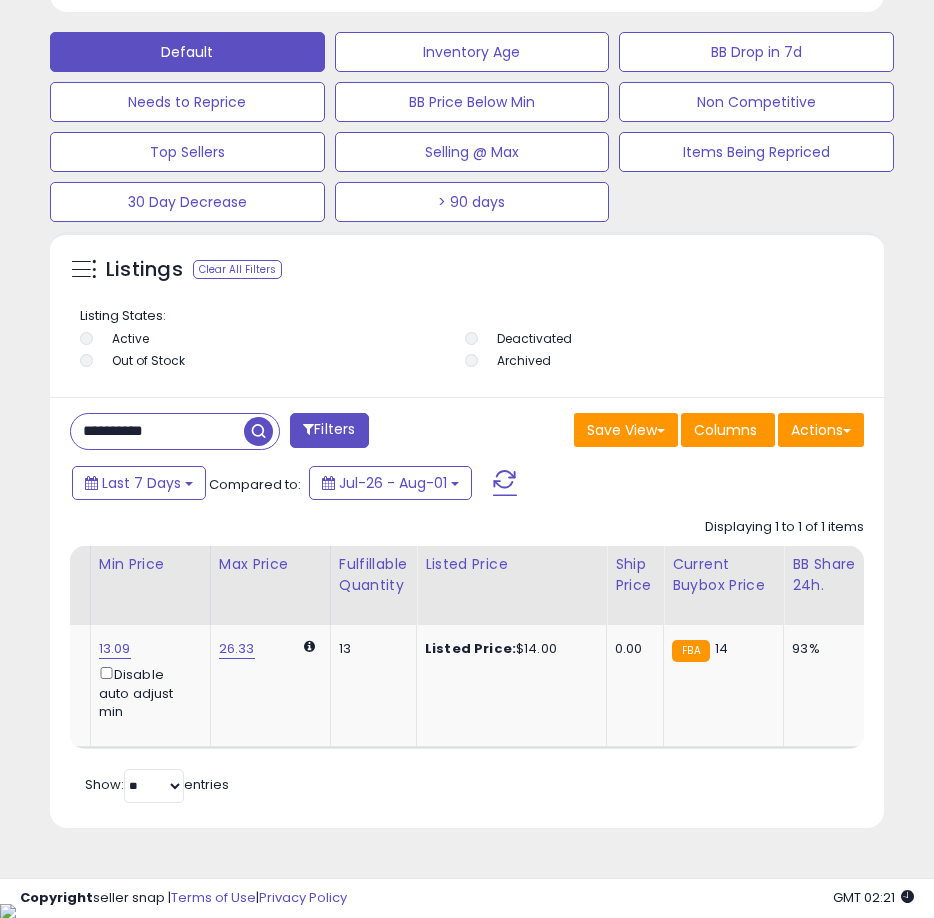 click on "**********" at bounding box center (157, 431) 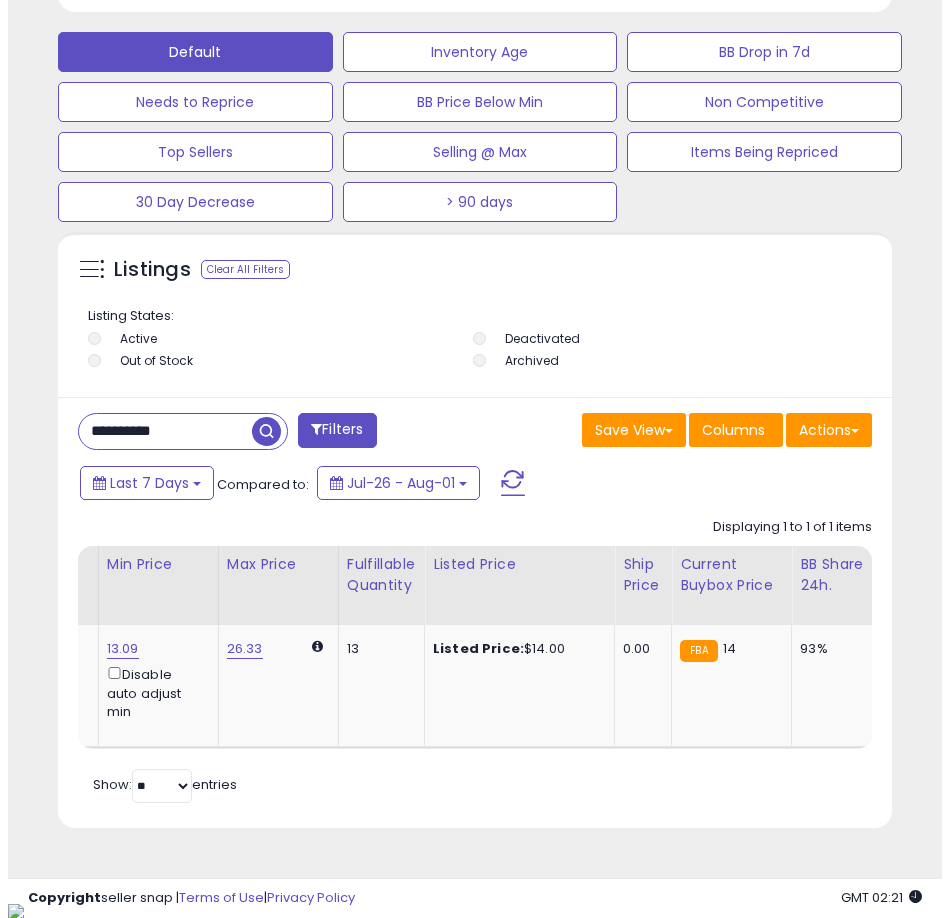 scroll, scrollTop: 1166, scrollLeft: 0, axis: vertical 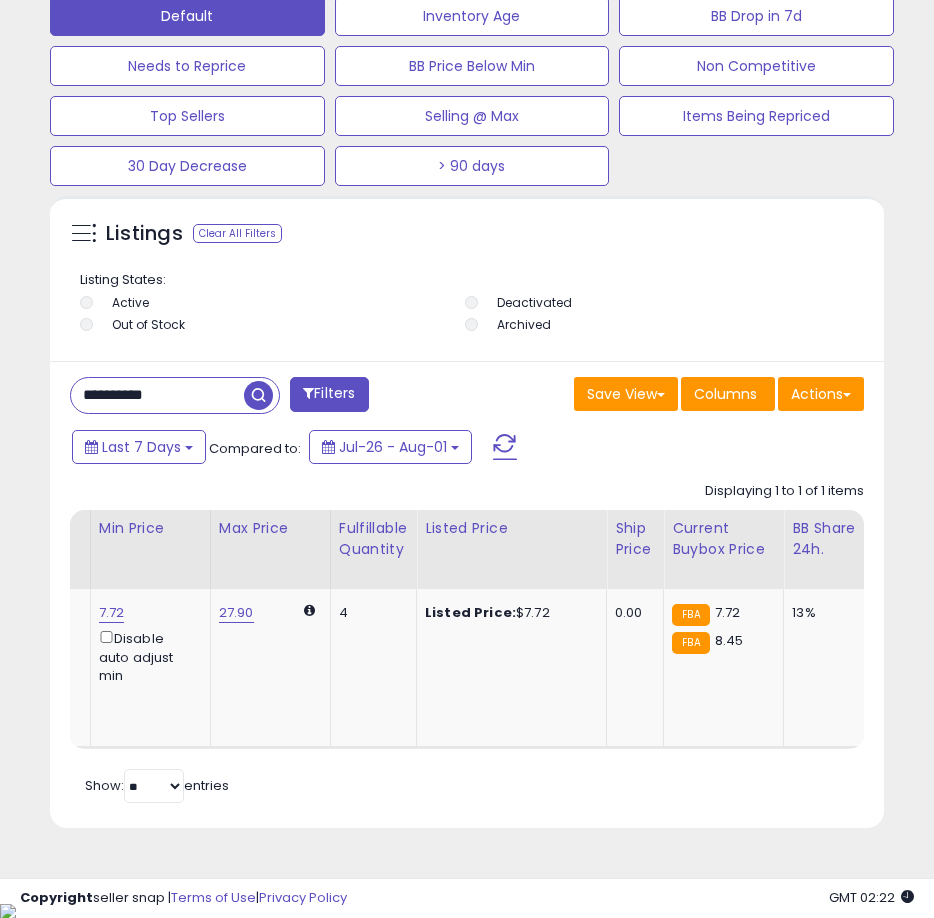 click on "**********" at bounding box center (157, 395) 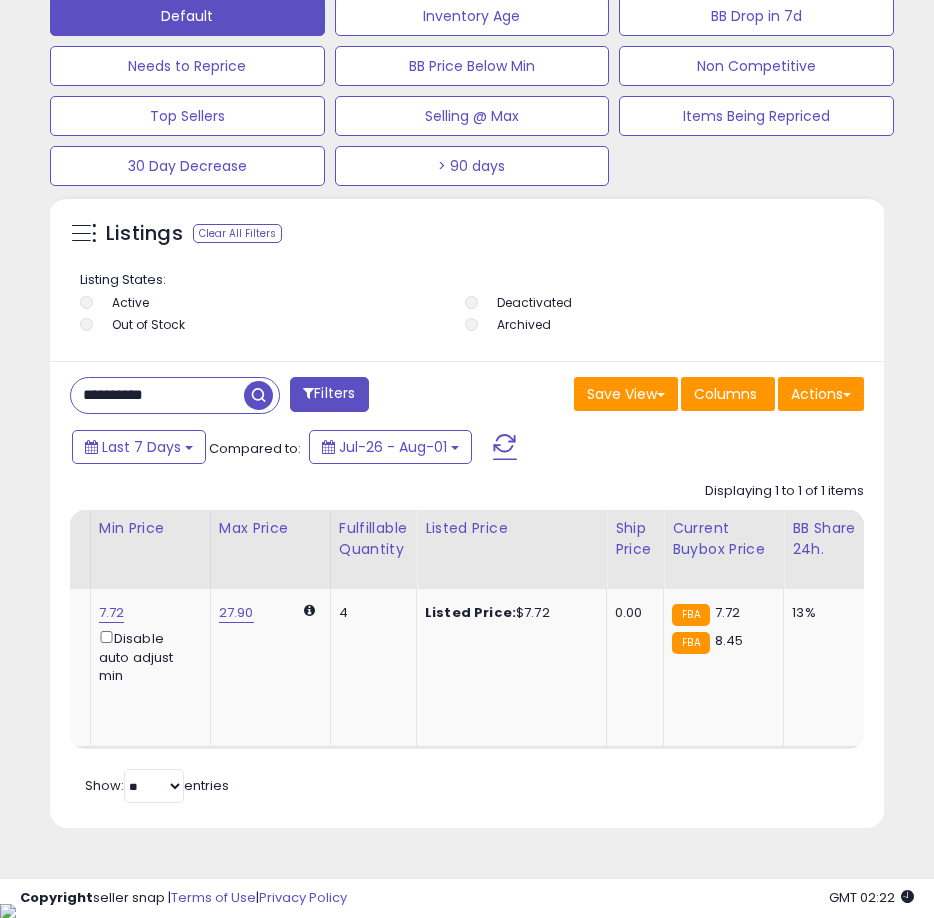 click on "**********" at bounding box center (157, 395) 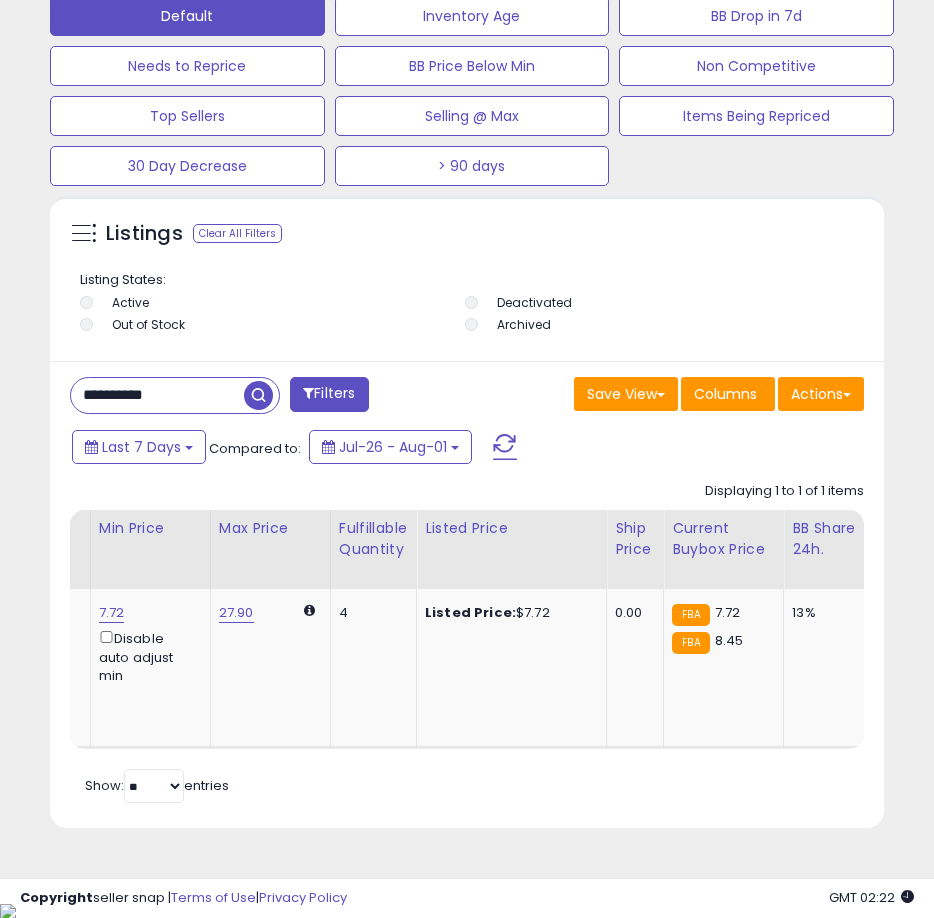 click at bounding box center (258, 395) 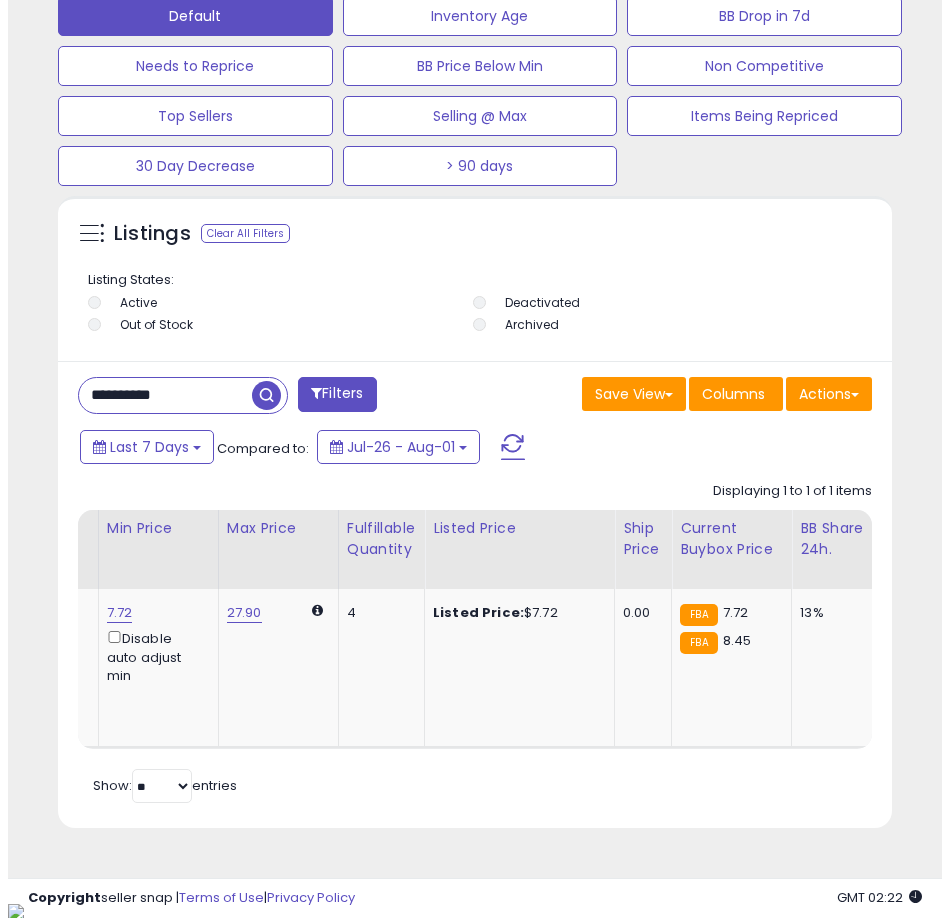 scroll, scrollTop: 1166, scrollLeft: 0, axis: vertical 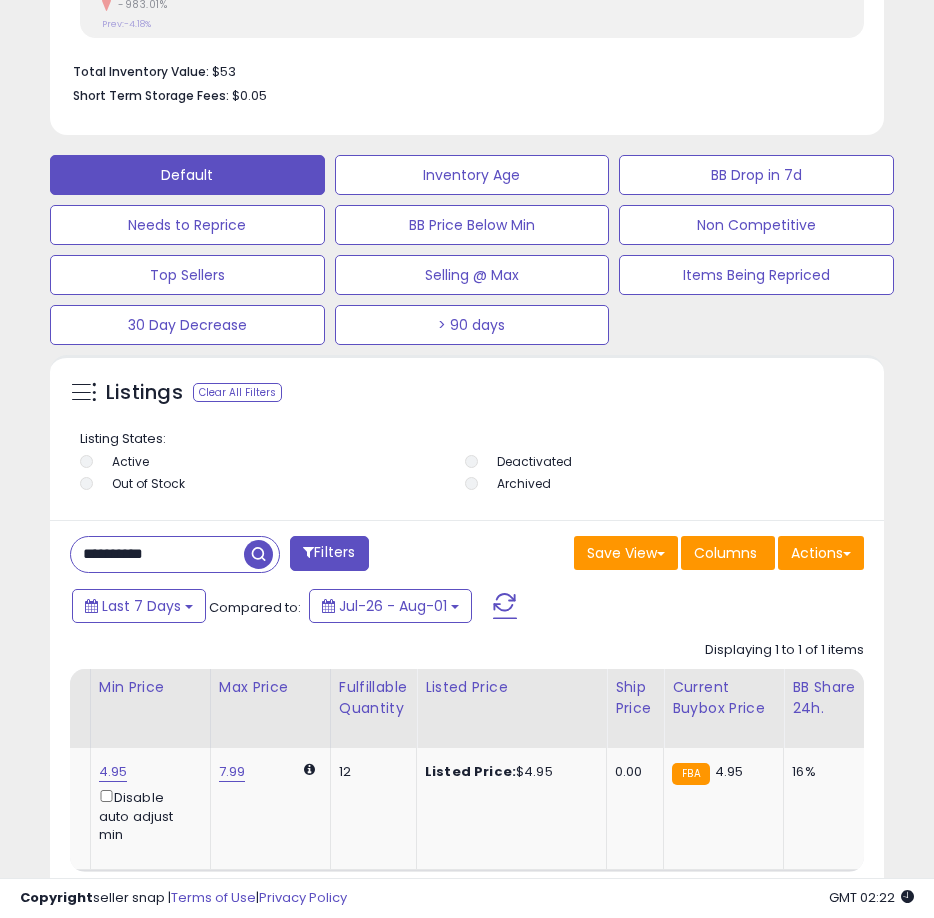 click on "**********" at bounding box center [157, 554] 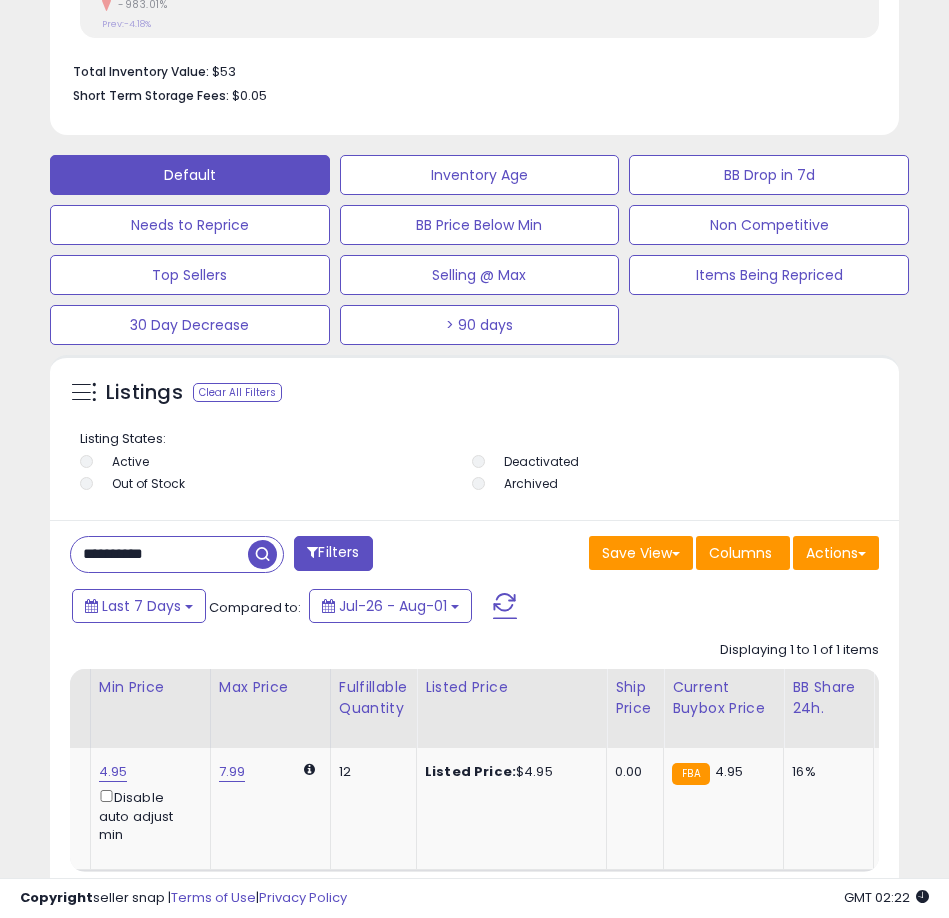 scroll, scrollTop: 999610, scrollLeft: 999161, axis: both 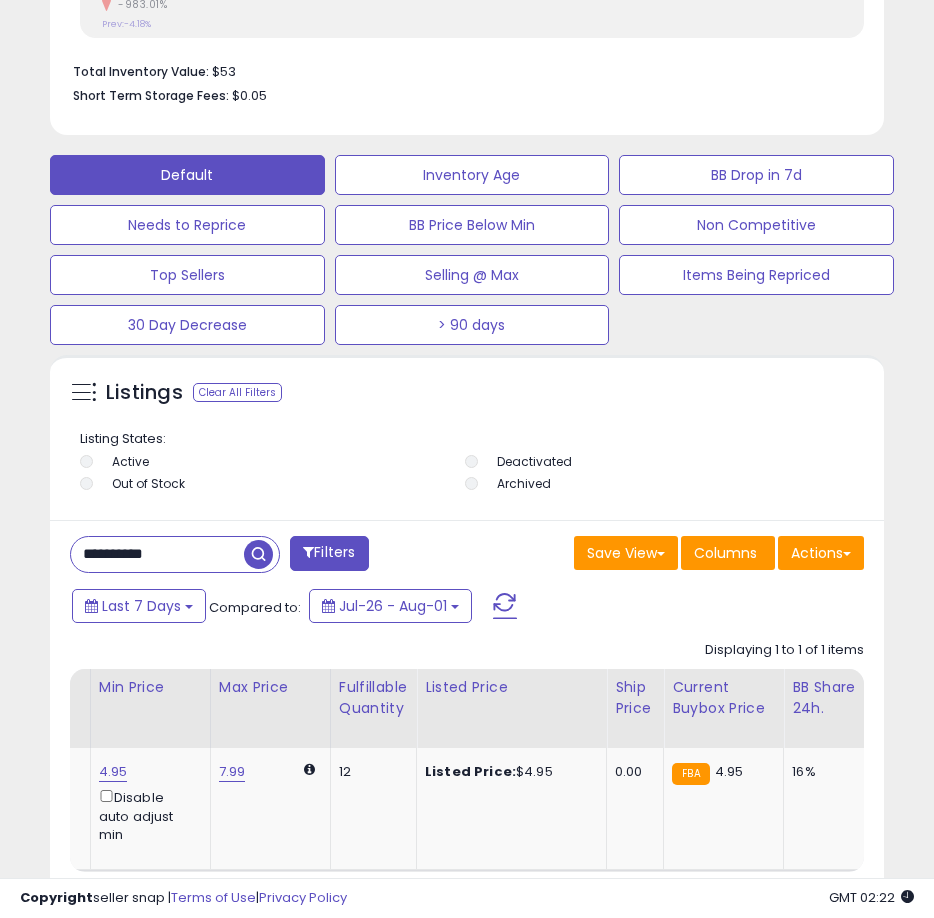 click on "**********" at bounding box center (157, 554) 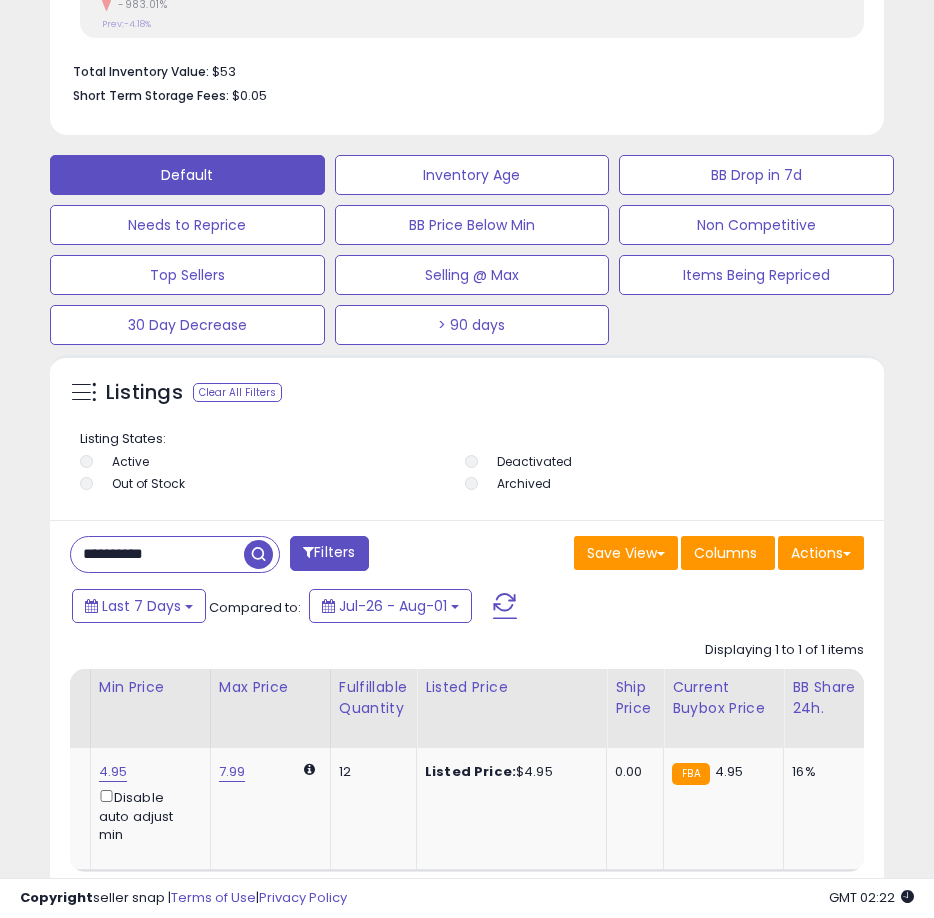 click on "**********" at bounding box center (157, 554) 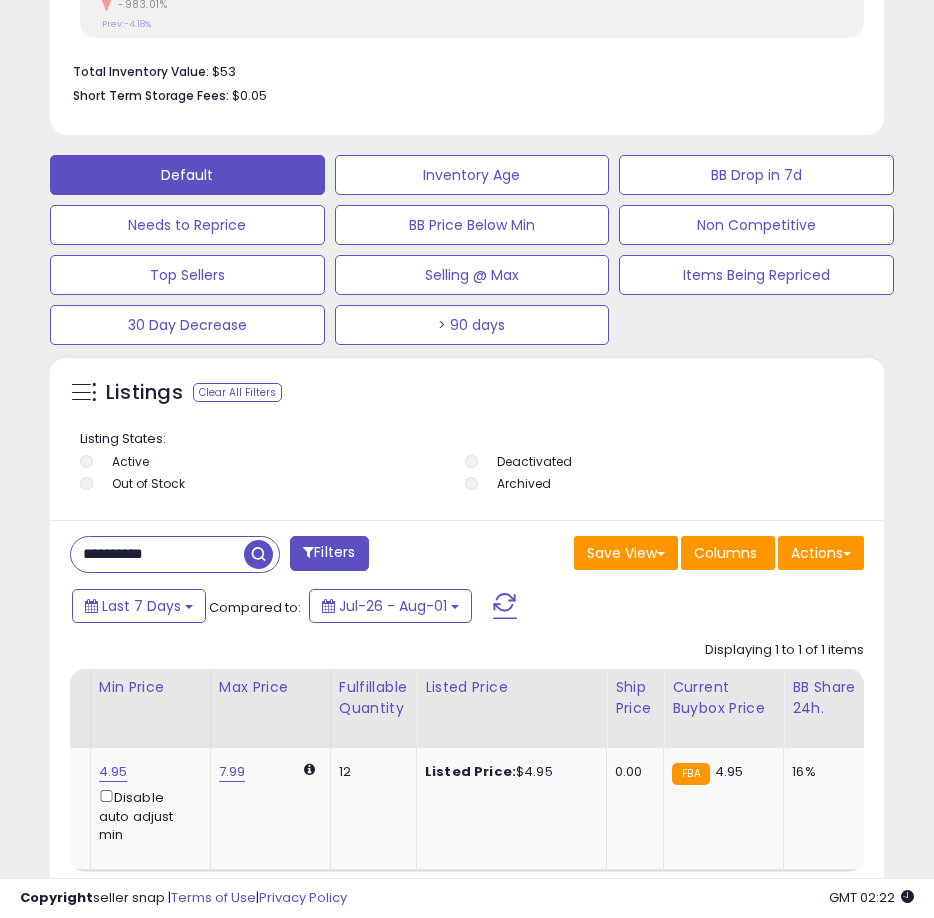 paste 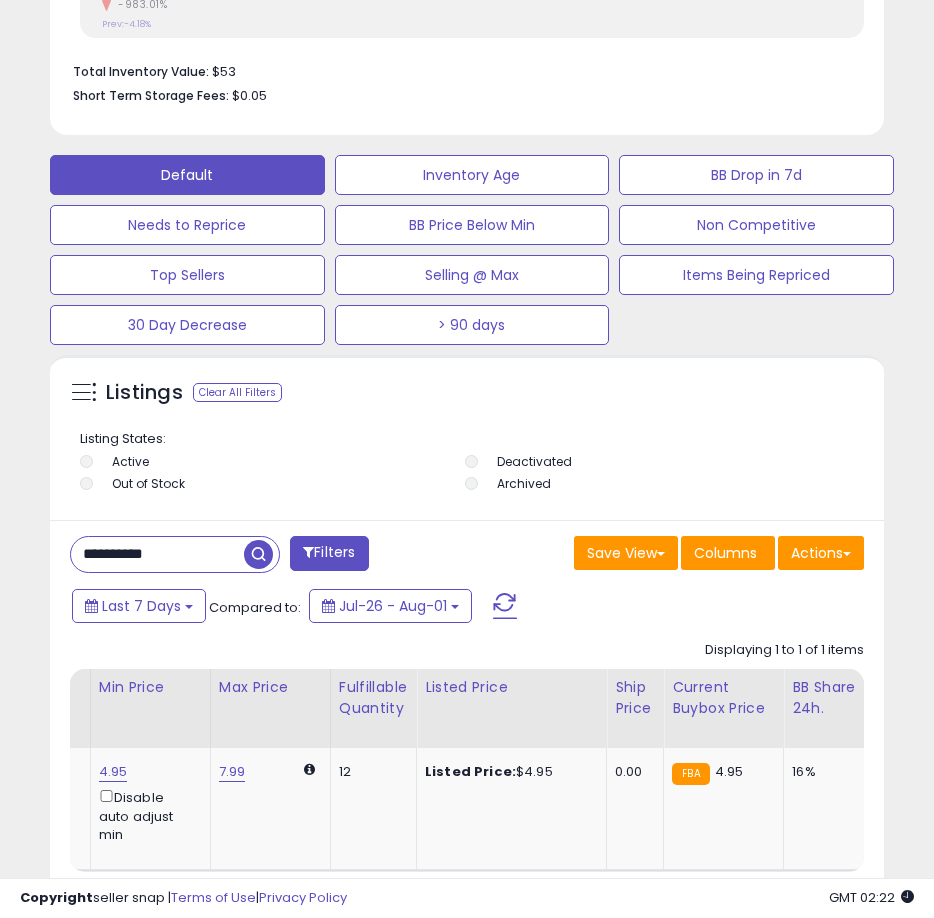 click on "**********" at bounding box center [157, 554] 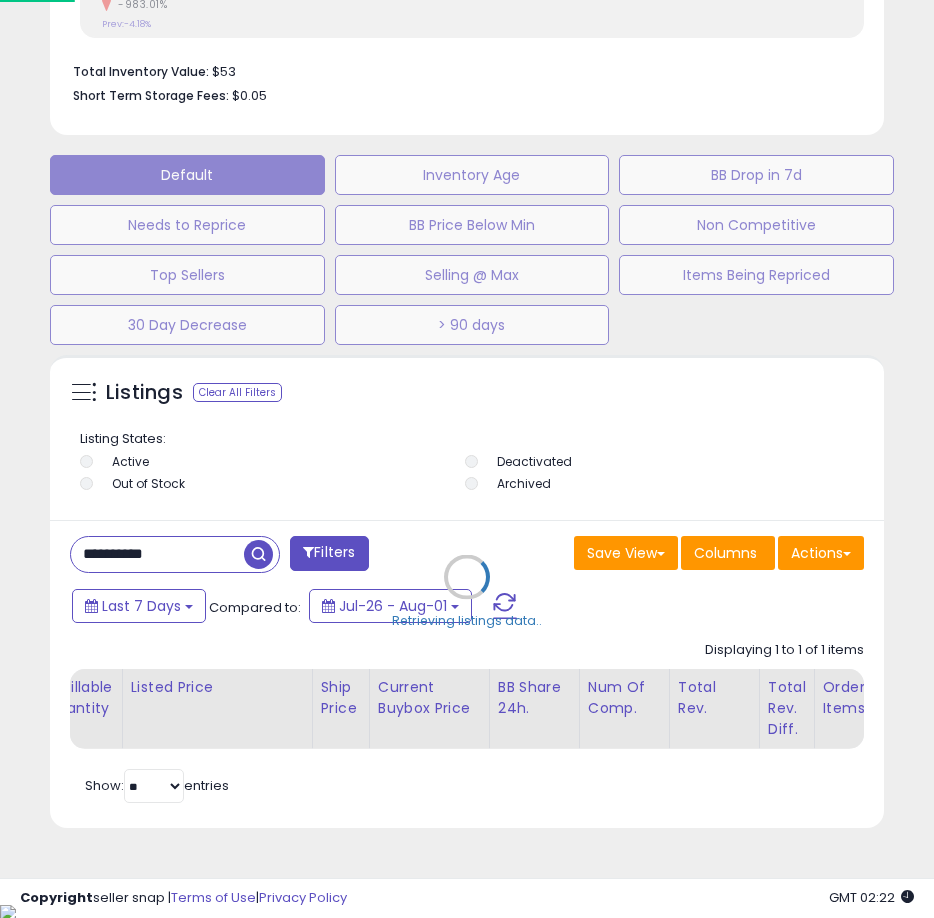 scroll, scrollTop: 999610, scrollLeft: 999161, axis: both 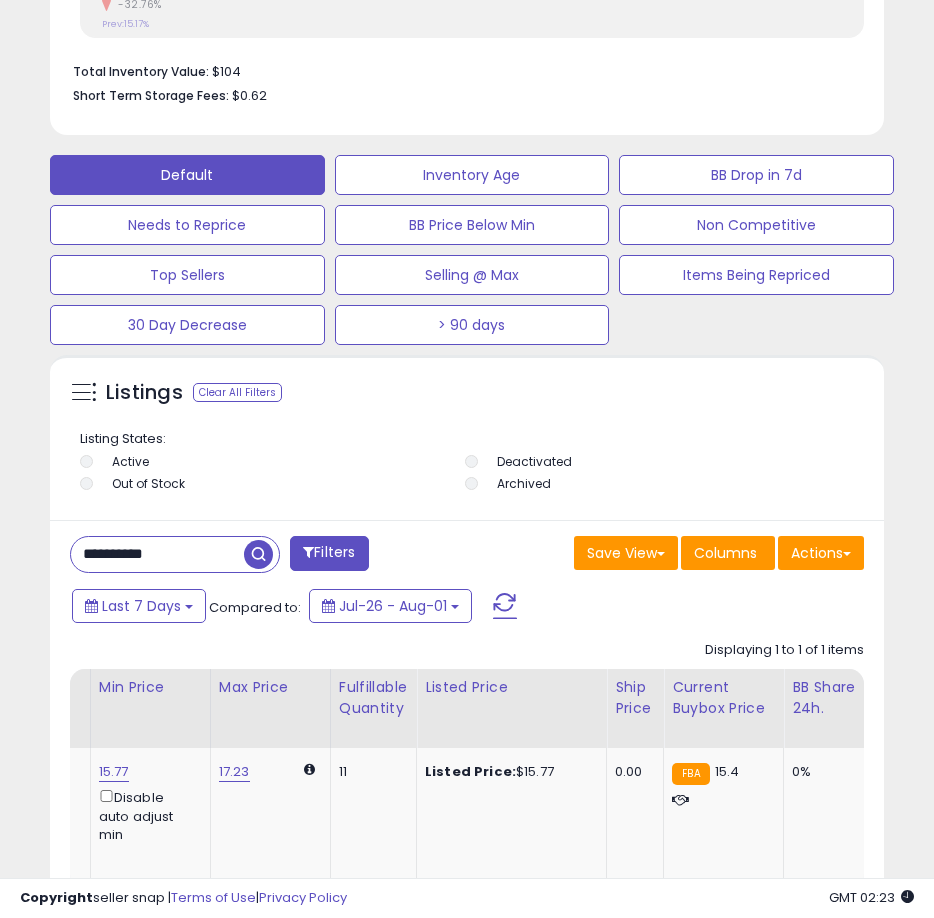 click on "**********" at bounding box center (157, 554) 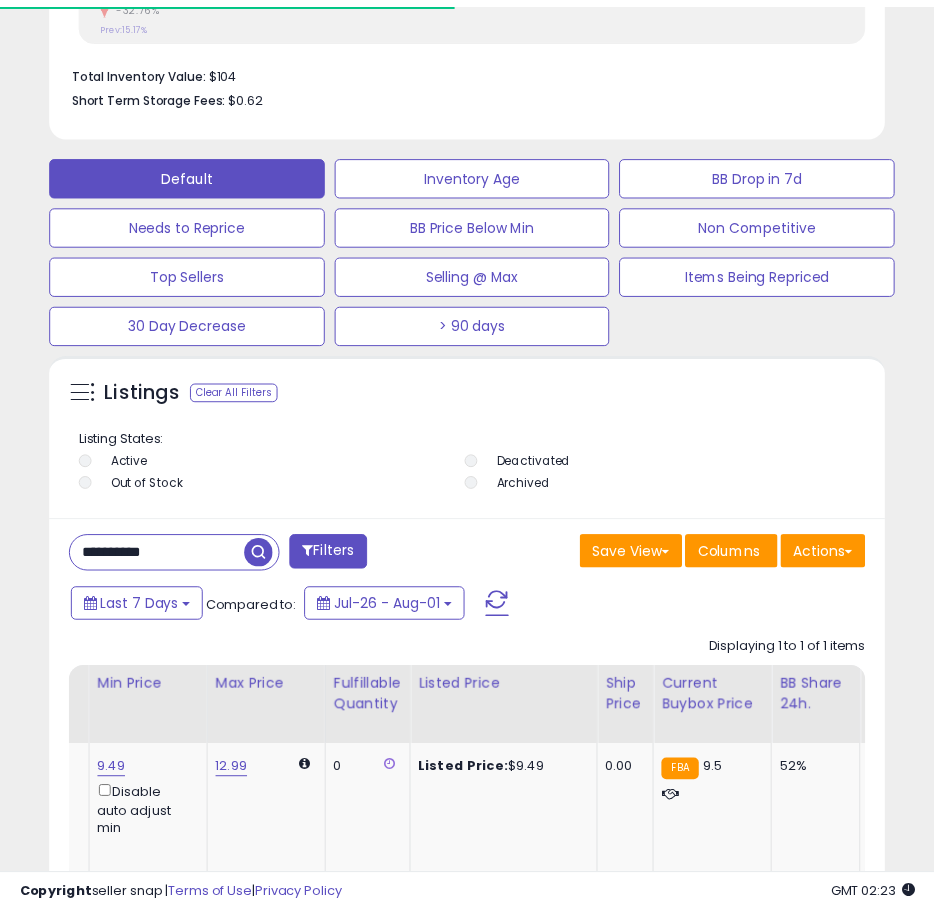 scroll, scrollTop: 390, scrollLeft: 824, axis: both 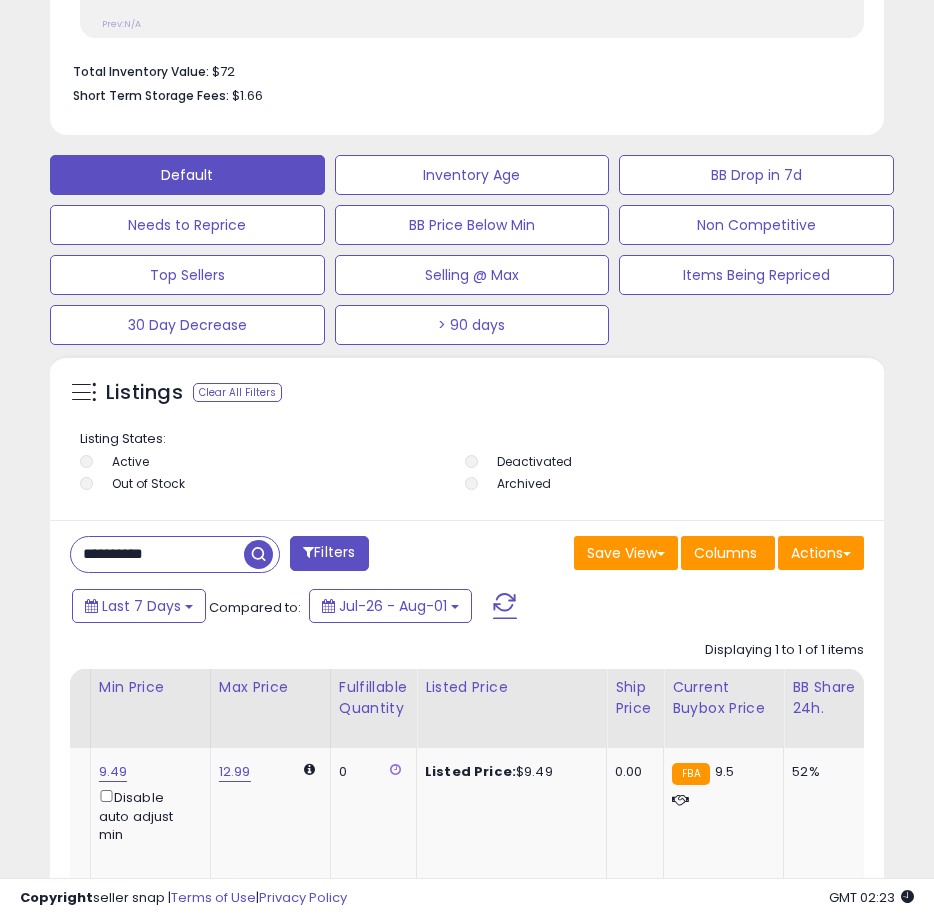 click on "**********" at bounding box center (157, 554) 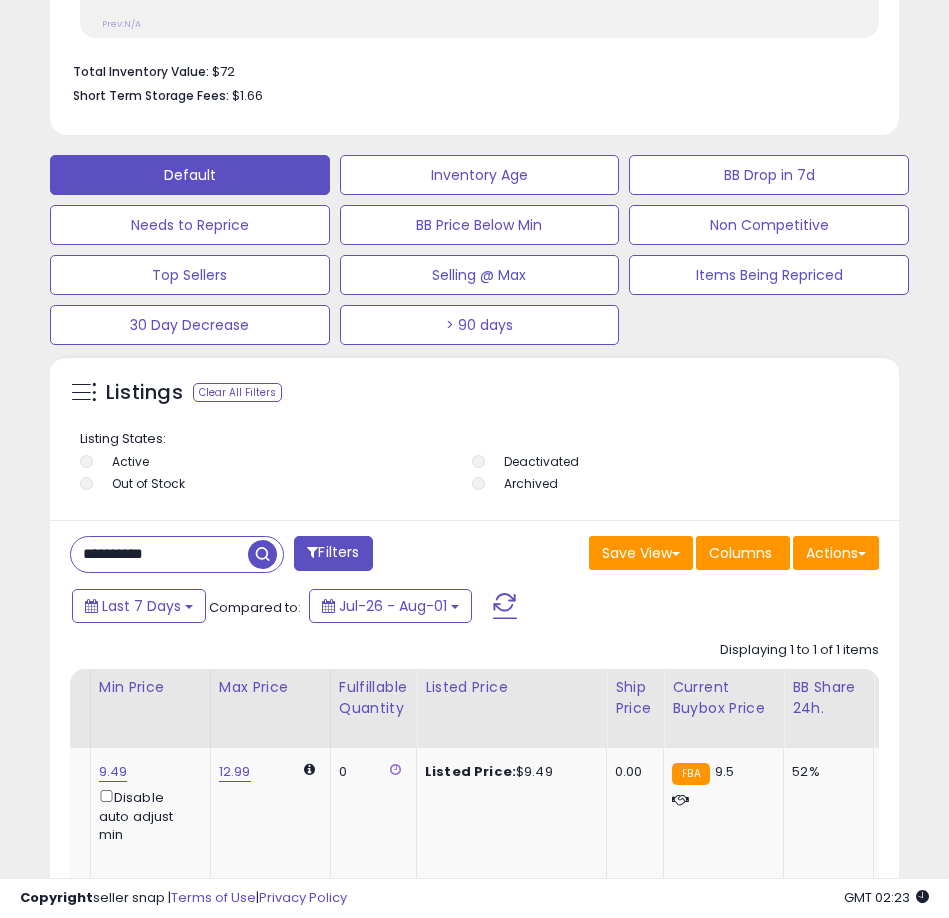 scroll, scrollTop: 999610, scrollLeft: 999161, axis: both 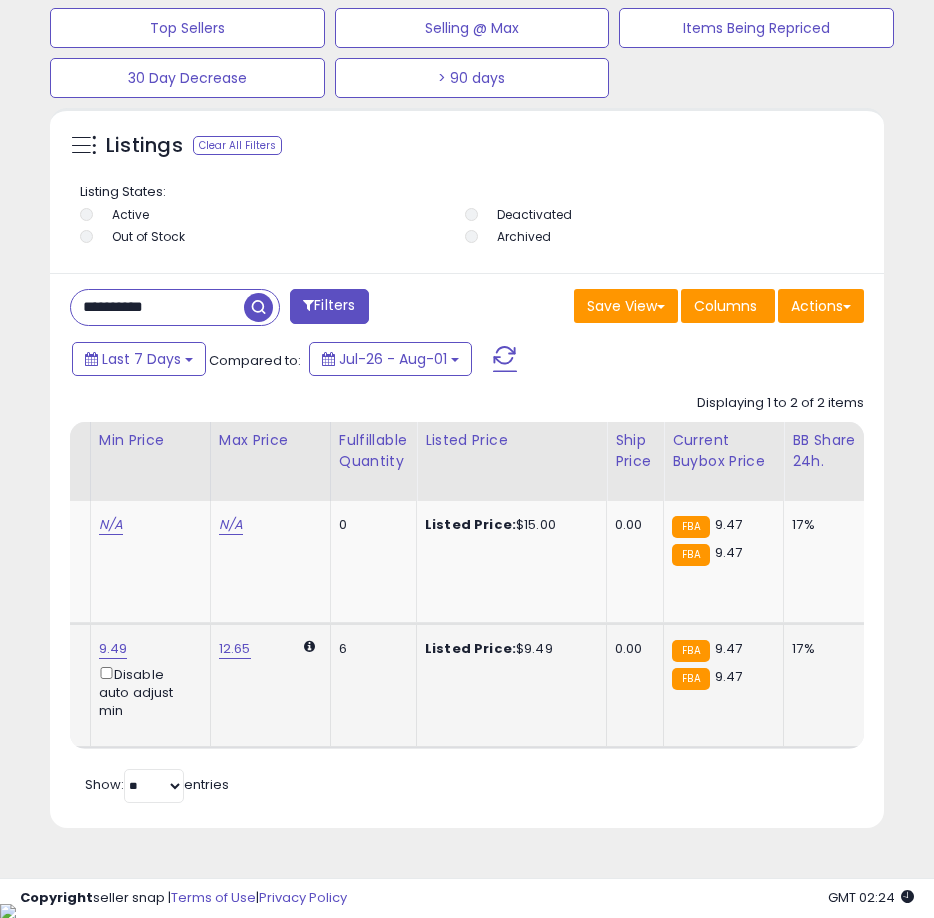 click on "12.65" at bounding box center (231, 525) 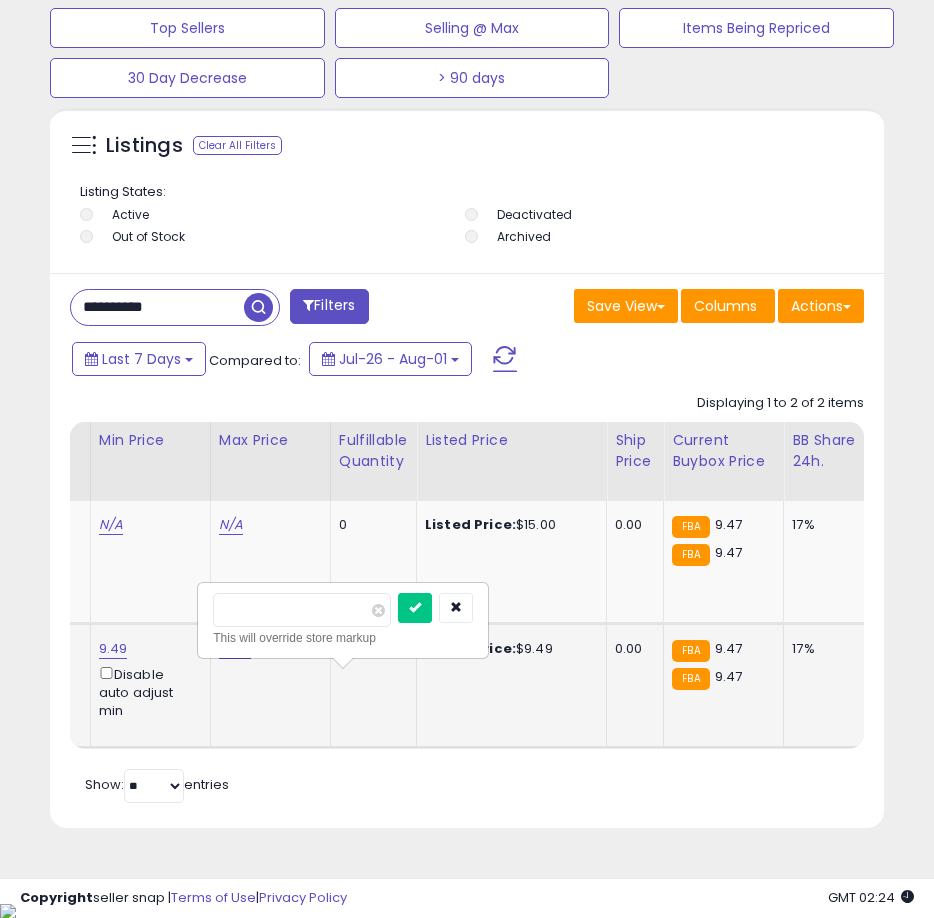 click on "12.65   ***** This will override store markup" at bounding box center [267, 649] 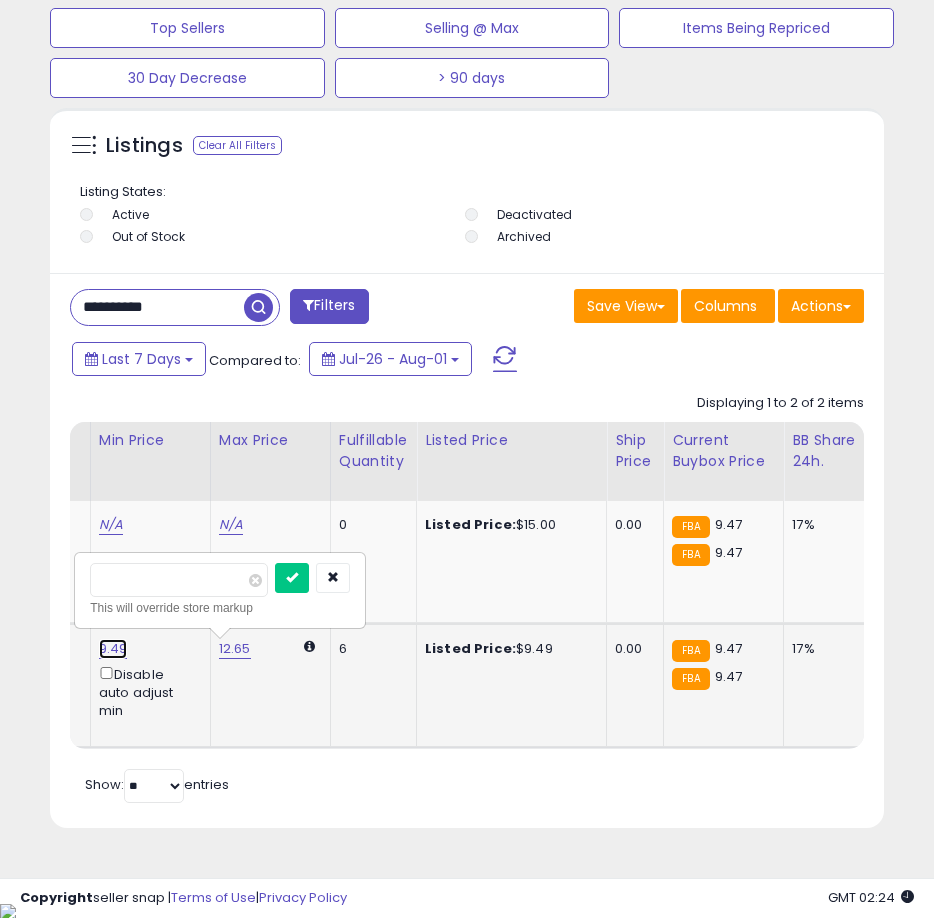 click on "9.49" at bounding box center (111, 525) 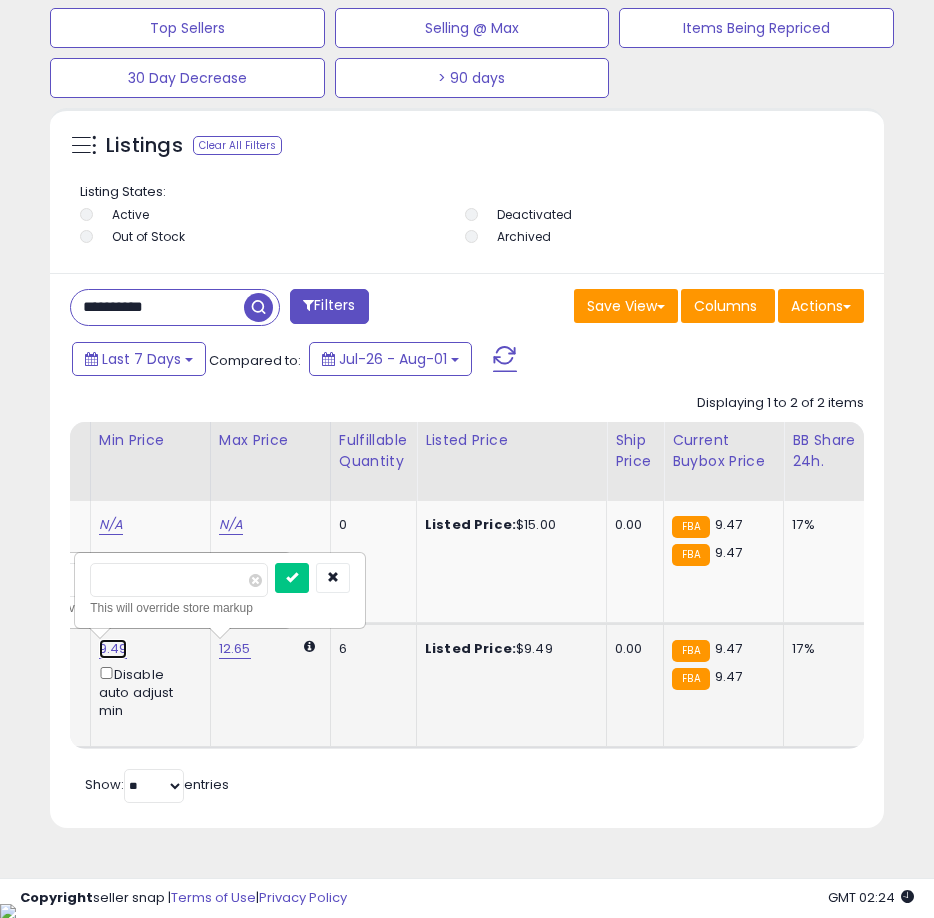 click on "9.49" at bounding box center (113, 649) 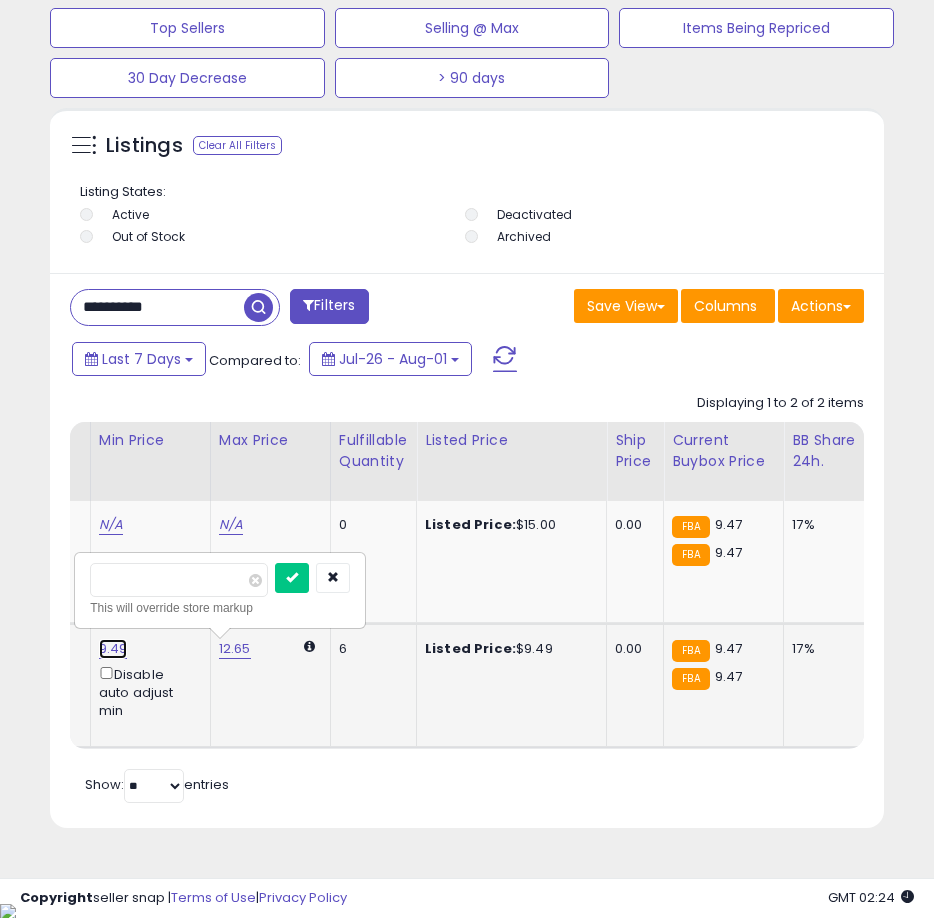 click on "9.49" at bounding box center [111, 525] 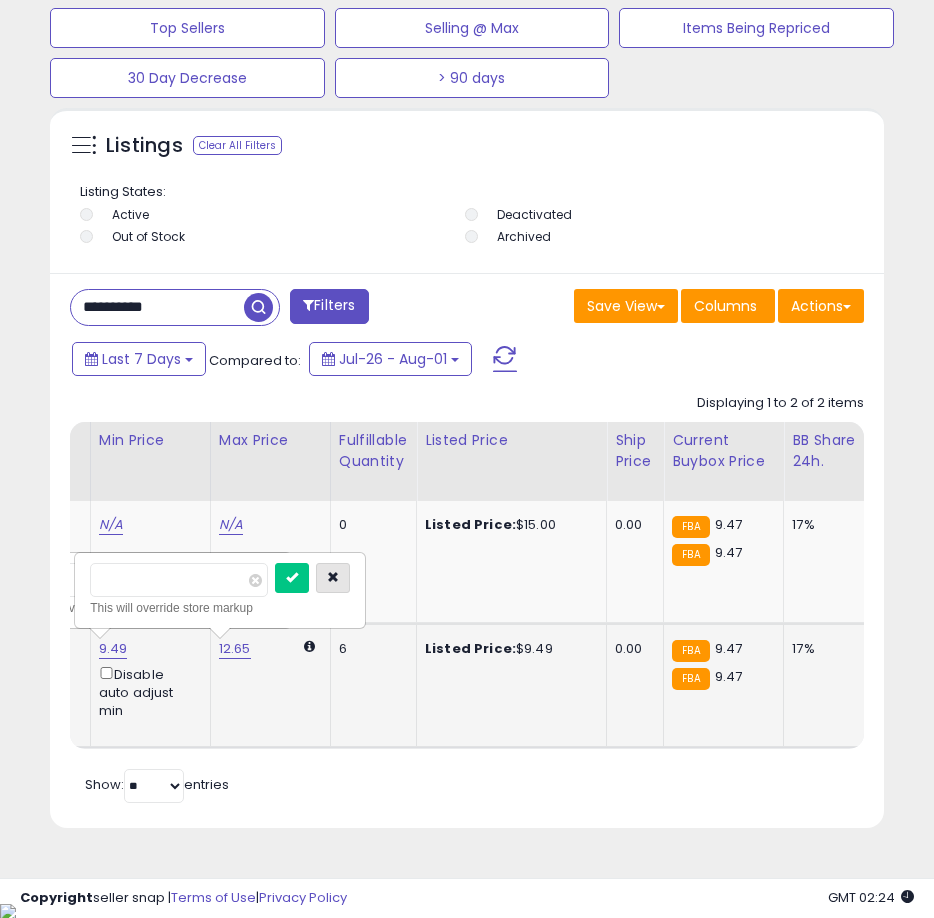 click at bounding box center [333, 577] 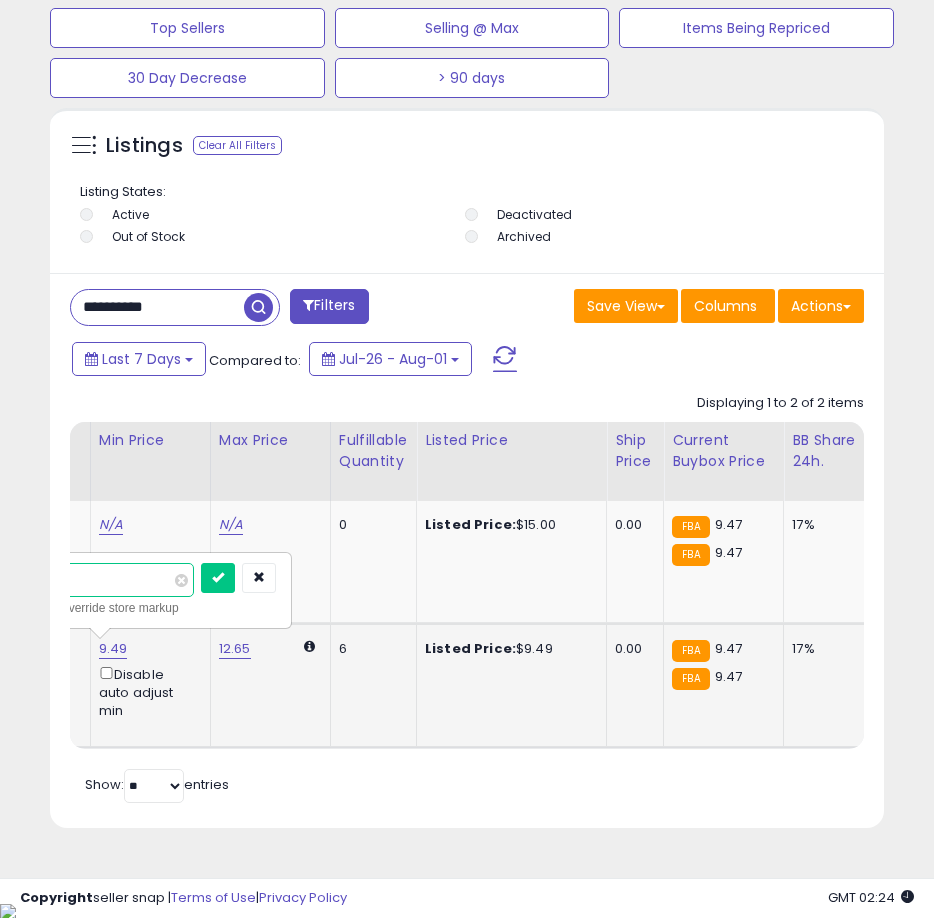 click on "****" at bounding box center [105, 580] 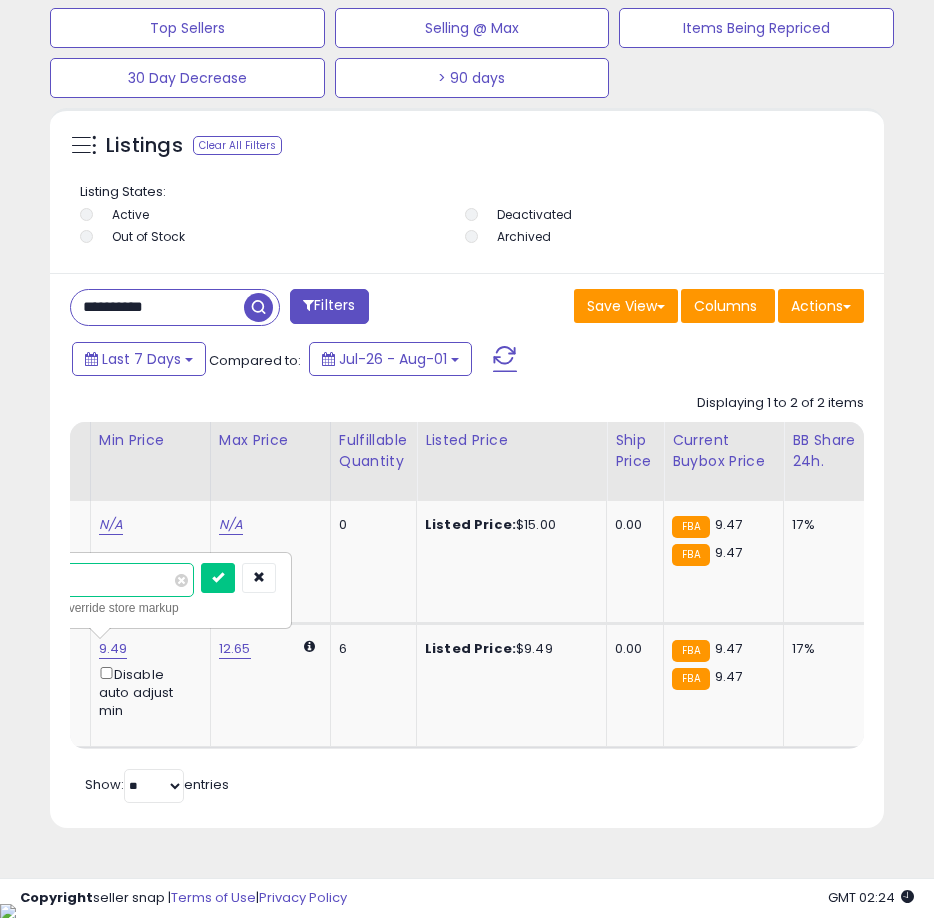 scroll, scrollTop: 0, scrollLeft: 557, axis: horizontal 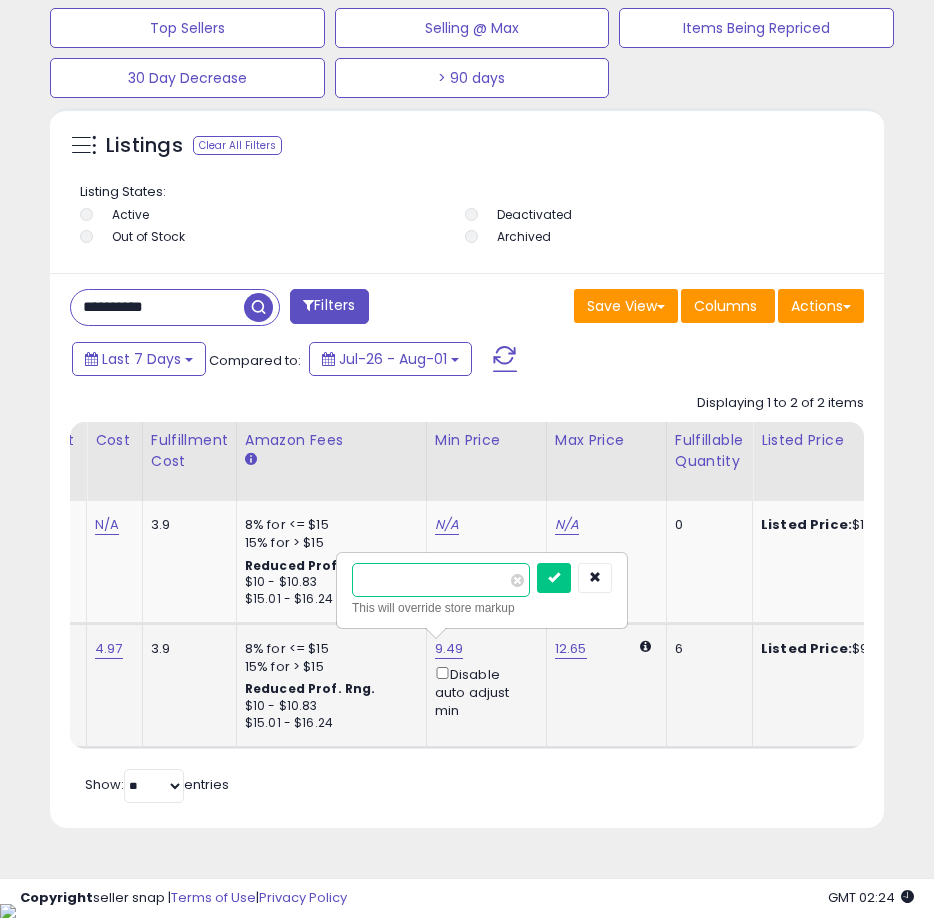 type on "****" 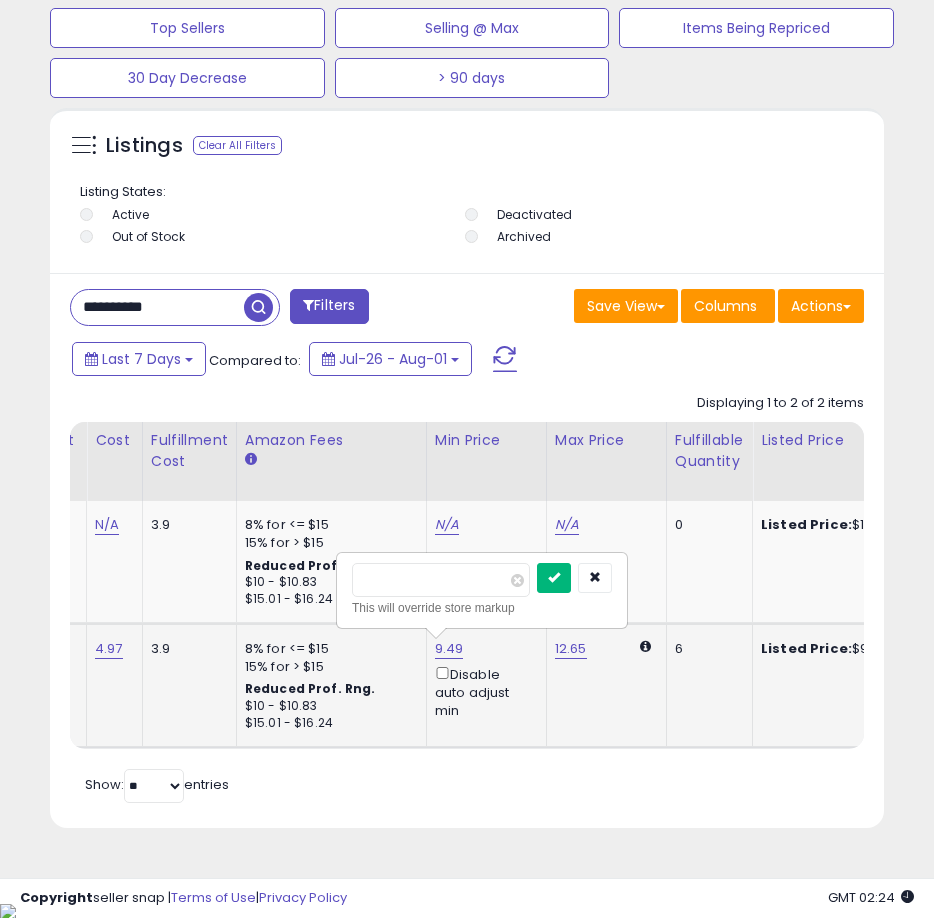 click at bounding box center [554, 578] 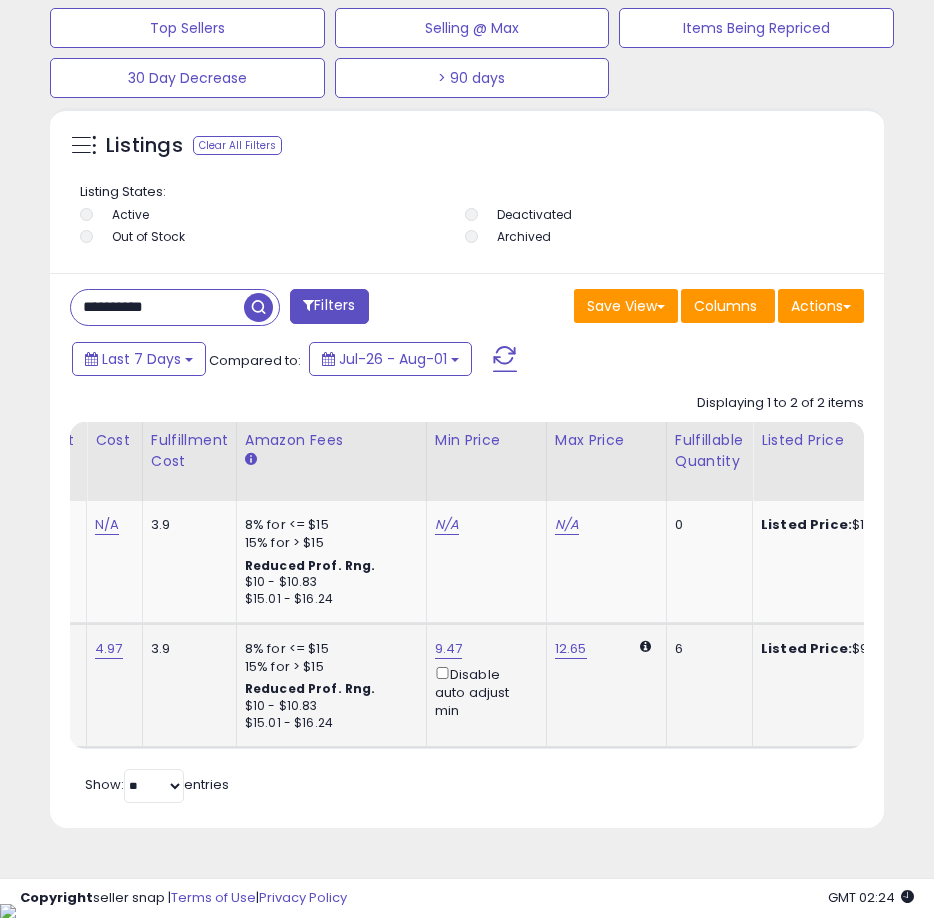 click on "**********" at bounding box center [157, 307] 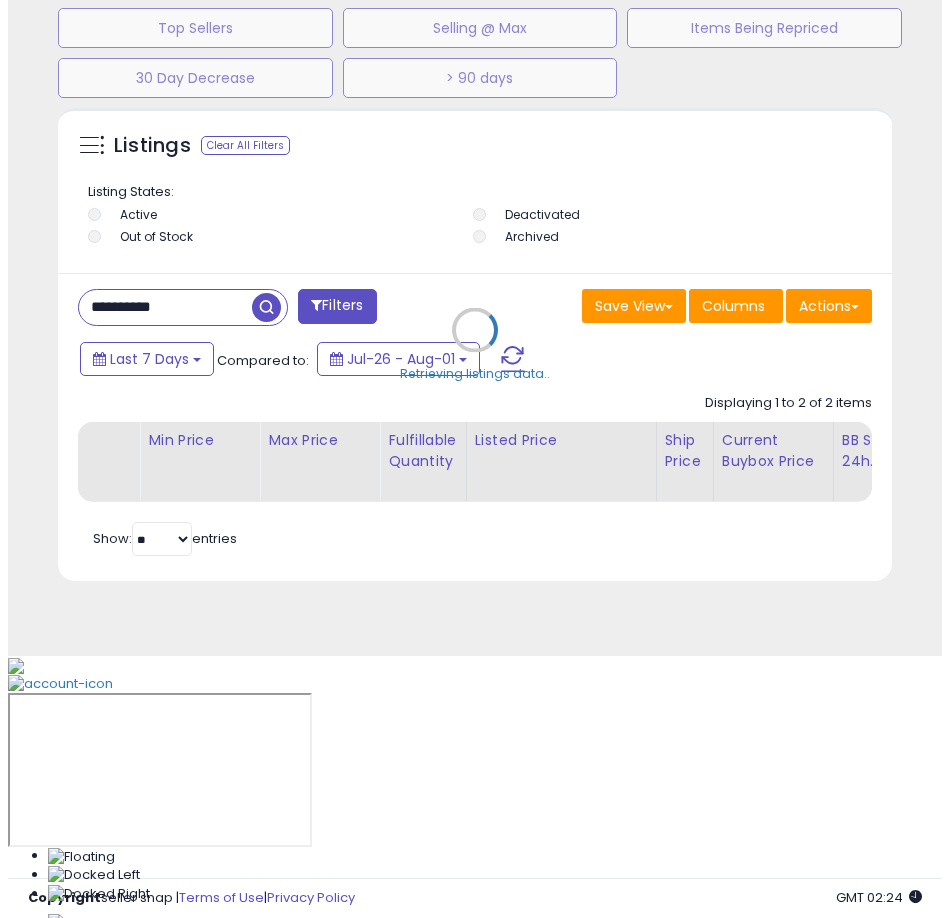 scroll, scrollTop: 1166, scrollLeft: 0, axis: vertical 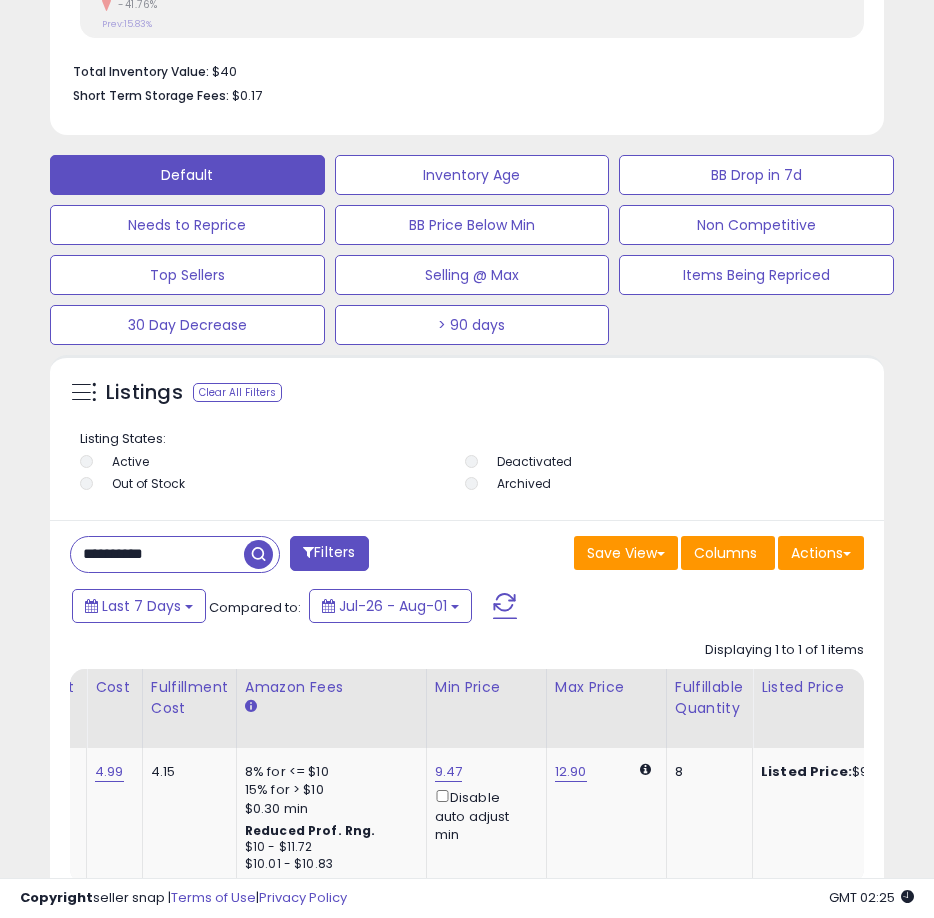 click on "**********" at bounding box center [157, 554] 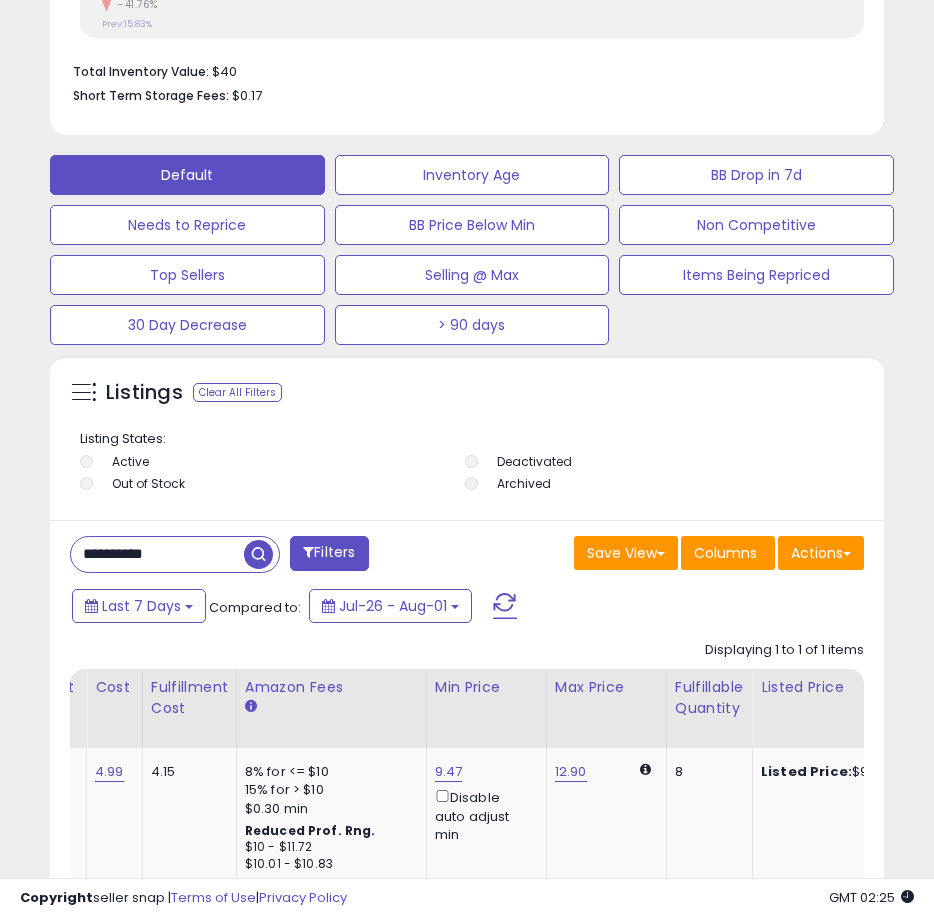 click on "**********" at bounding box center (157, 554) 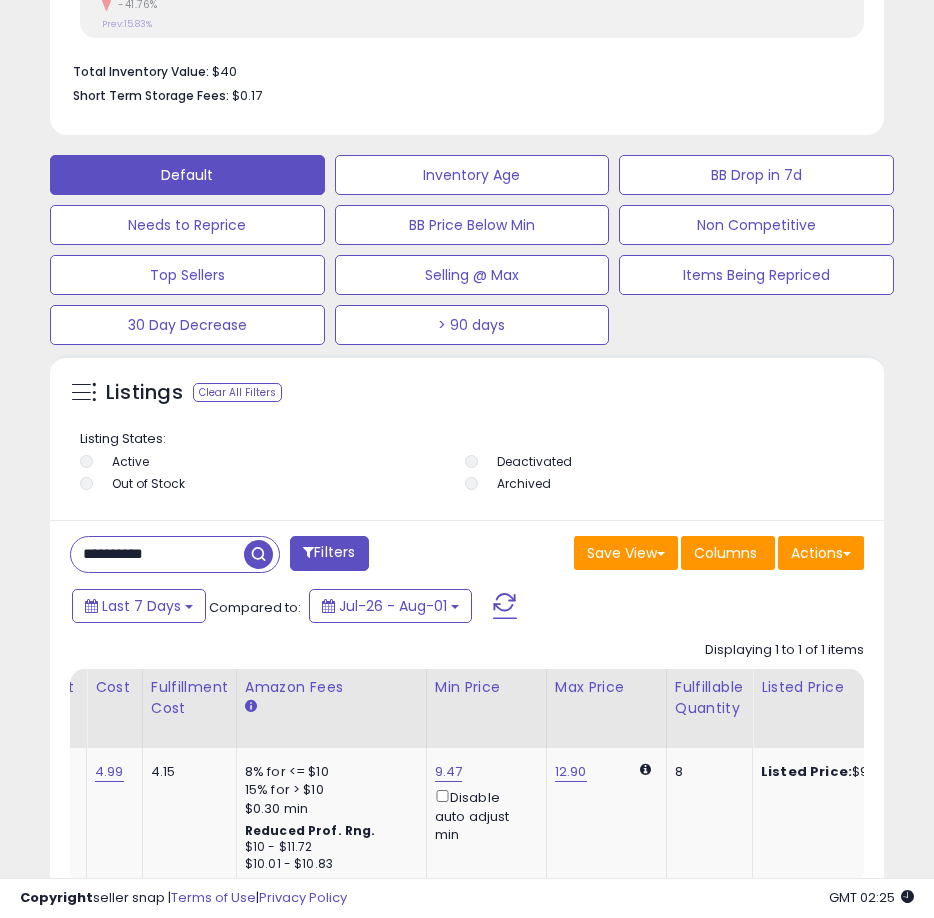 paste 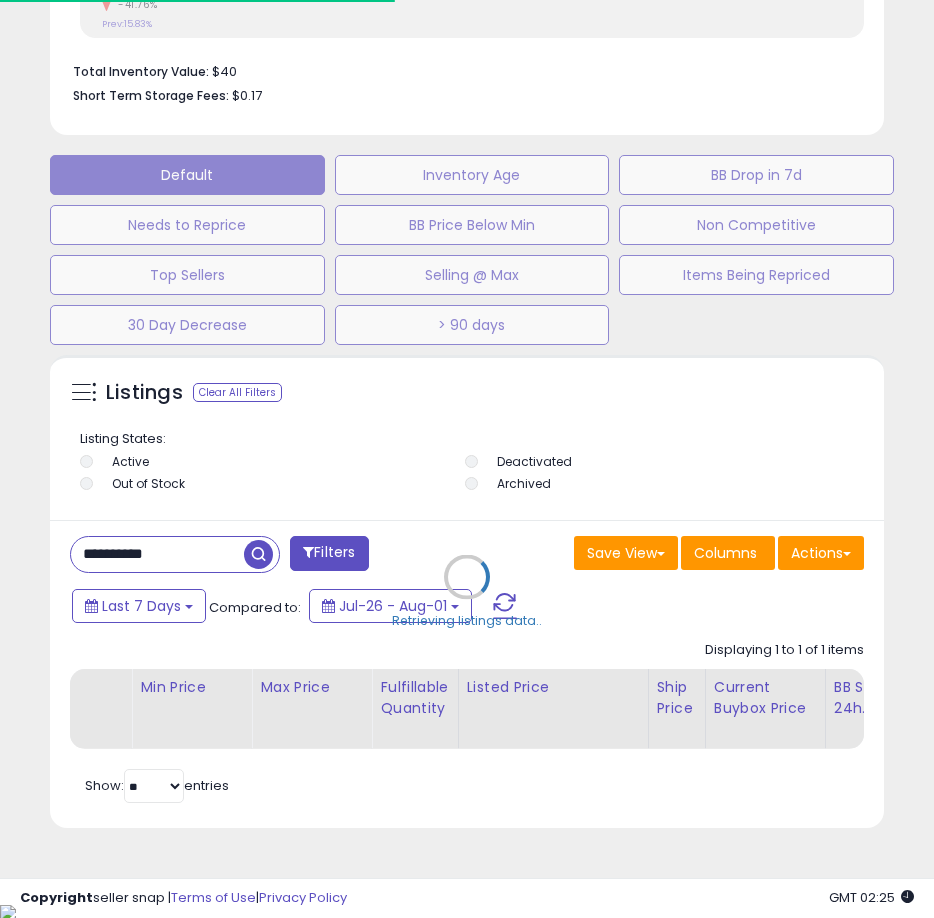 scroll, scrollTop: 390, scrollLeft: 824, axis: both 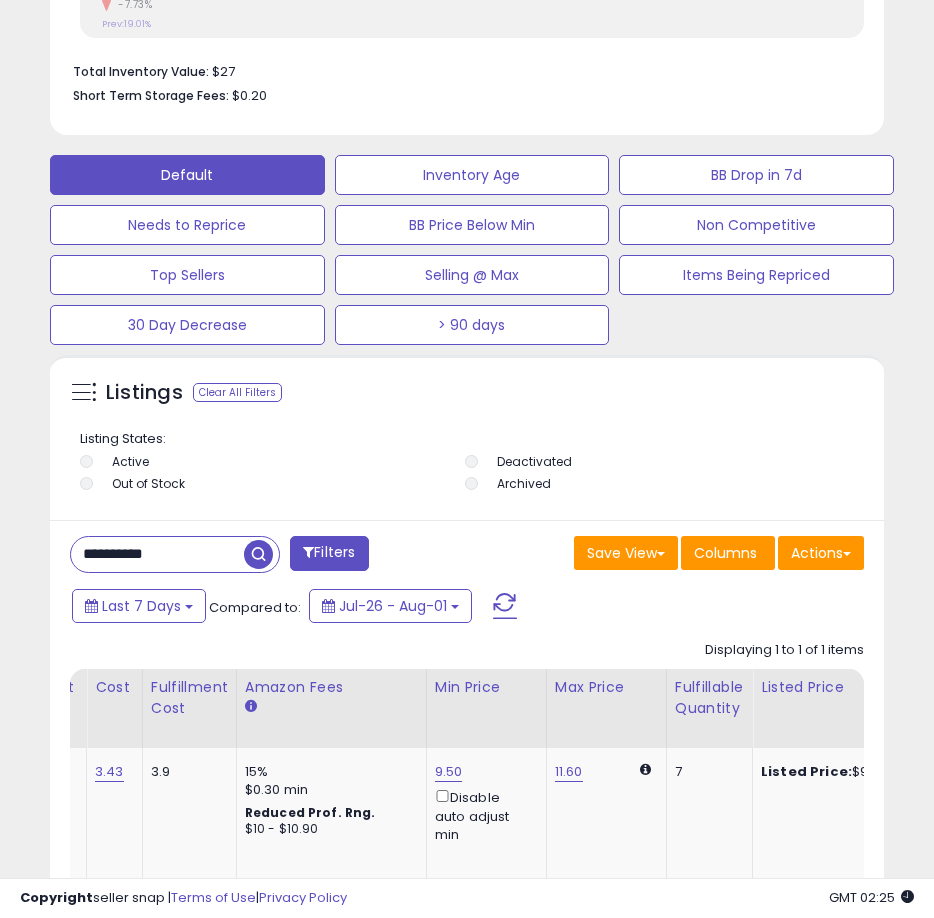 click on "**********" at bounding box center (157, 554) 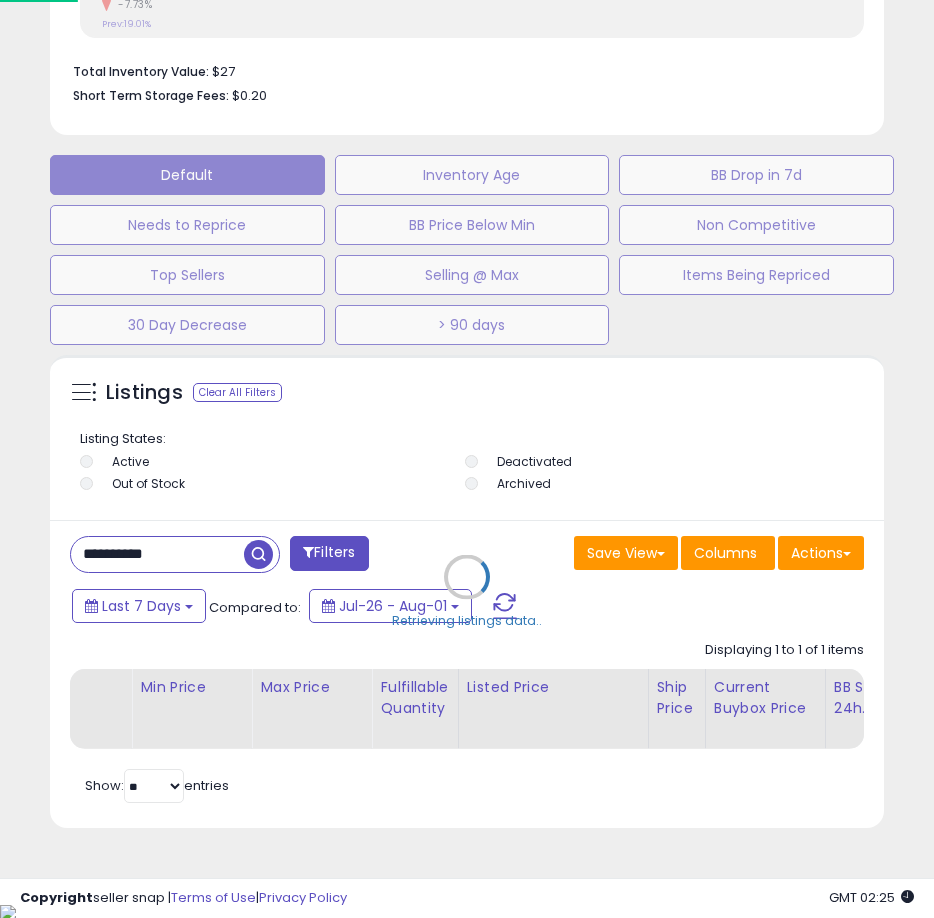 scroll, scrollTop: 999610, scrollLeft: 999161, axis: both 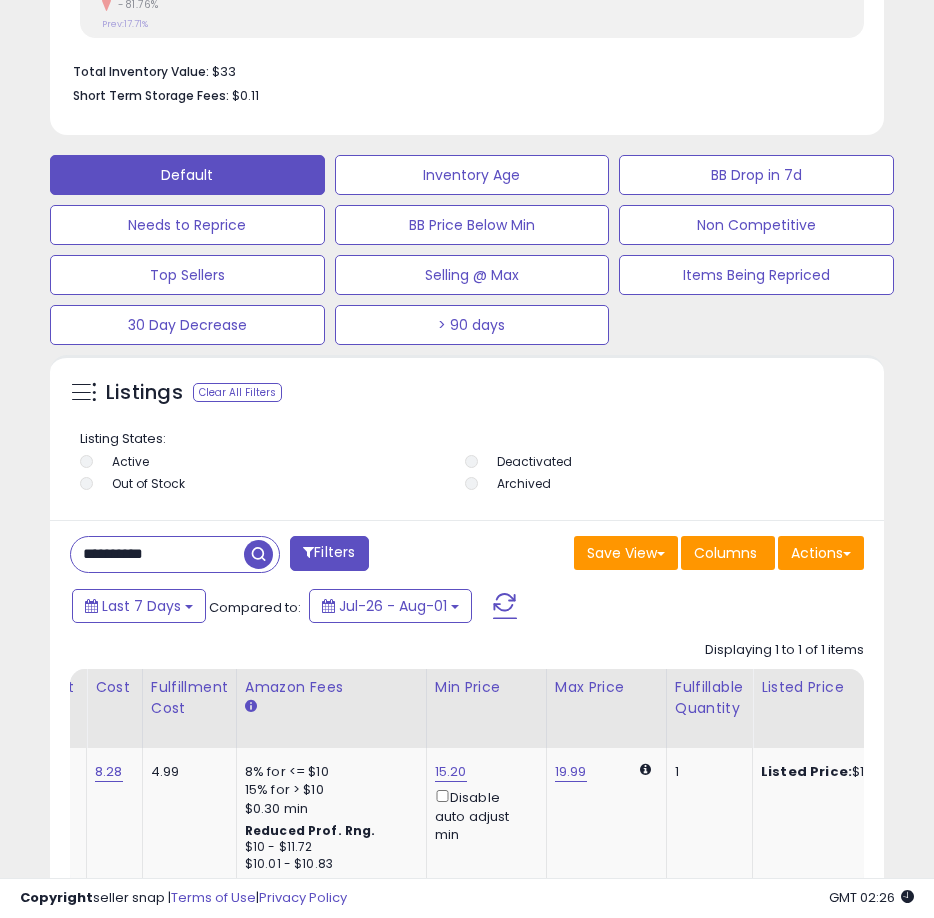 click on "**********" at bounding box center (157, 554) 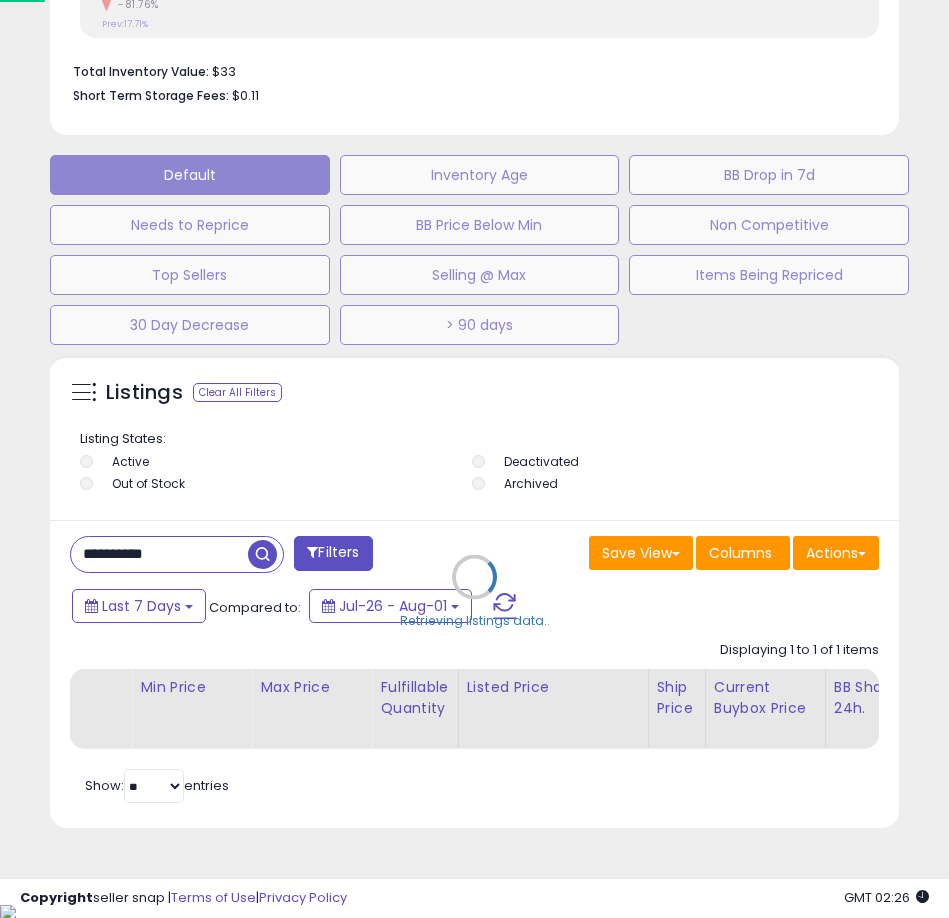 scroll, scrollTop: 999610, scrollLeft: 999161, axis: both 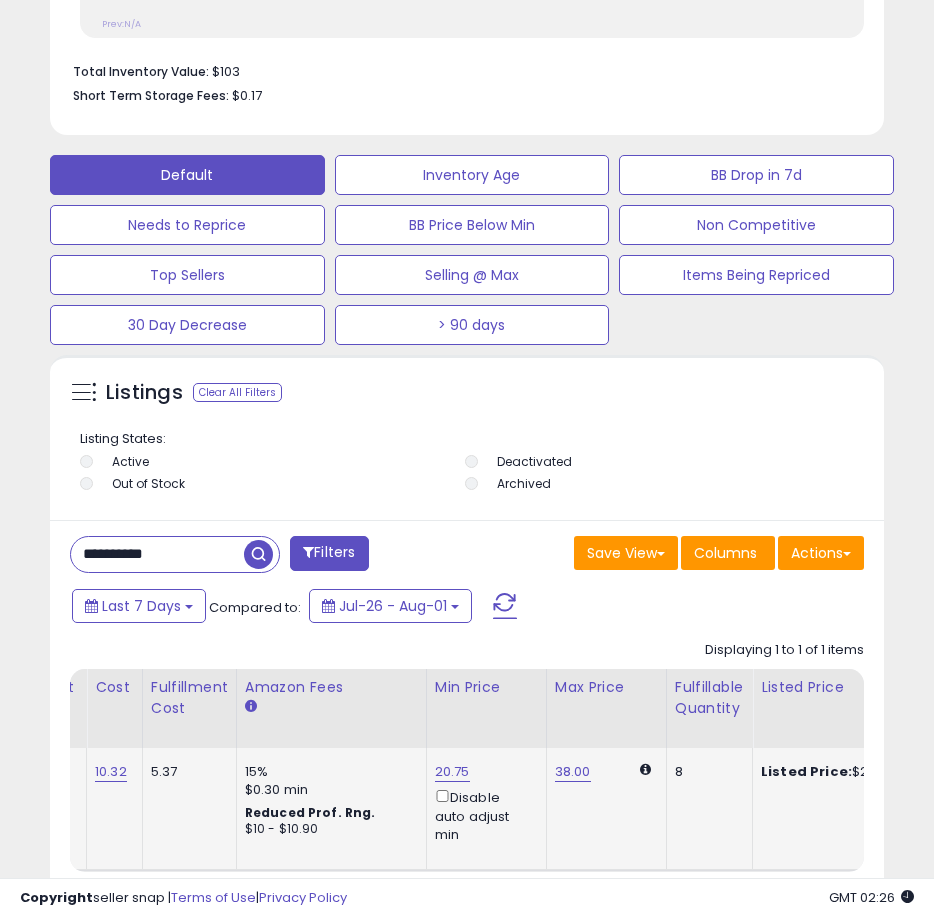 click on "20.75" at bounding box center (452, 772) 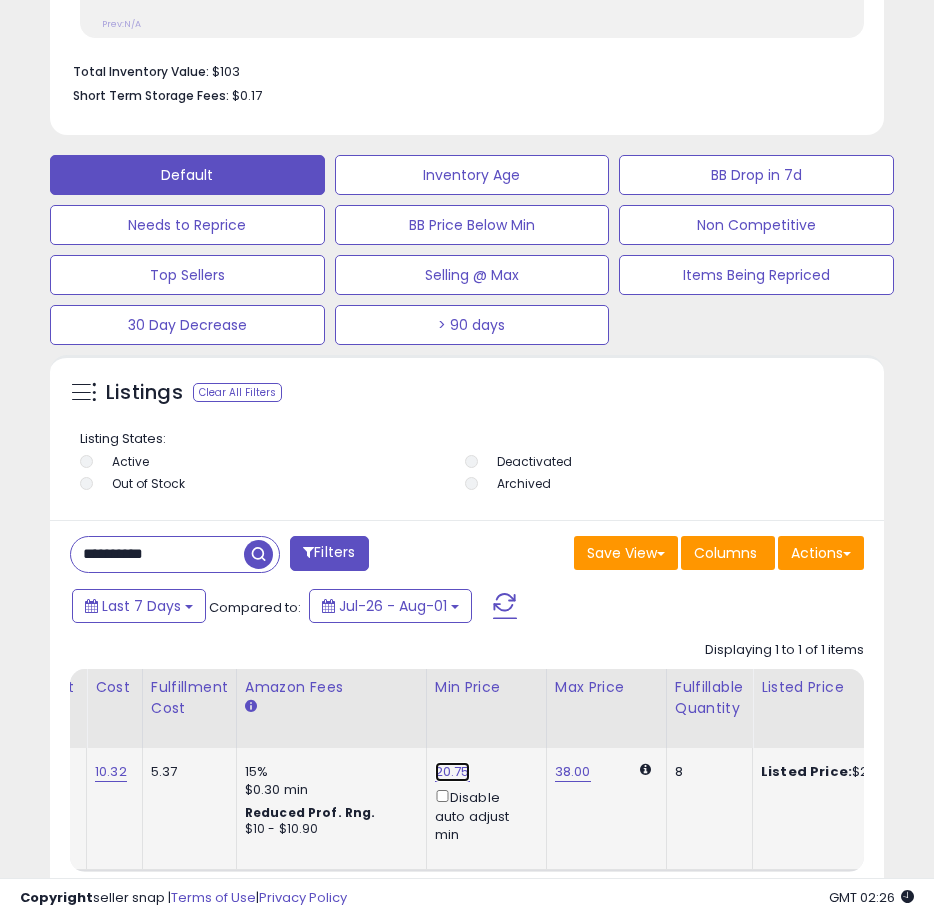click on "20.75" at bounding box center [452, 772] 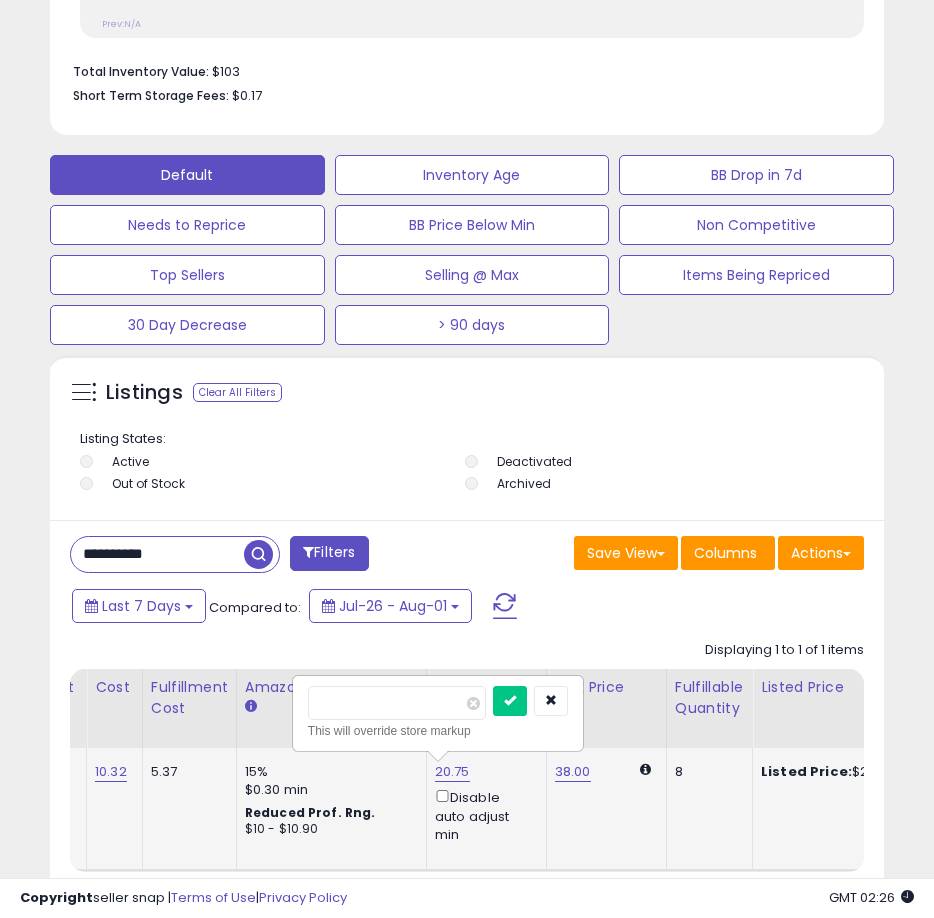 type on "*****" 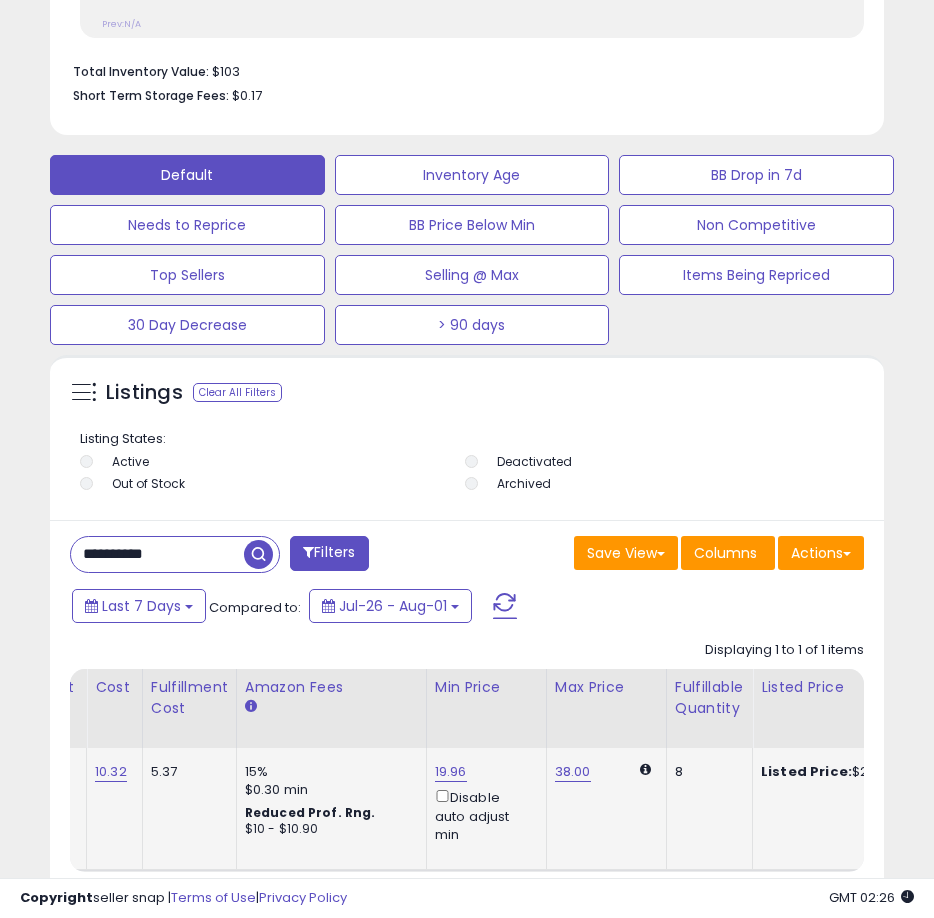 click on "**********" at bounding box center (261, 556) 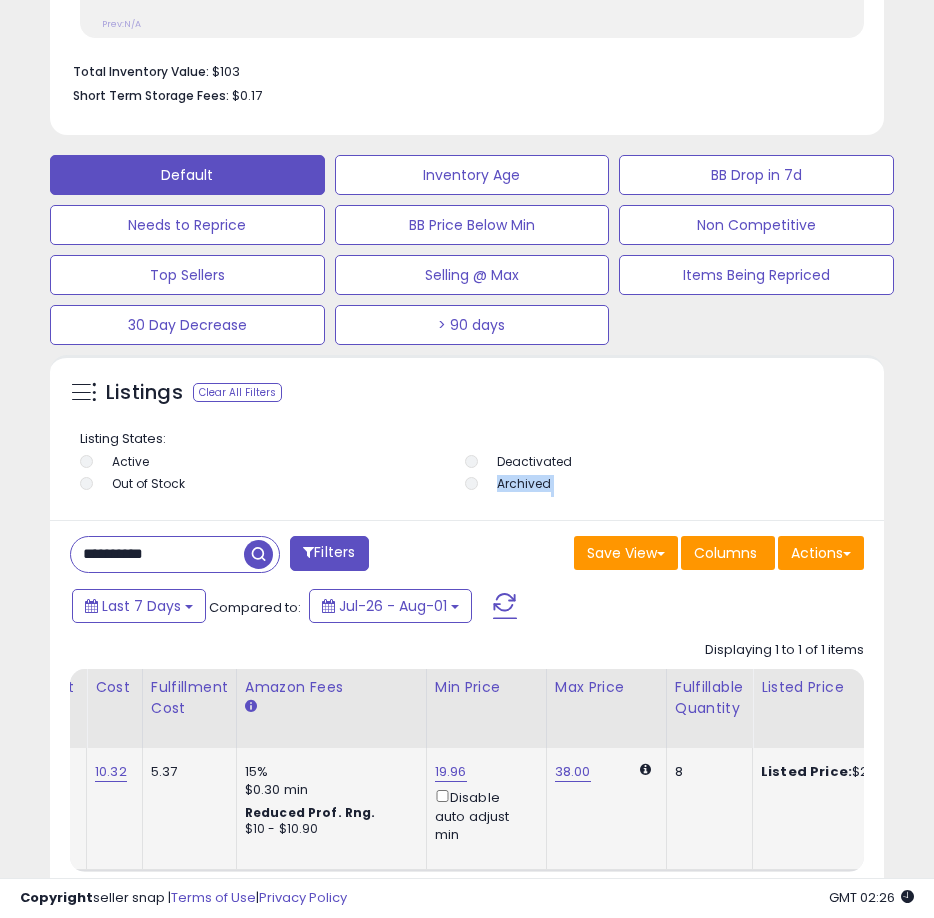 click on "**********" at bounding box center [261, 556] 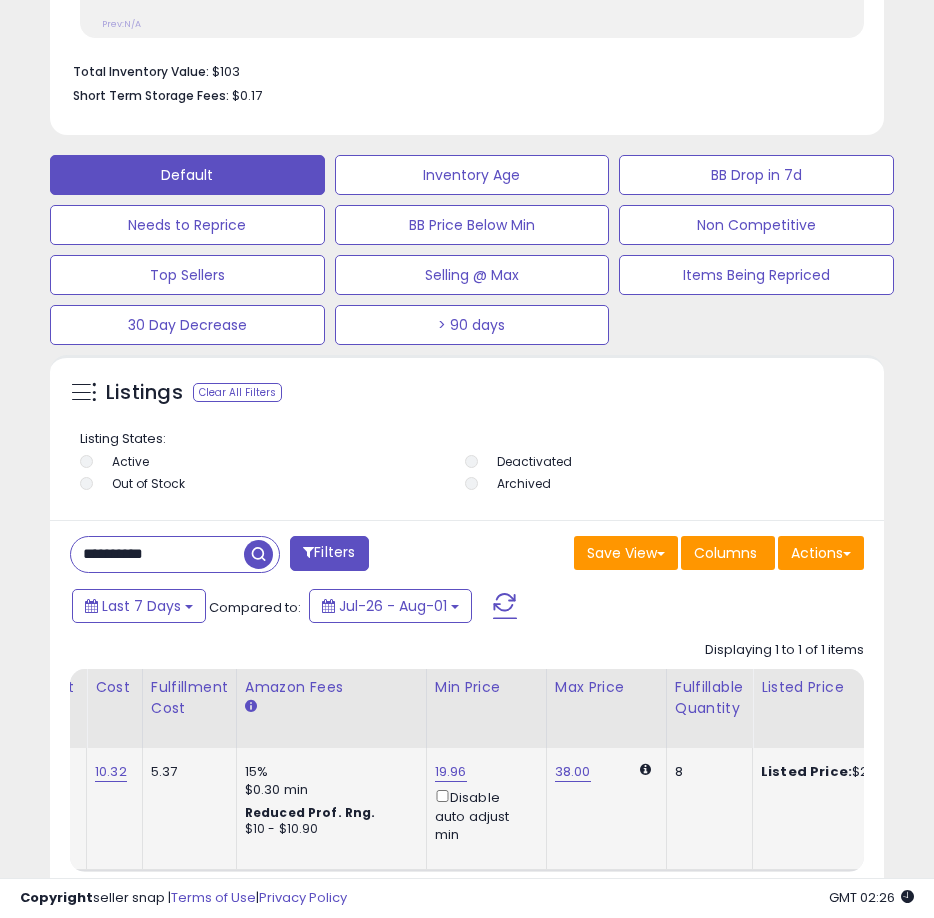 click on "**********" at bounding box center [157, 554] 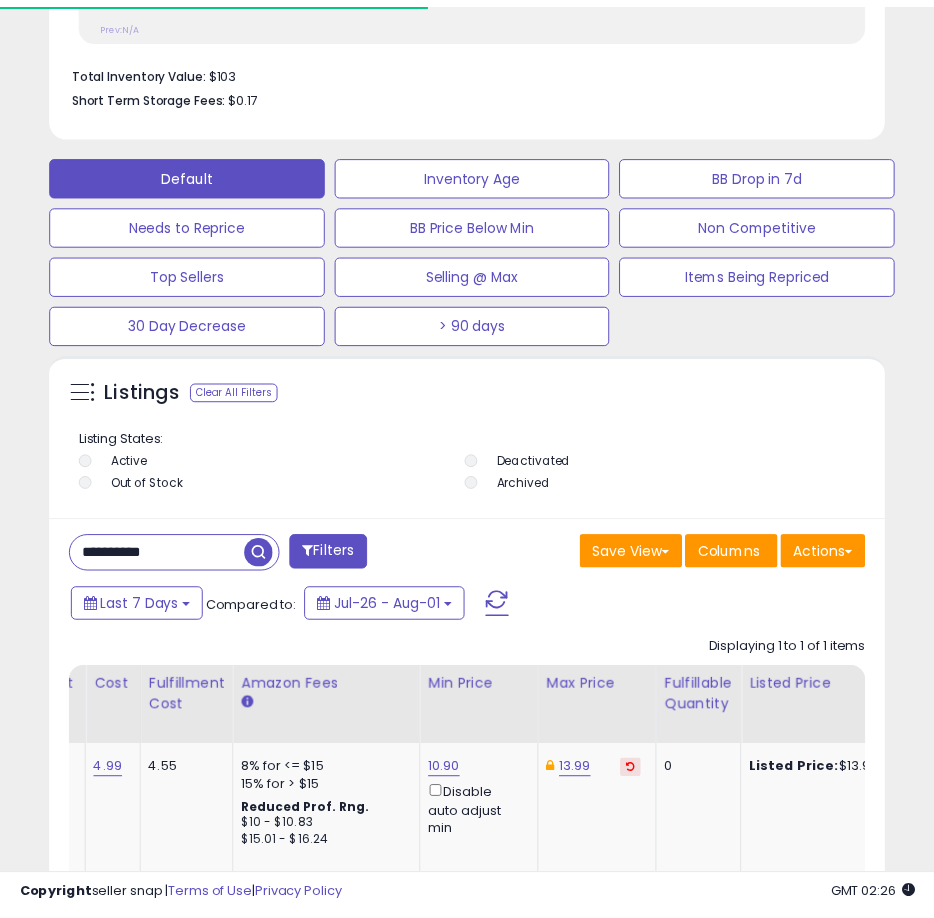 scroll, scrollTop: 390, scrollLeft: 824, axis: both 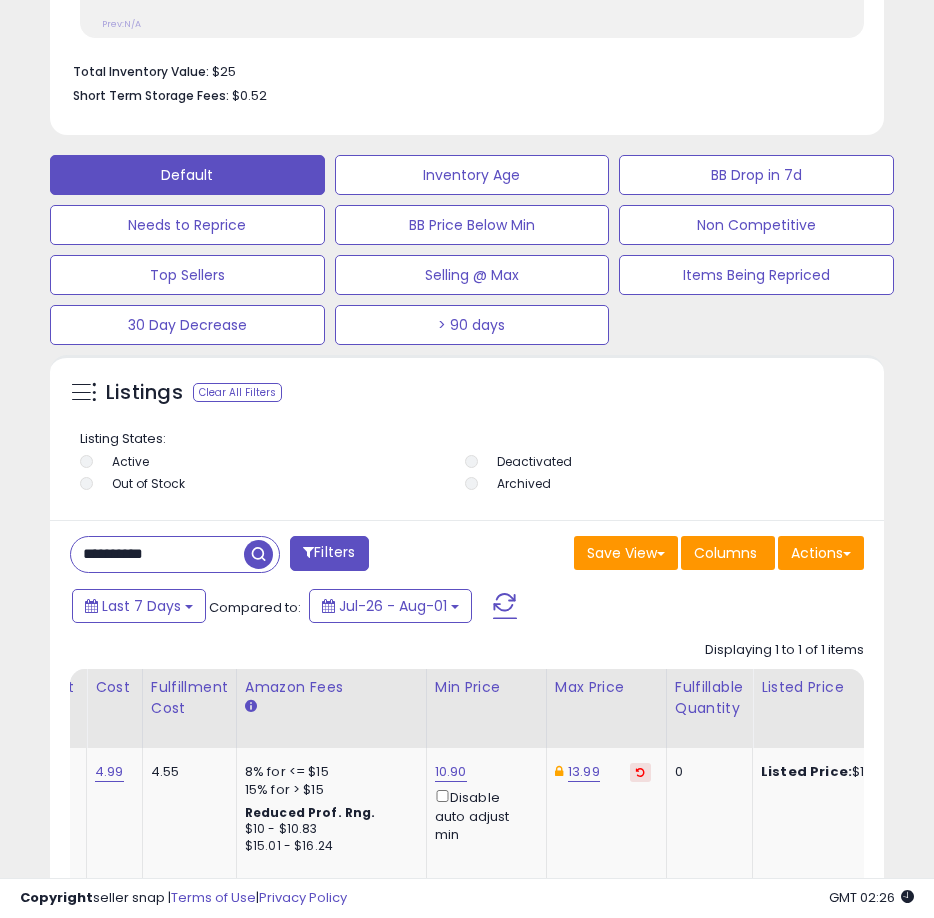 click on "**********" at bounding box center (157, 554) 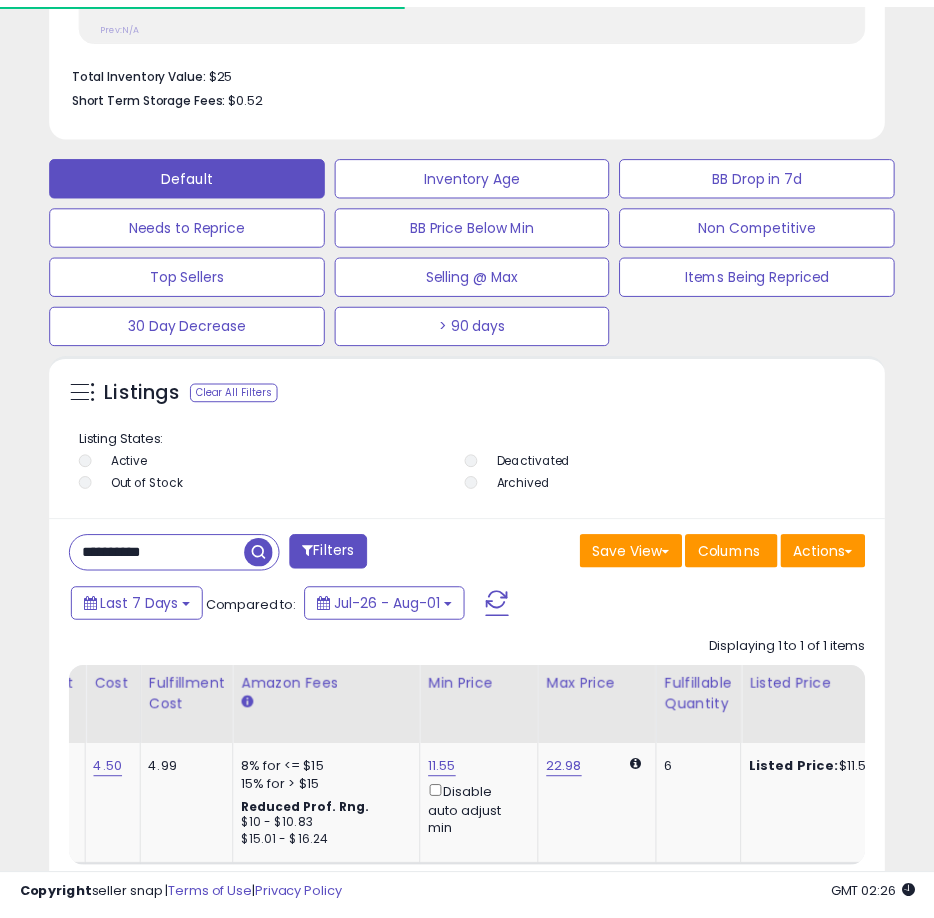 scroll, scrollTop: 390, scrollLeft: 824, axis: both 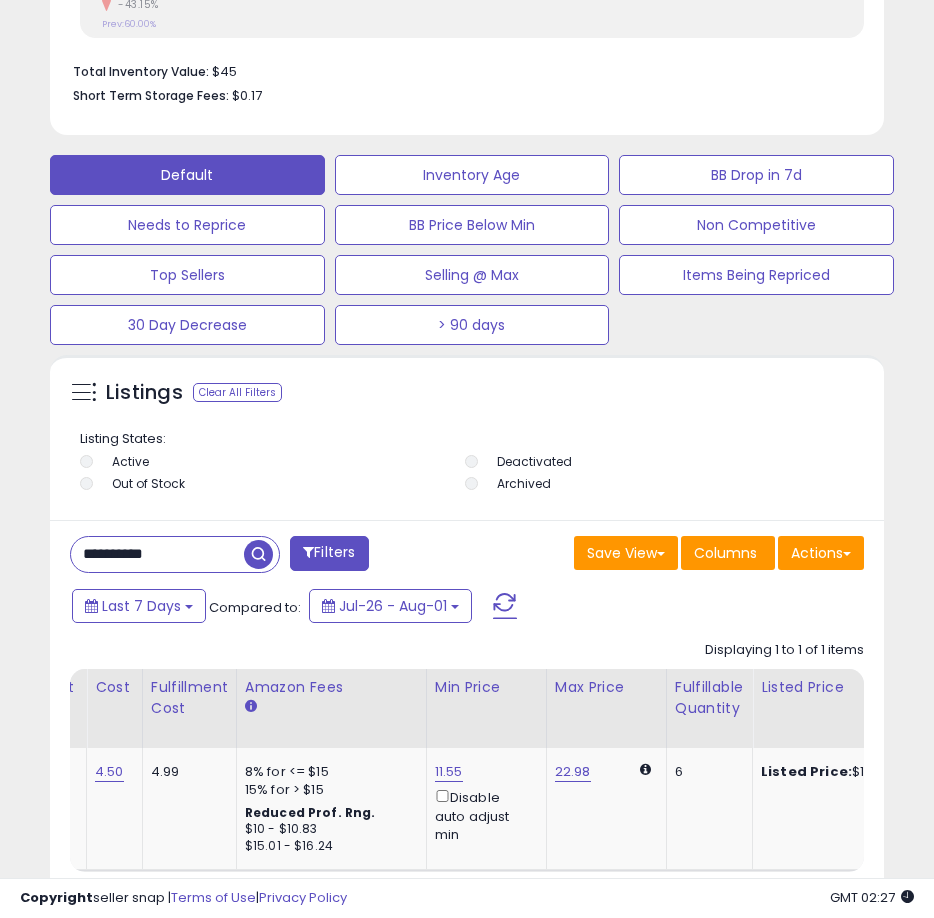 click on "**********" at bounding box center (157, 554) 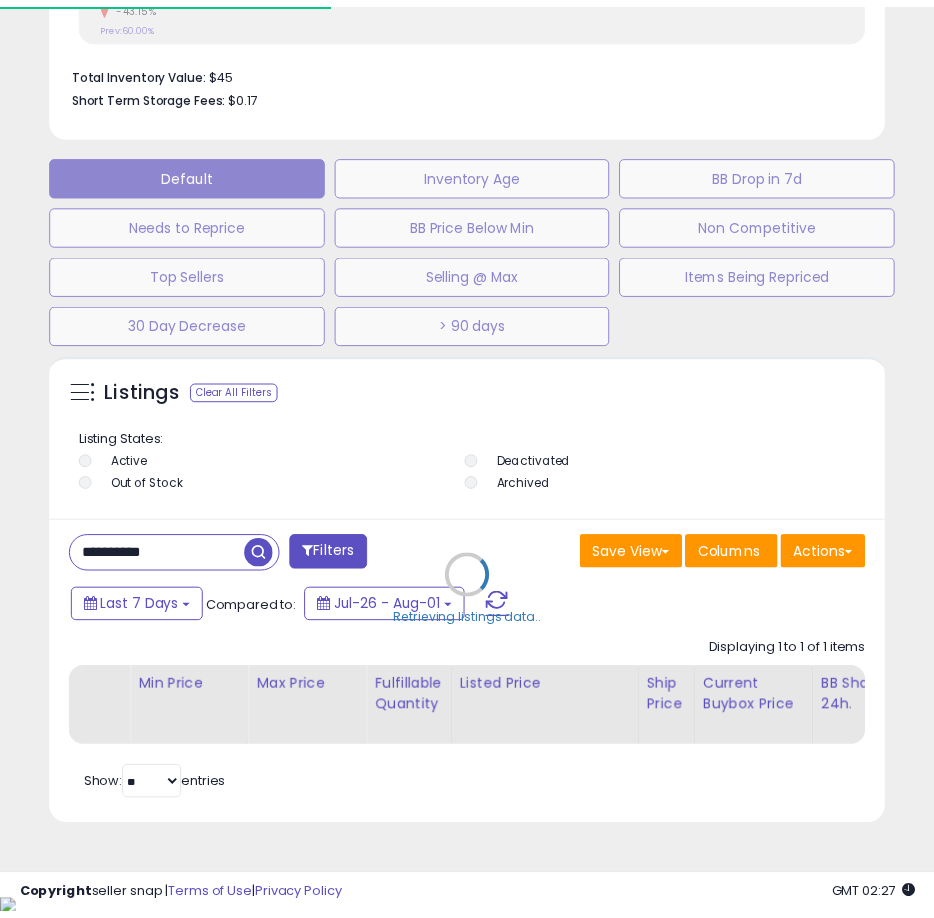 scroll, scrollTop: 390, scrollLeft: 824, axis: both 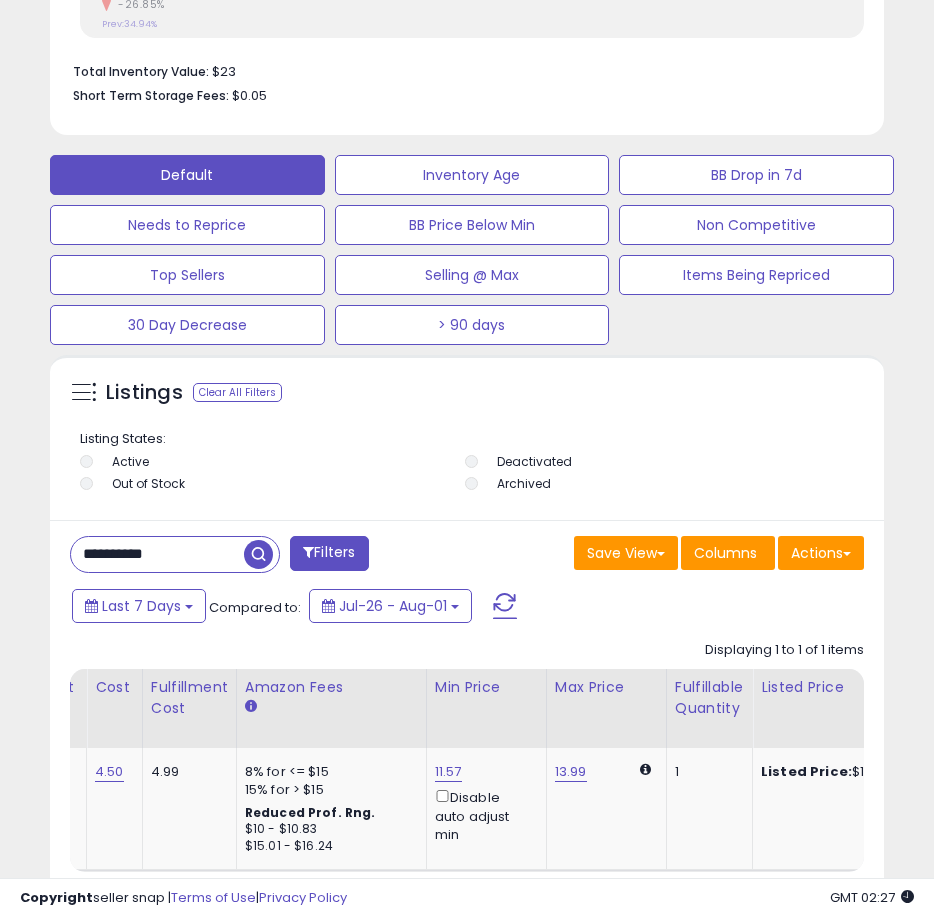 click on "**********" at bounding box center (157, 554) 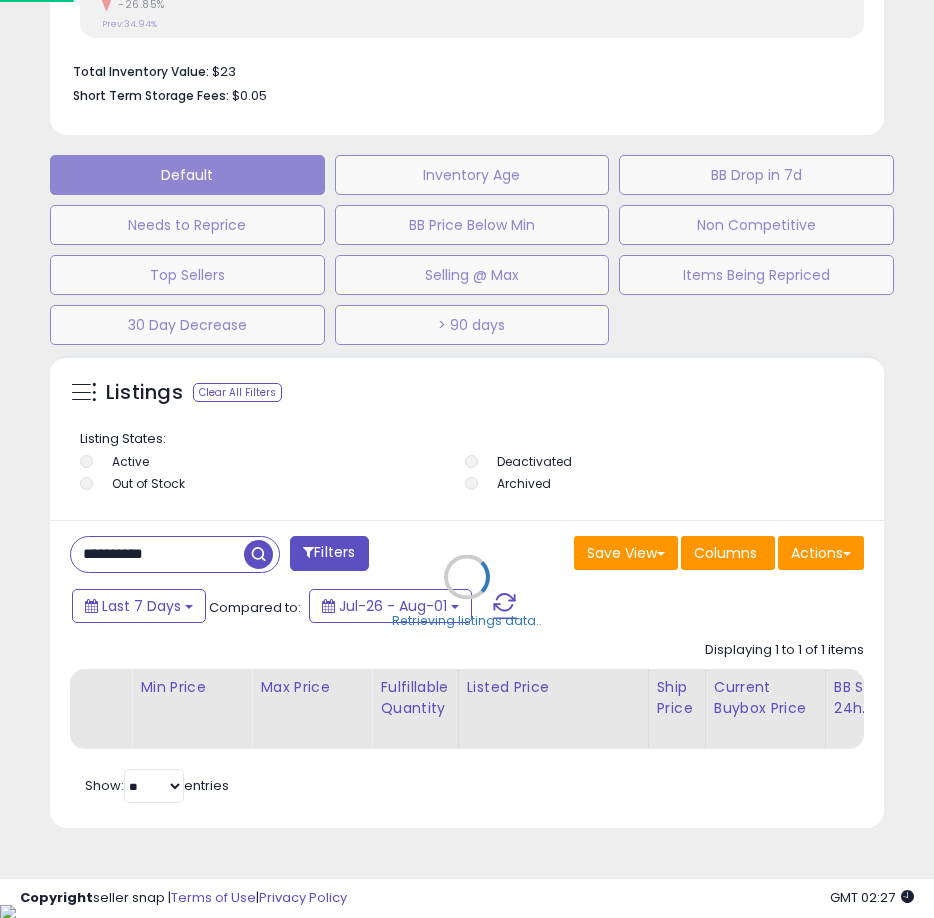 scroll, scrollTop: 999610, scrollLeft: 999161, axis: both 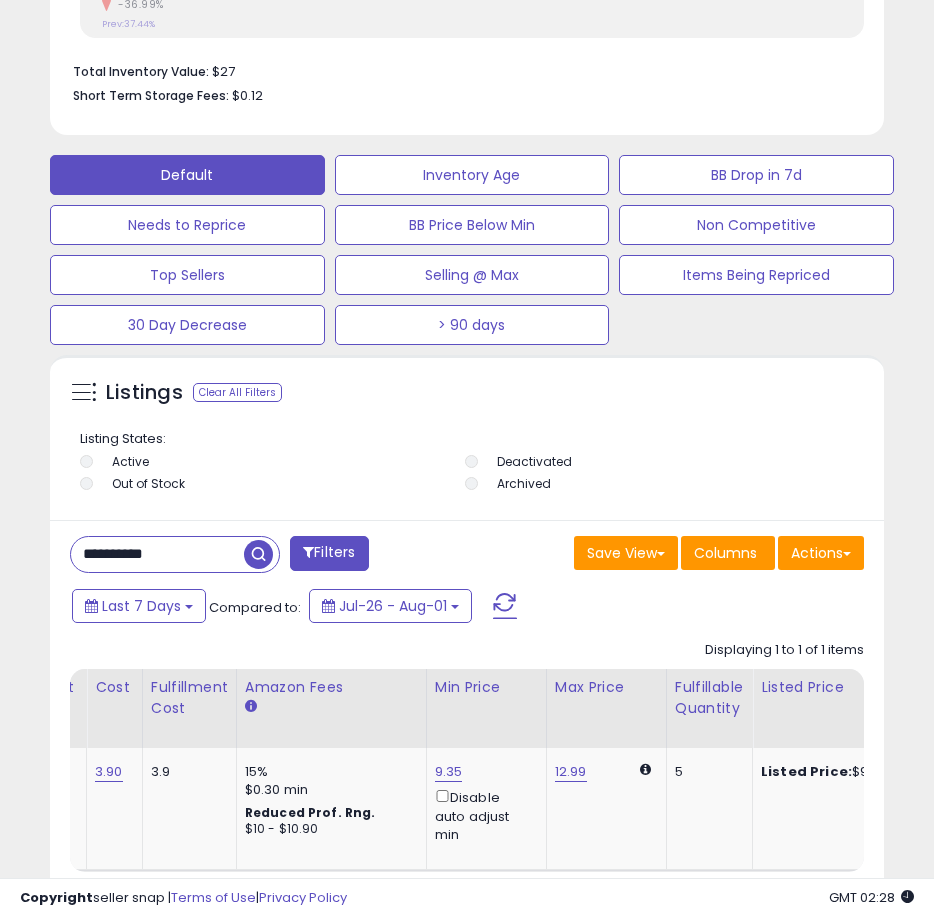 click on "**********" at bounding box center (157, 554) 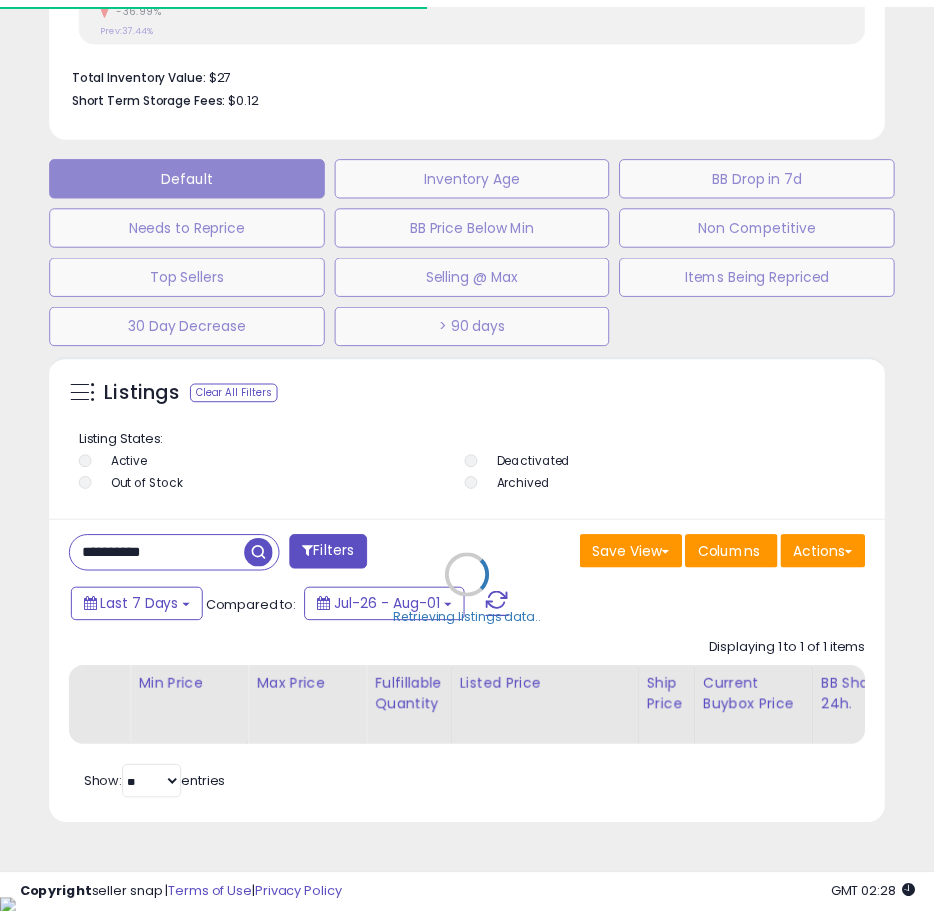 scroll, scrollTop: 390, scrollLeft: 824, axis: both 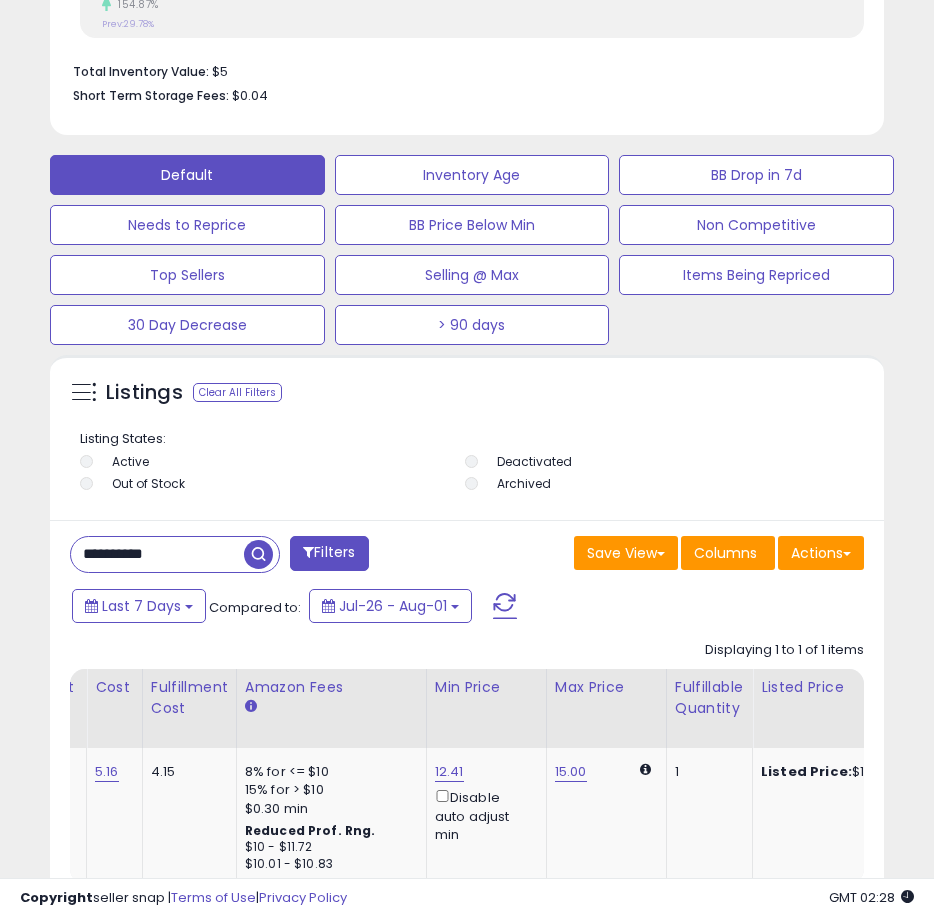 click on "**********" at bounding box center (157, 554) 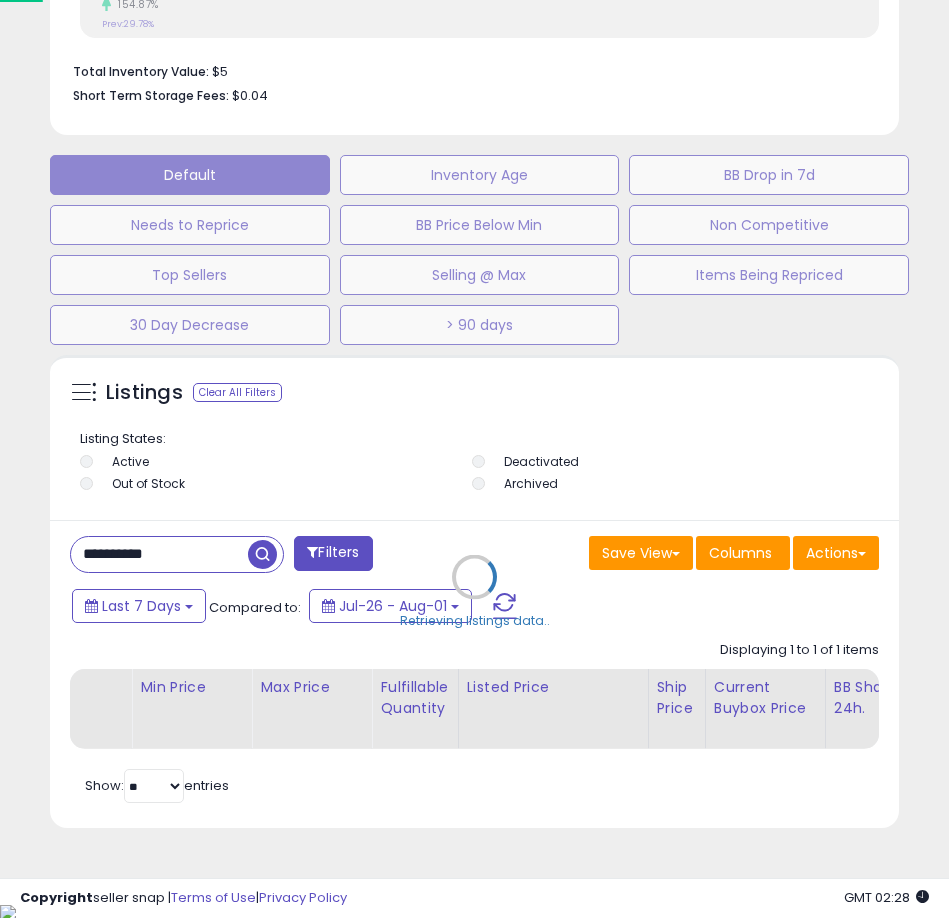 scroll, scrollTop: 999610, scrollLeft: 999161, axis: both 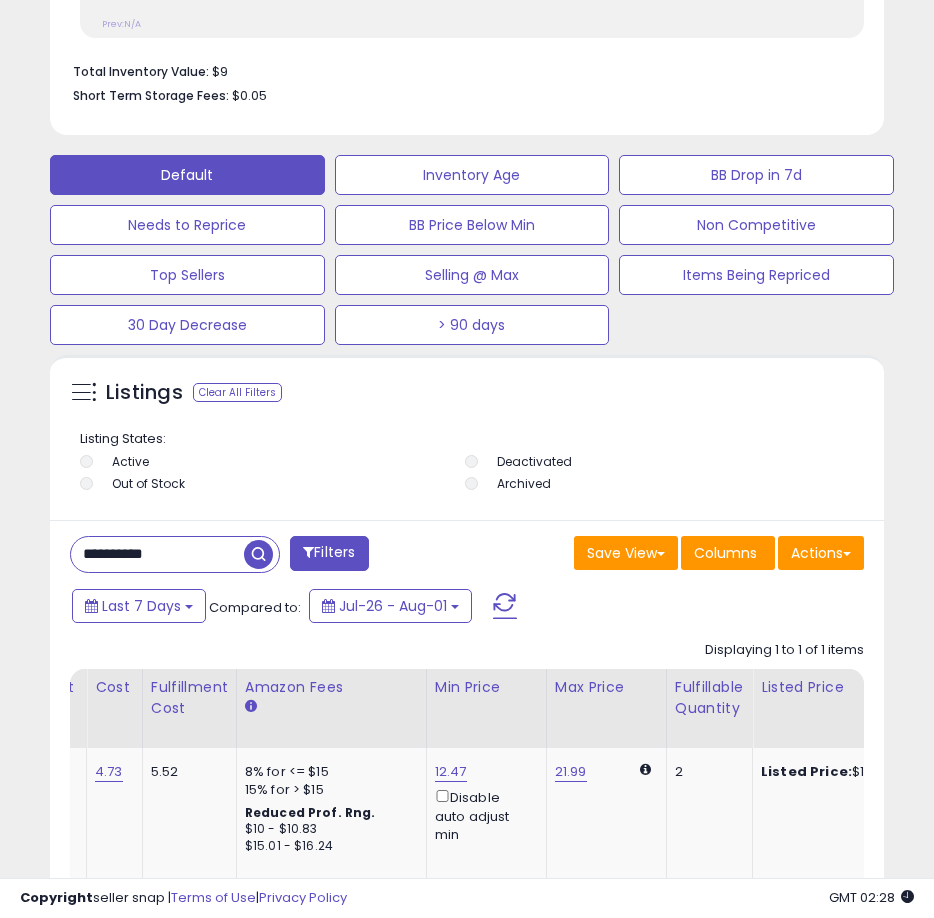 click on "**********" at bounding box center [157, 554] 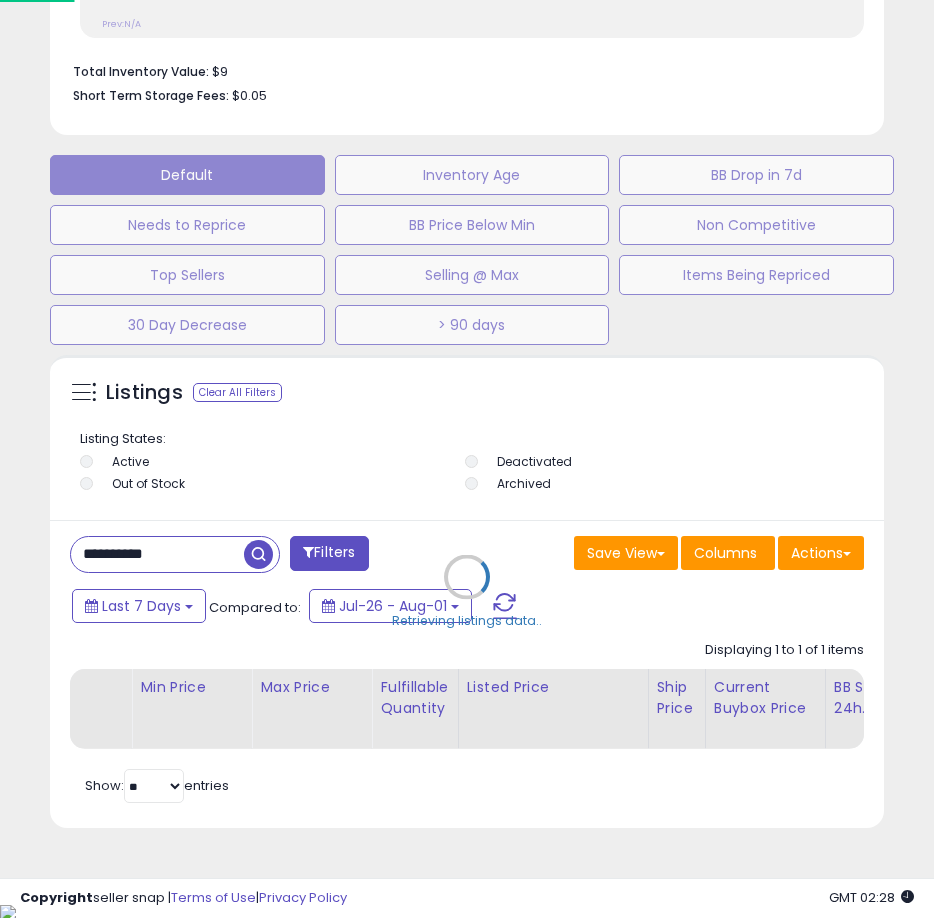 scroll, scrollTop: 999610, scrollLeft: 999161, axis: both 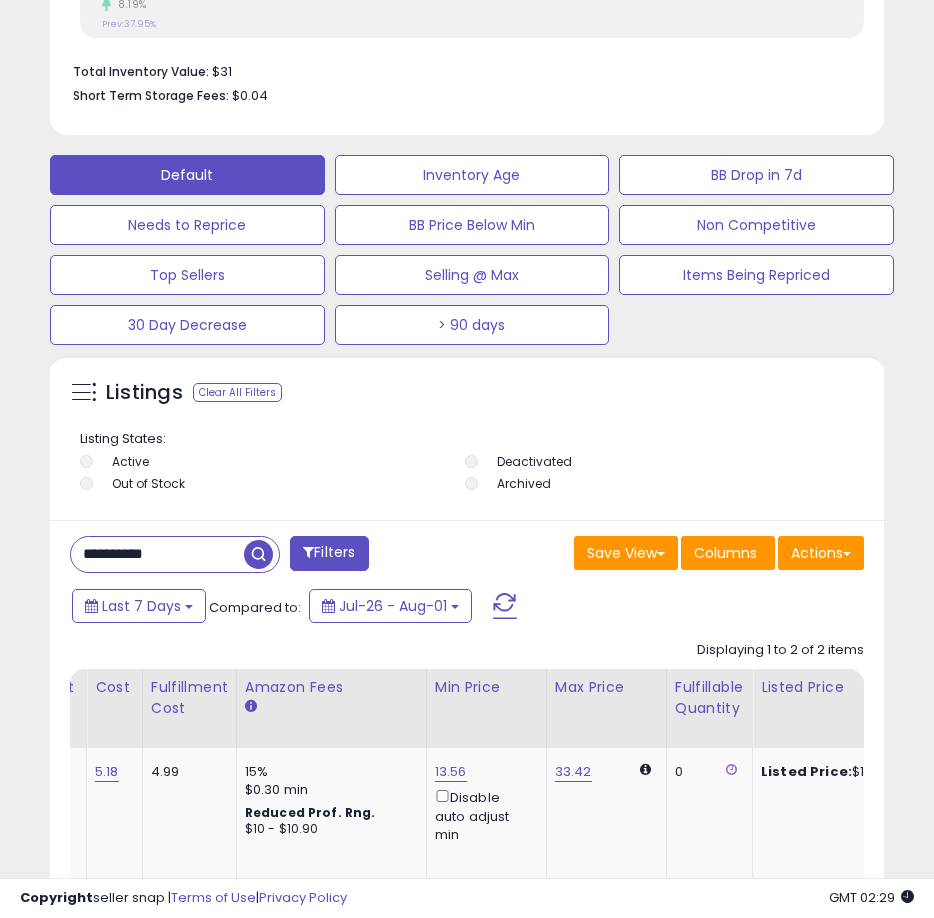 click on "**********" at bounding box center [157, 554] 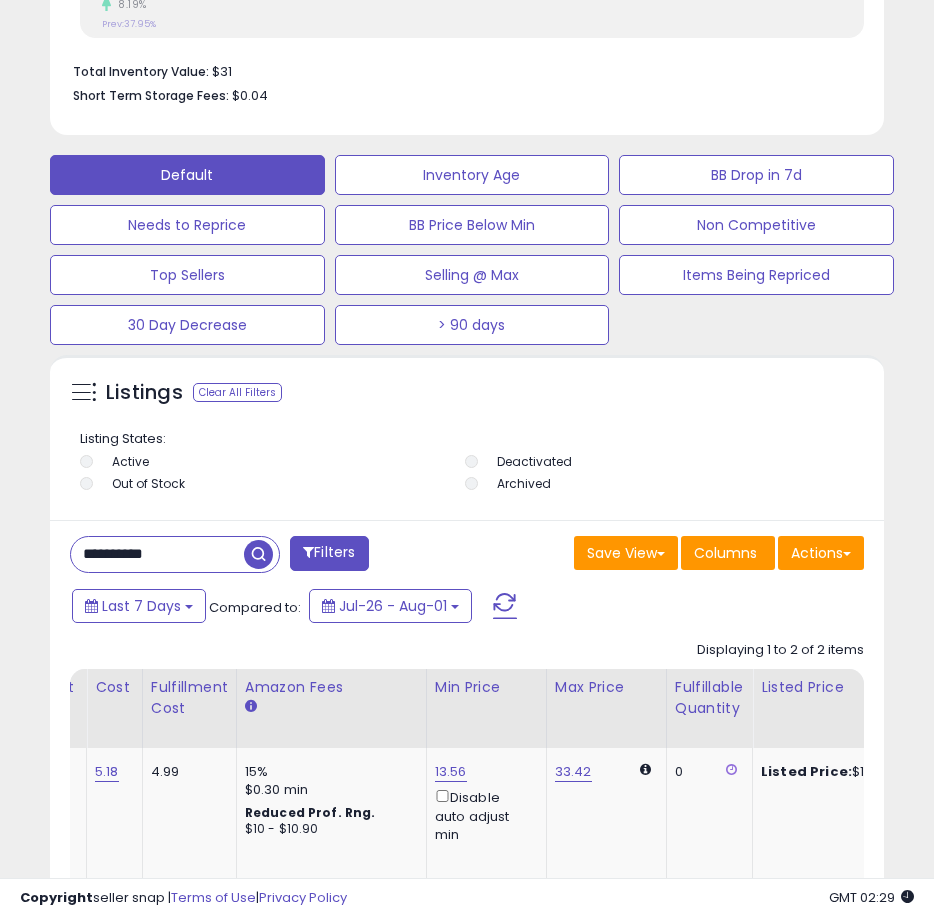 paste 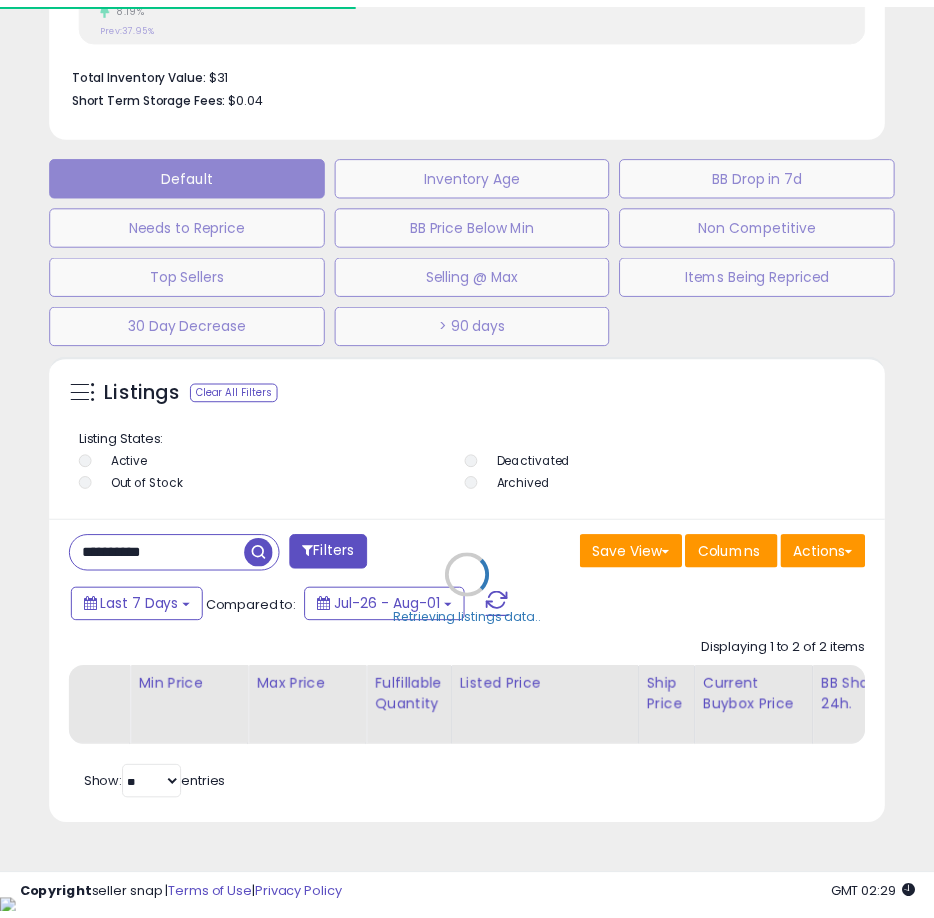 scroll, scrollTop: 390, scrollLeft: 824, axis: both 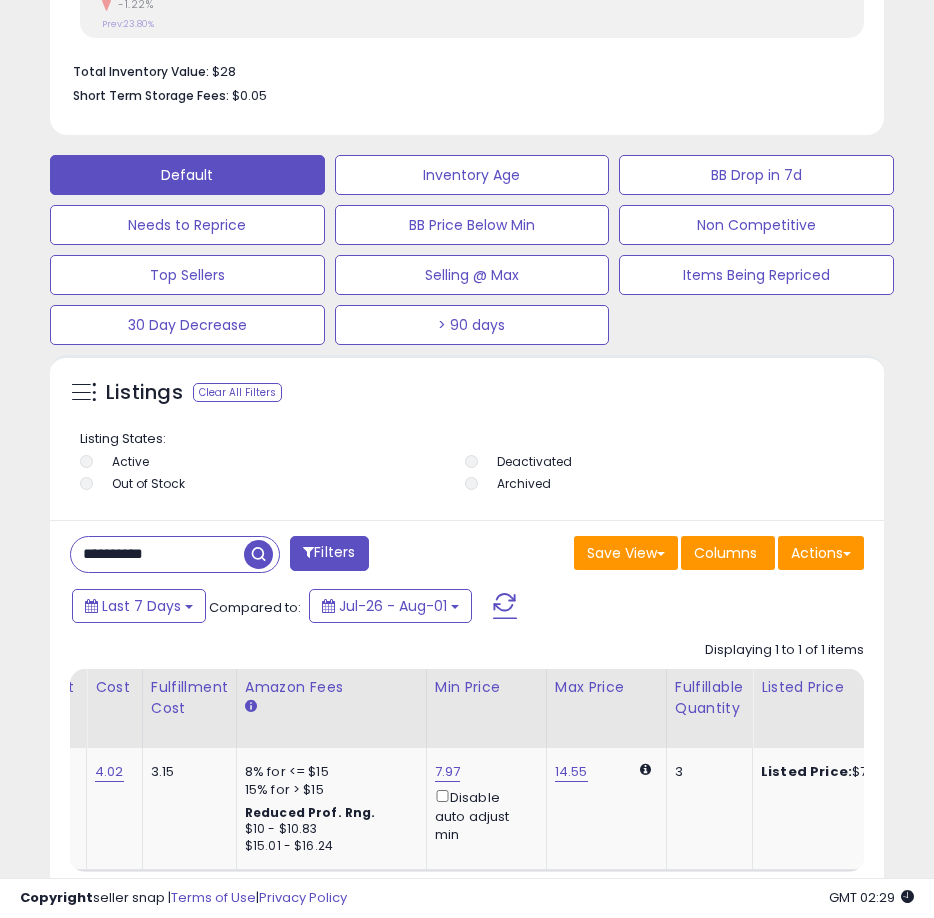 click on "**********" at bounding box center (157, 554) 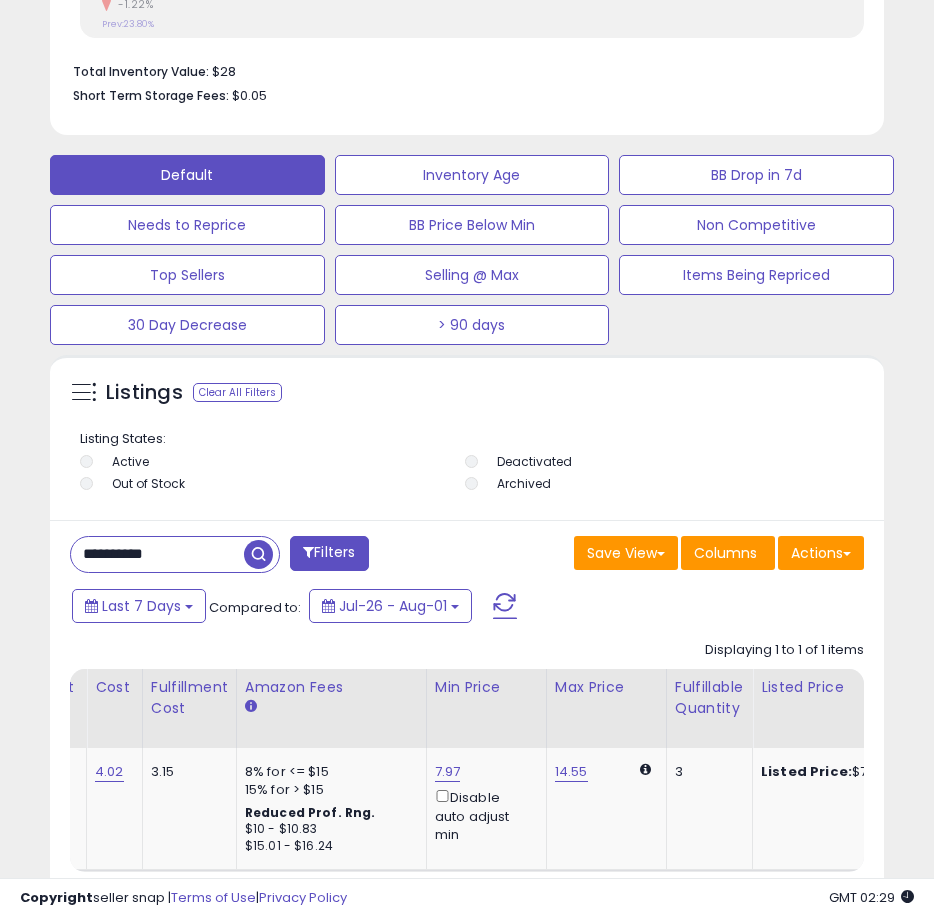 click on "**********" at bounding box center [157, 554] 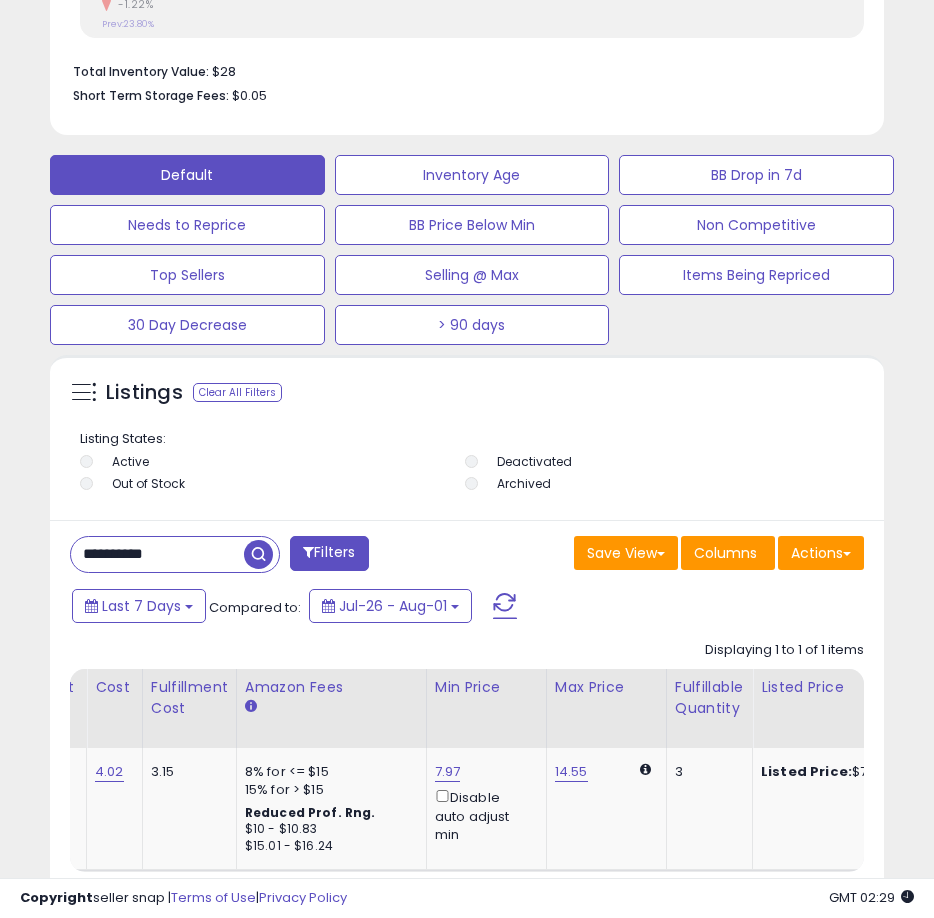 paste 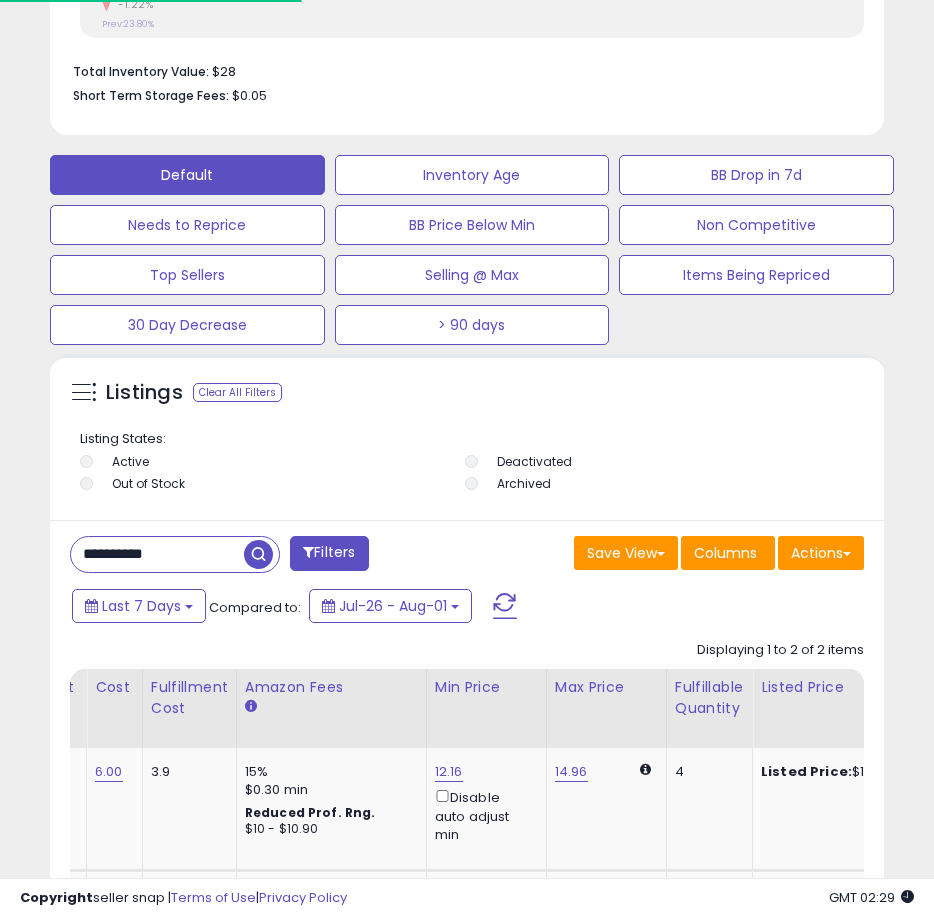 scroll, scrollTop: 390, scrollLeft: 824, axis: both 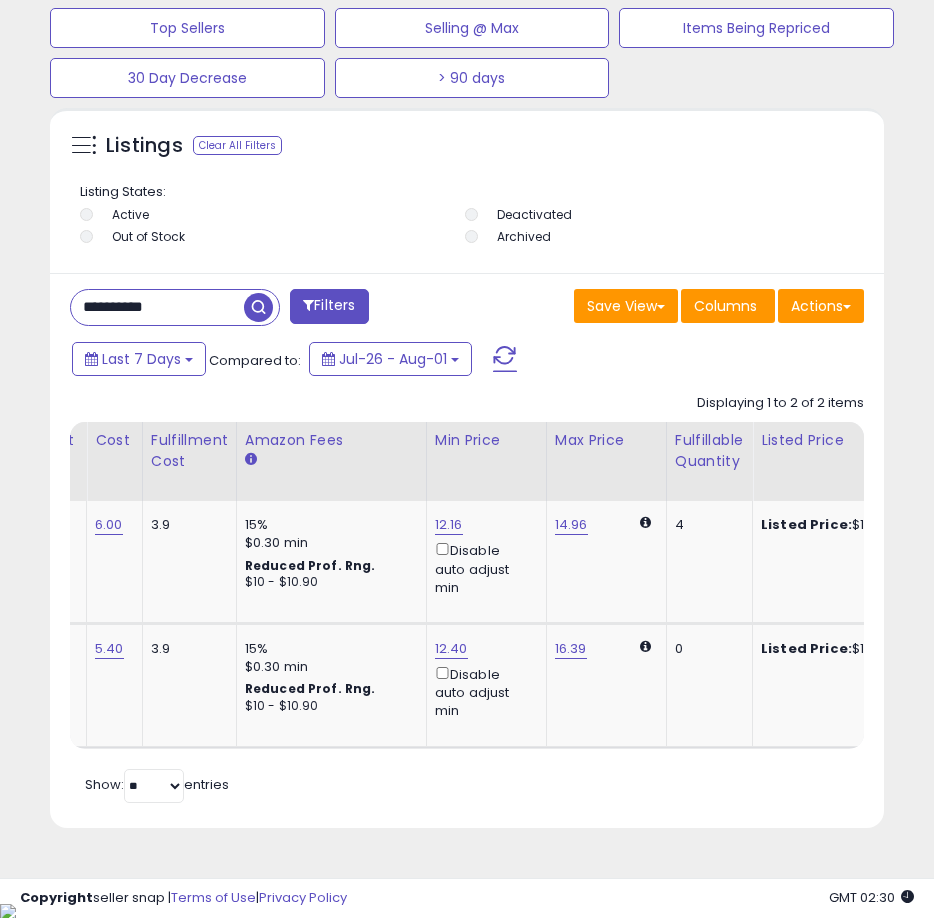 click on "**********" at bounding box center [157, 307] 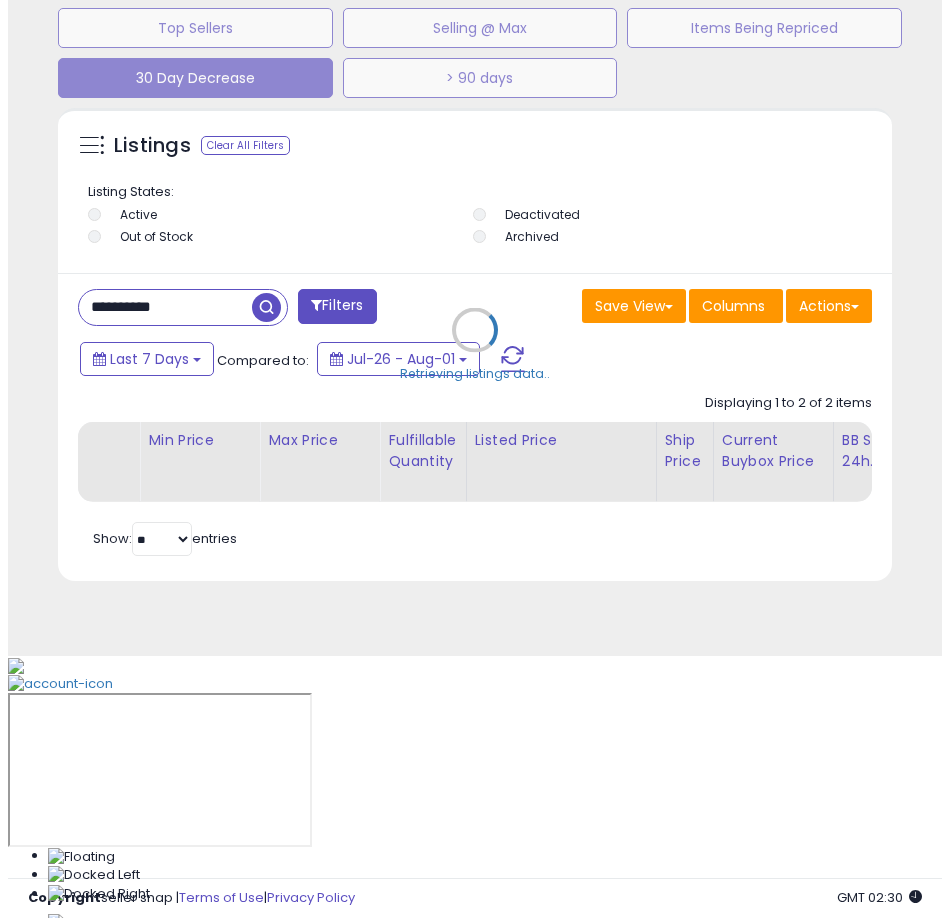 scroll, scrollTop: 1166, scrollLeft: 0, axis: vertical 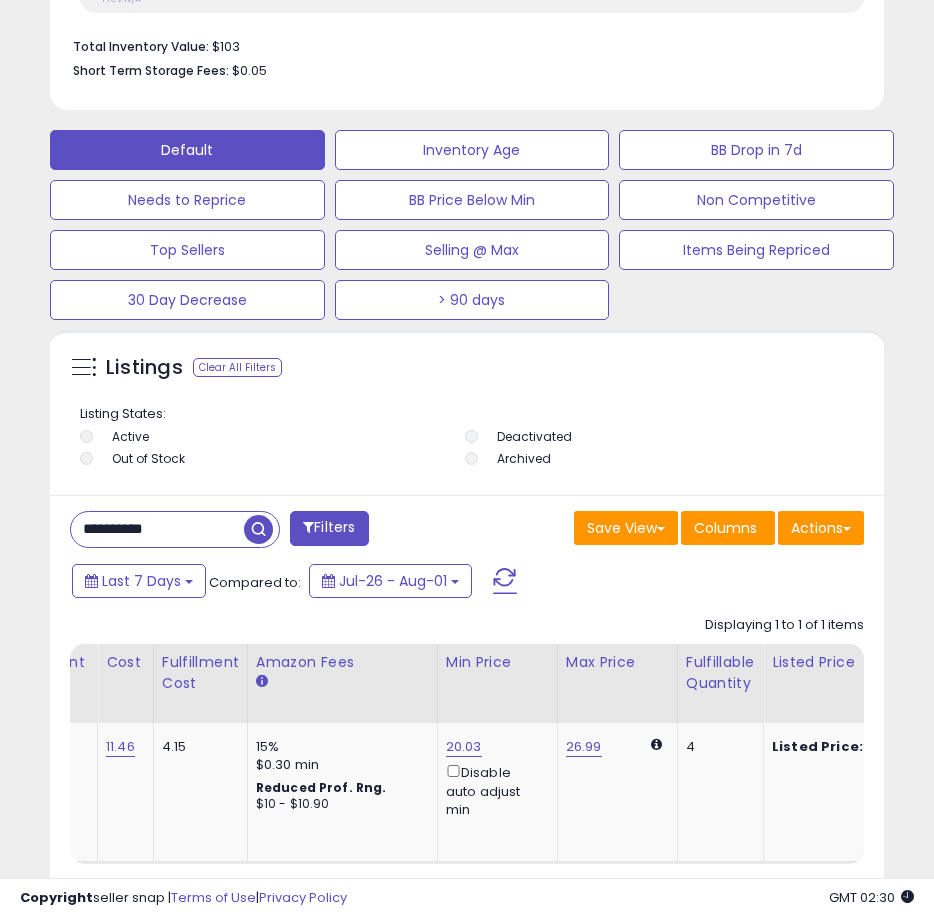 click on "**********" at bounding box center [157, 529] 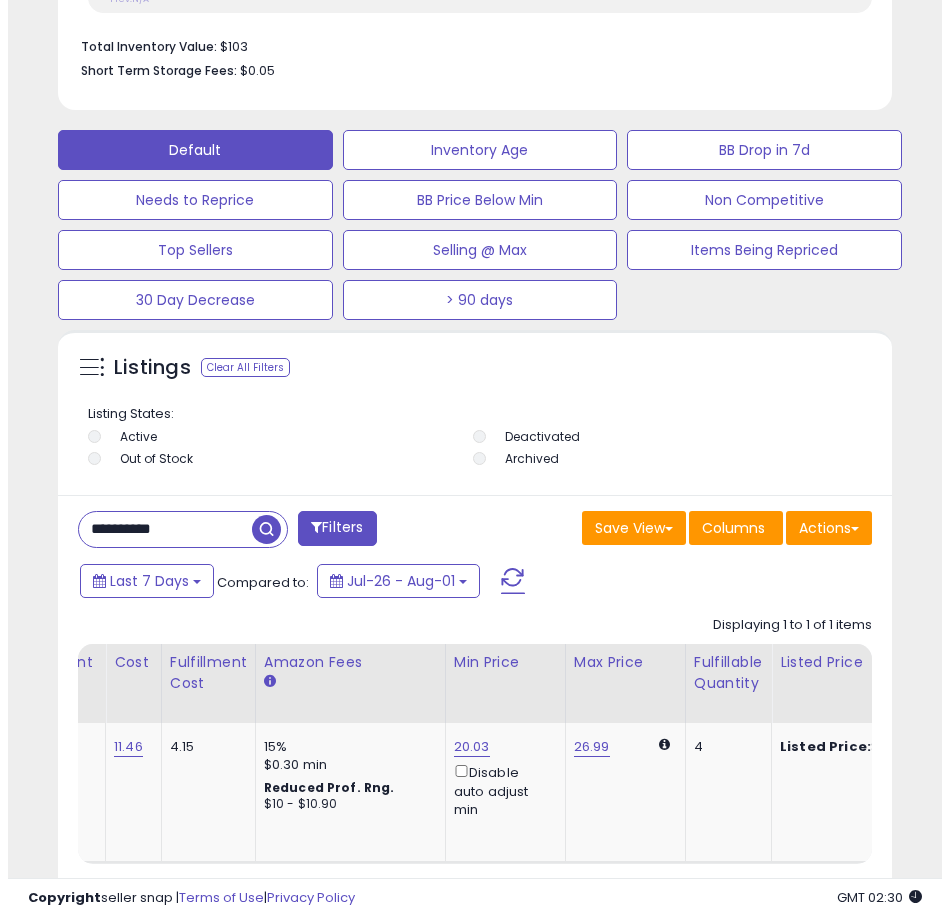 scroll, scrollTop: 1166, scrollLeft: 0, axis: vertical 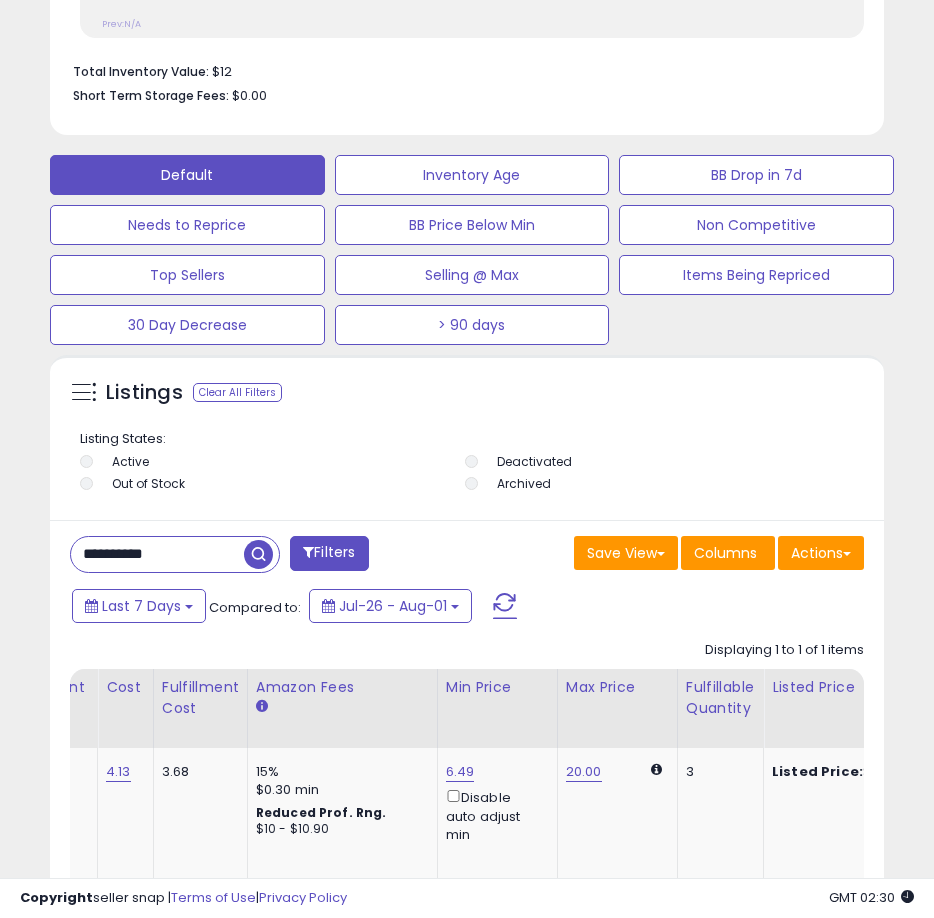 click on "**********" at bounding box center [157, 554] 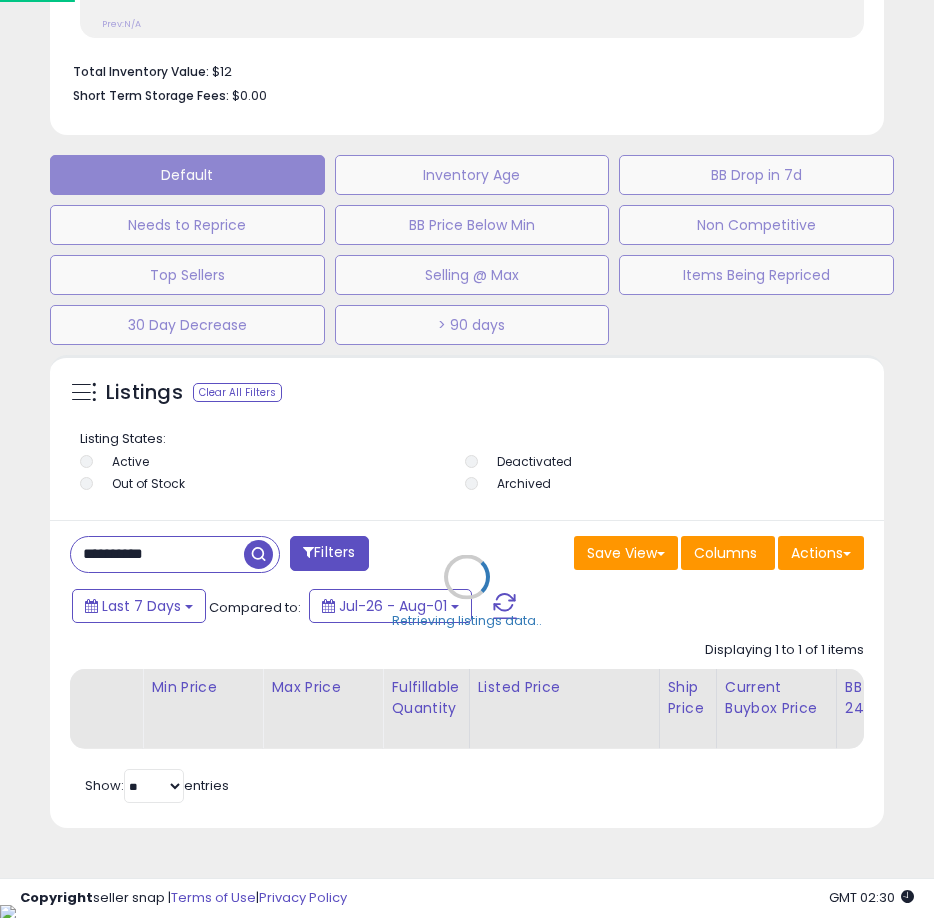 scroll, scrollTop: 999610, scrollLeft: 999161, axis: both 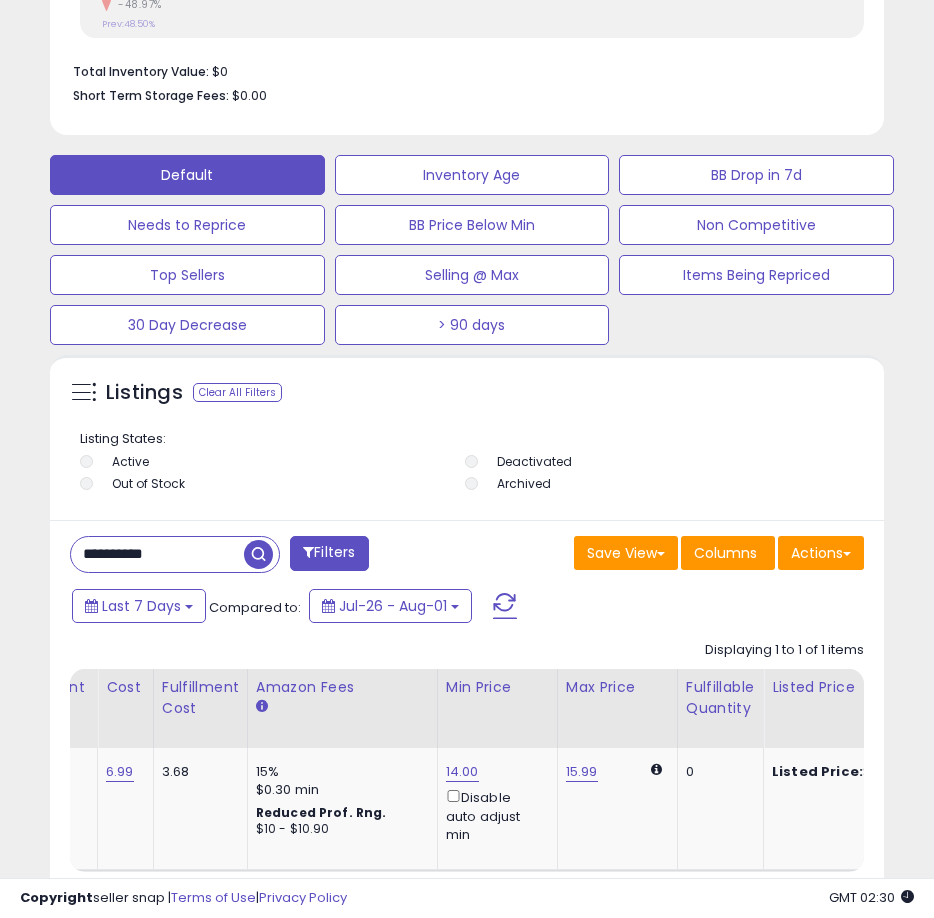 click on "**********" at bounding box center [157, 554] 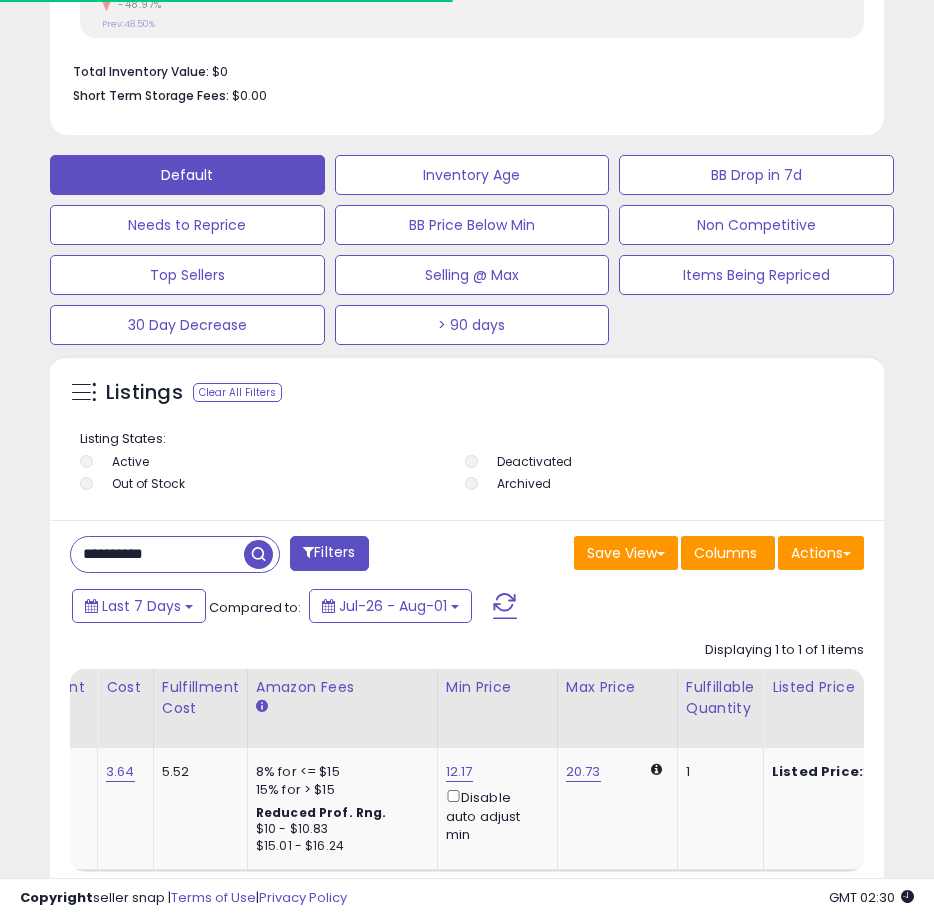 scroll, scrollTop: 390, scrollLeft: 824, axis: both 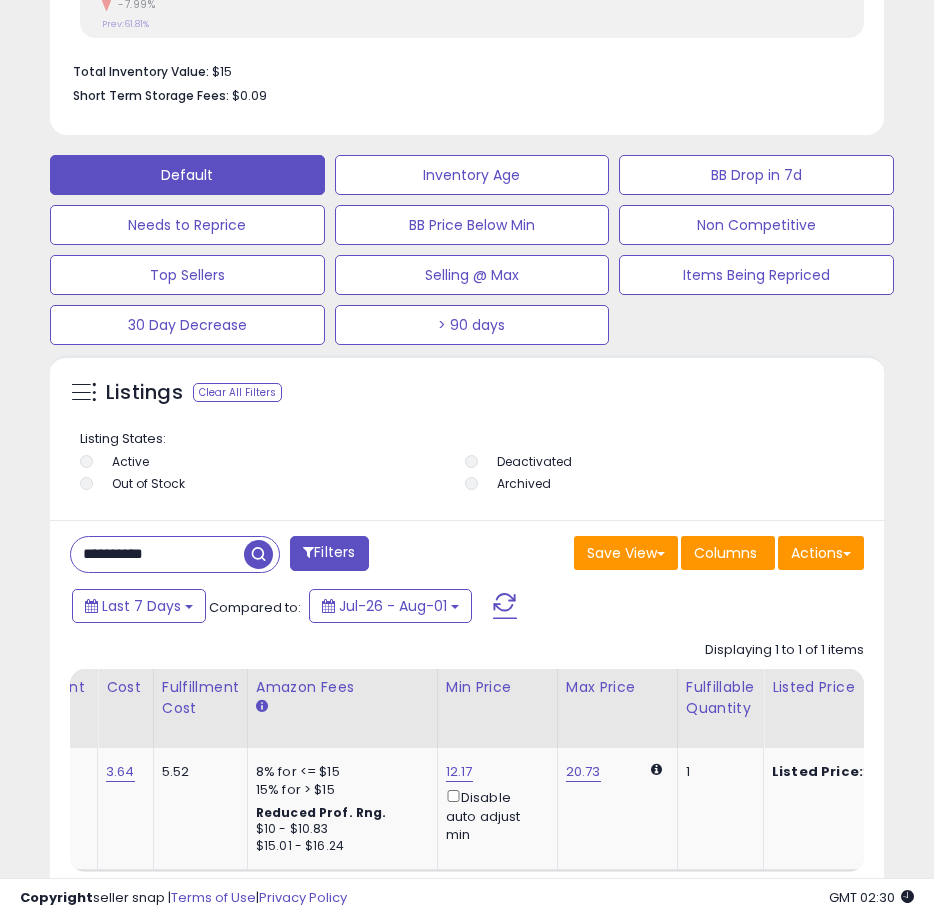click on "**********" at bounding box center [157, 554] 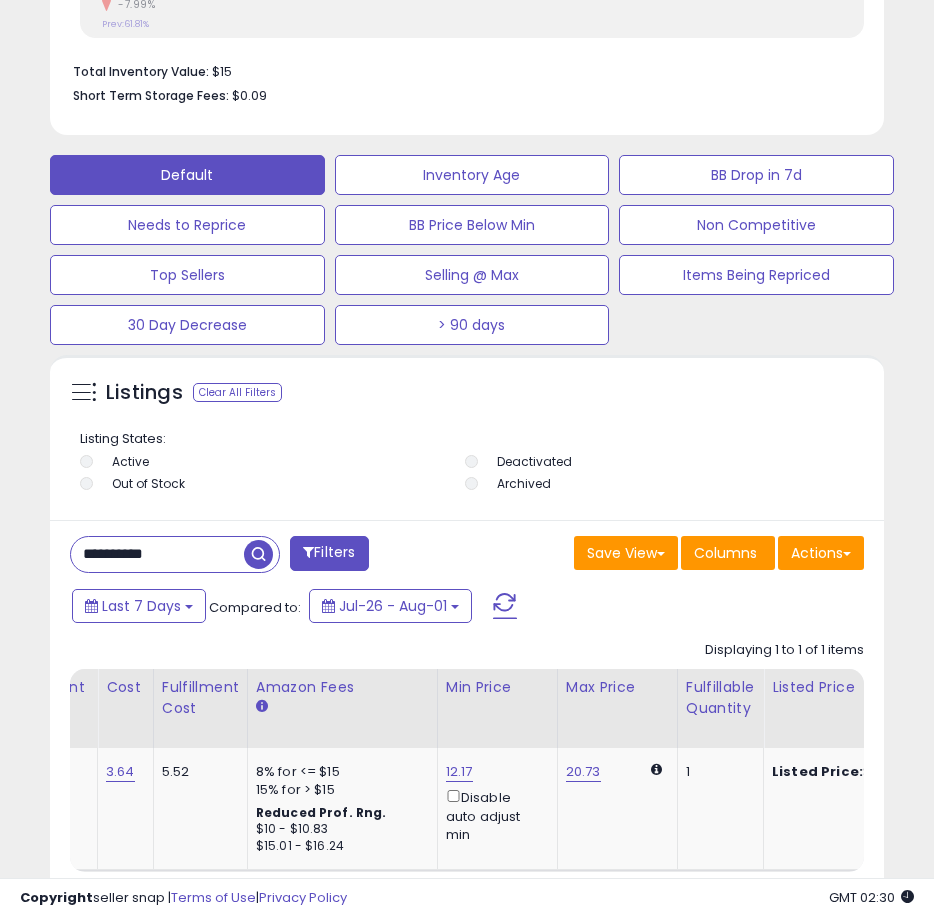 paste 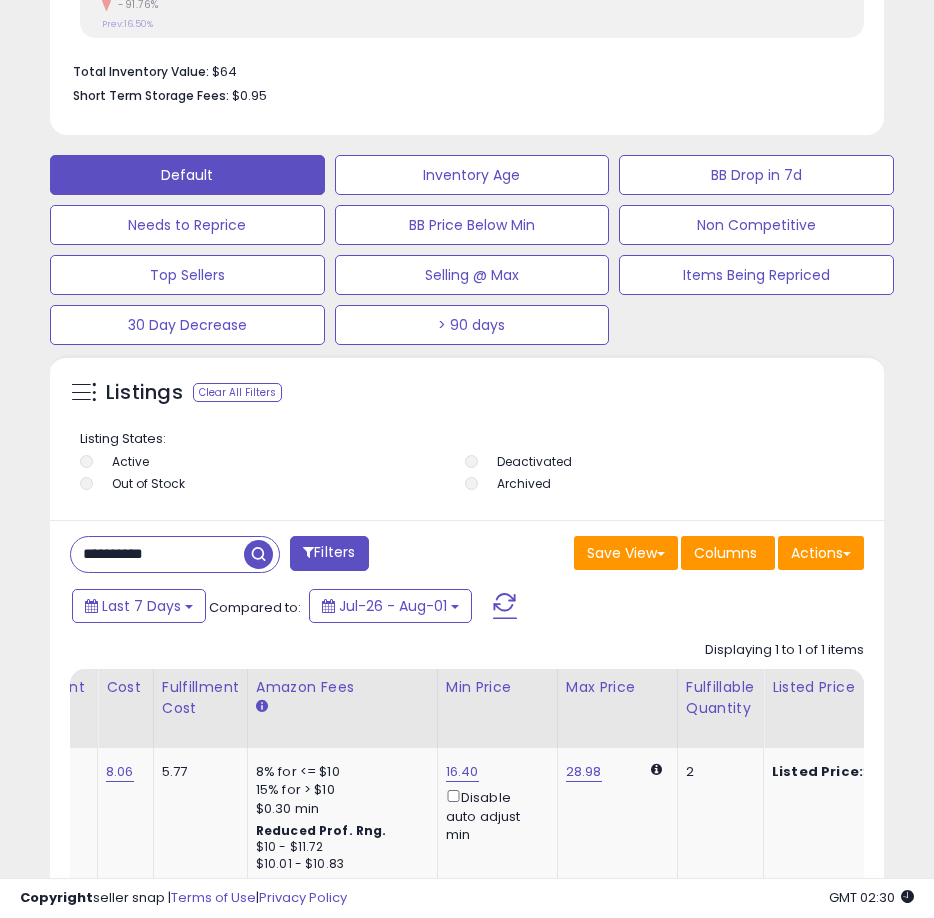 click on "**********" at bounding box center [157, 554] 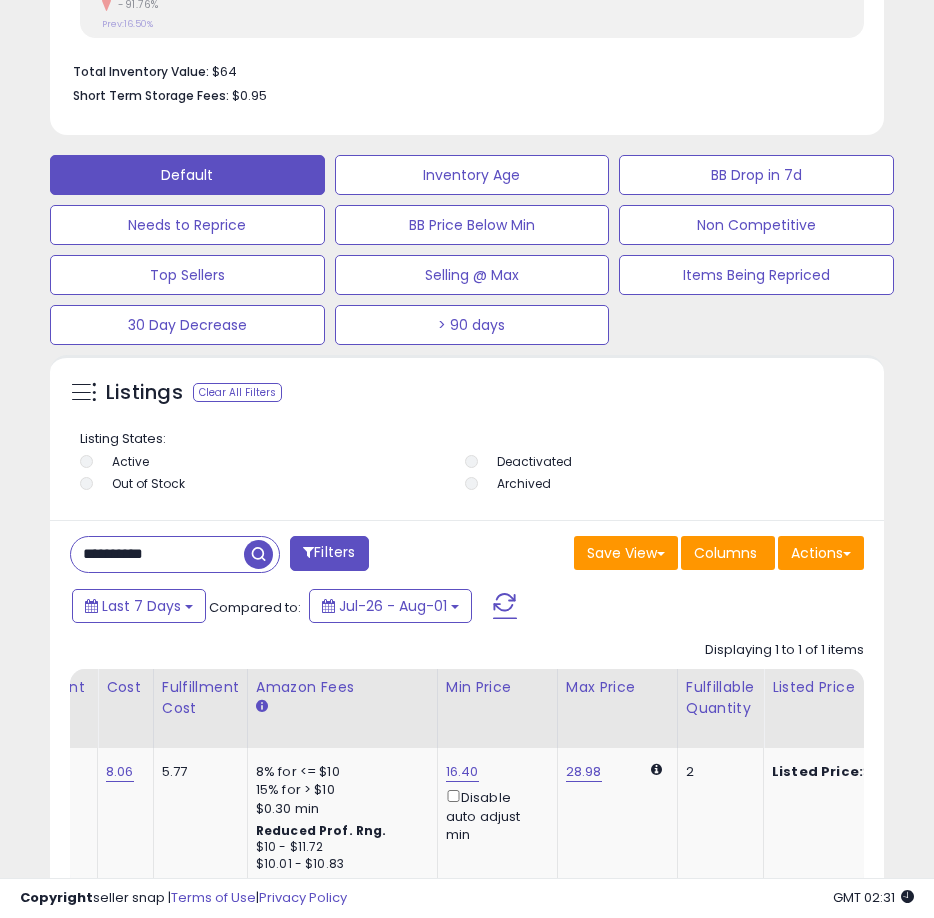 click at bounding box center (258, 554) 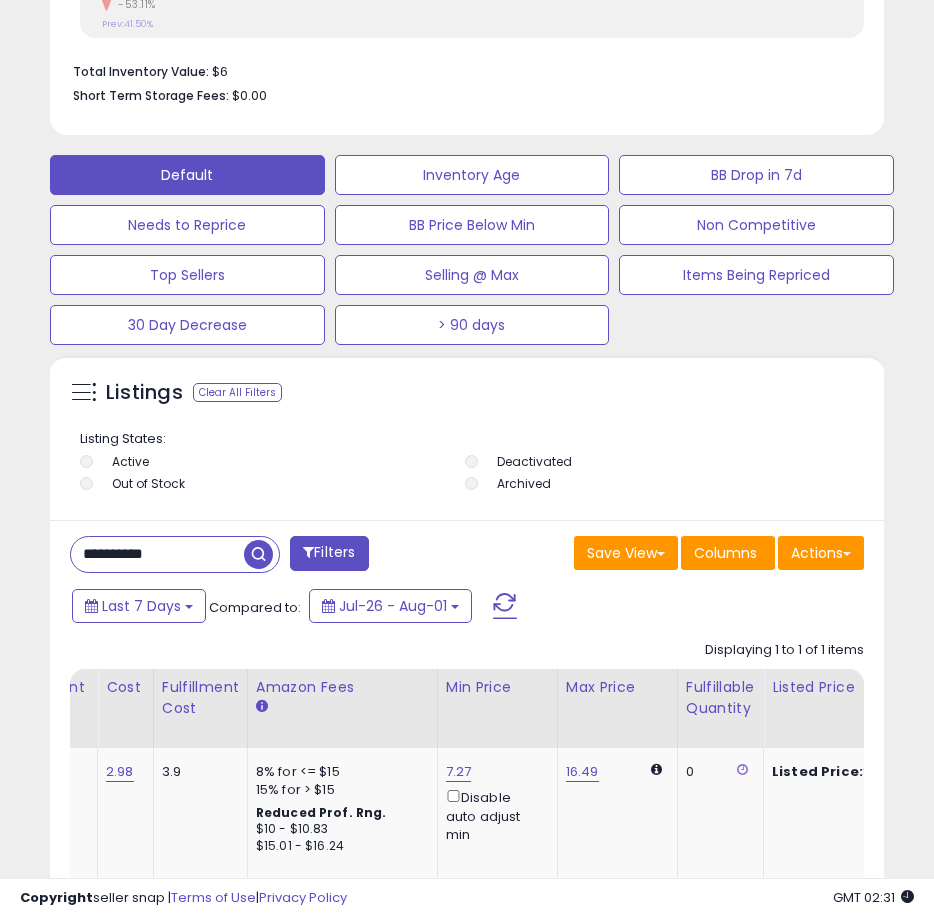 click on "**********" at bounding box center (157, 554) 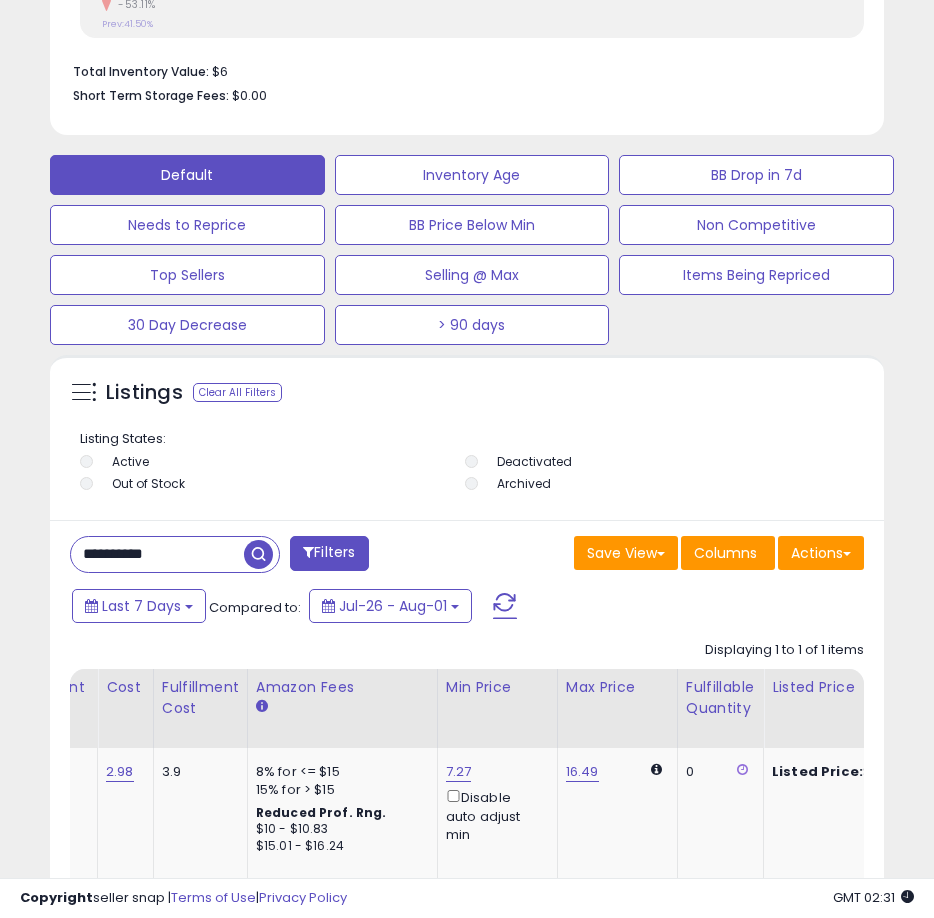 click on "**********" at bounding box center (157, 554) 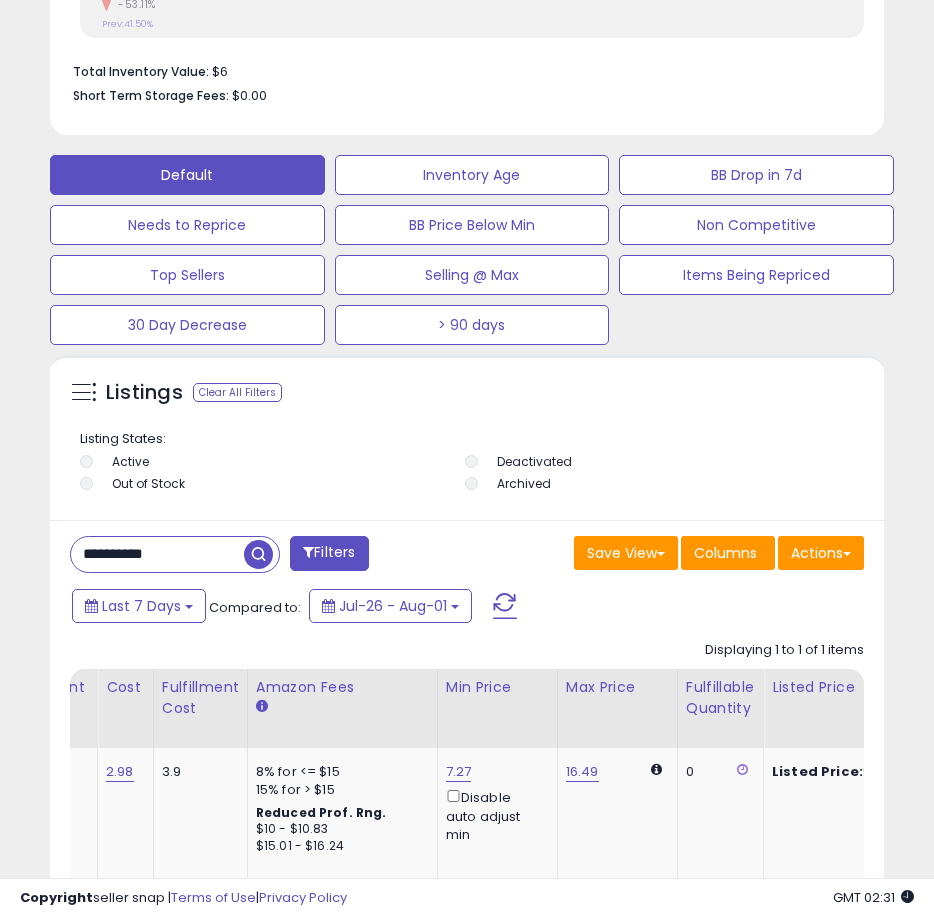 paste 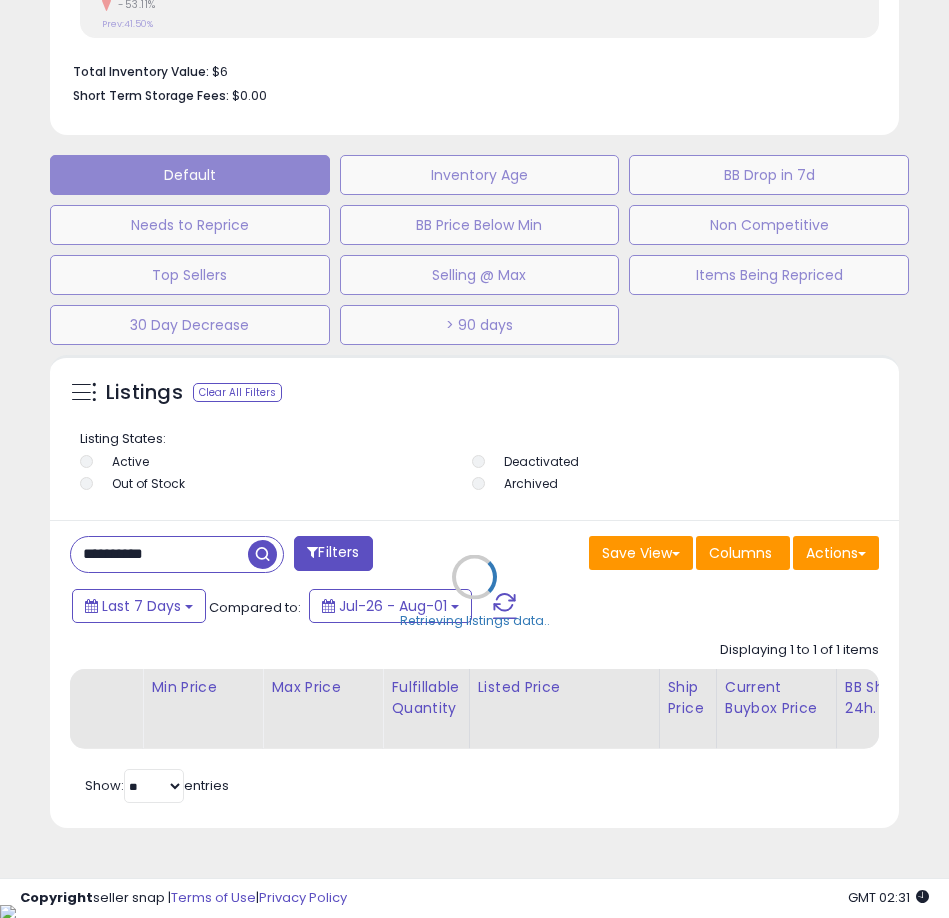 scroll, scrollTop: 999610, scrollLeft: 999161, axis: both 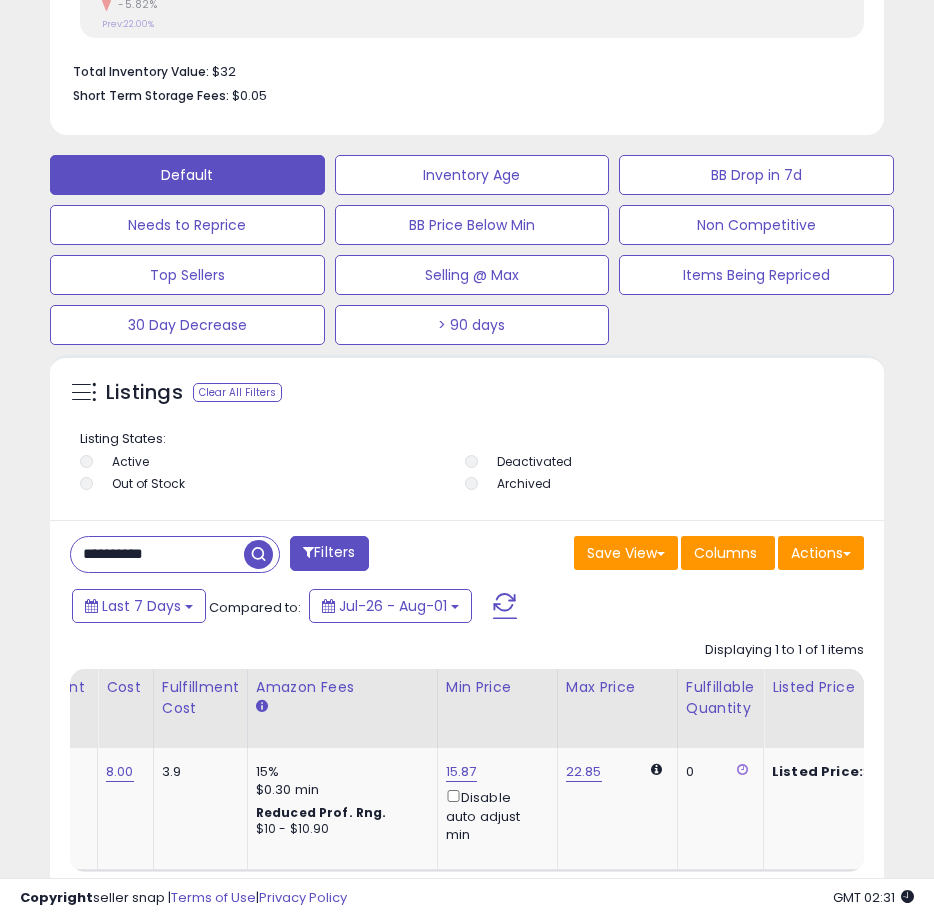 click on "**********" at bounding box center [157, 554] 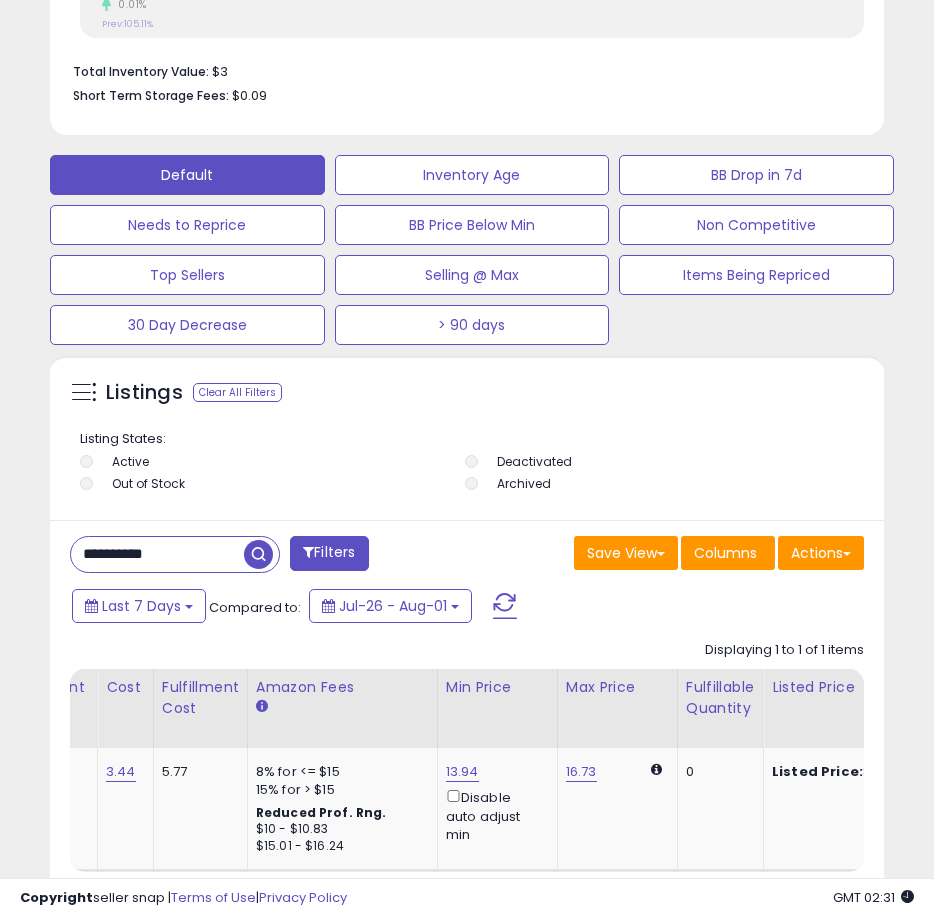 click on "**********" at bounding box center [157, 554] 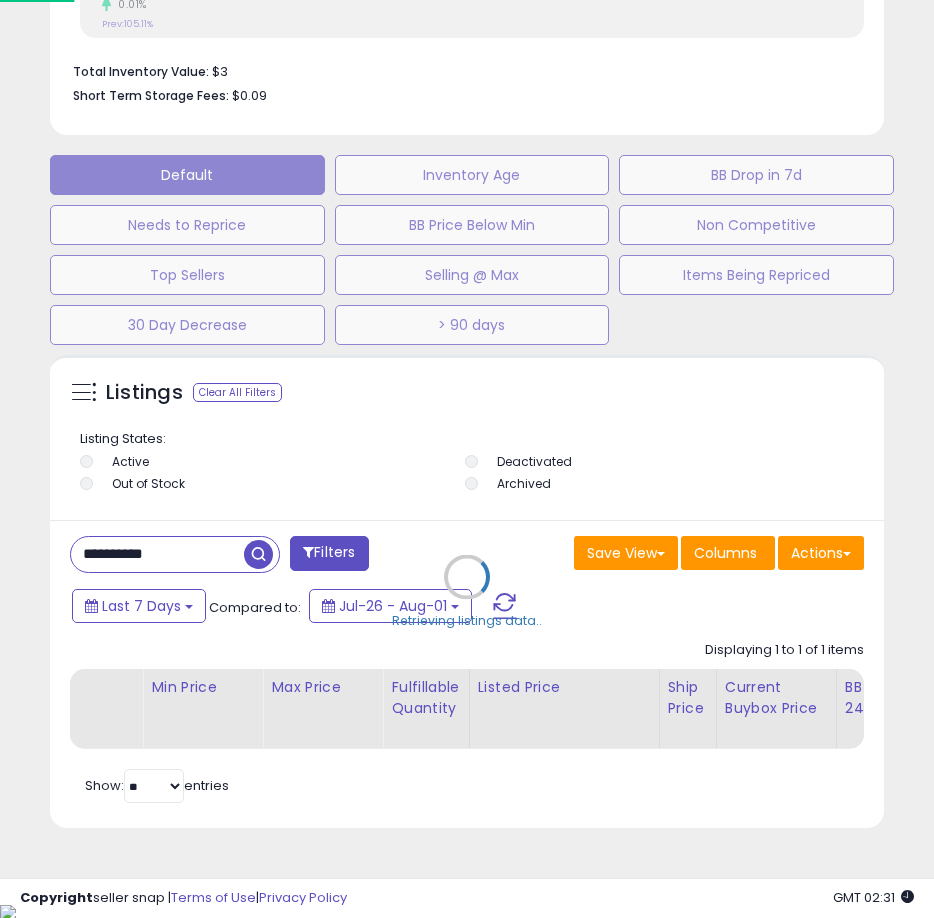 scroll, scrollTop: 999610, scrollLeft: 999161, axis: both 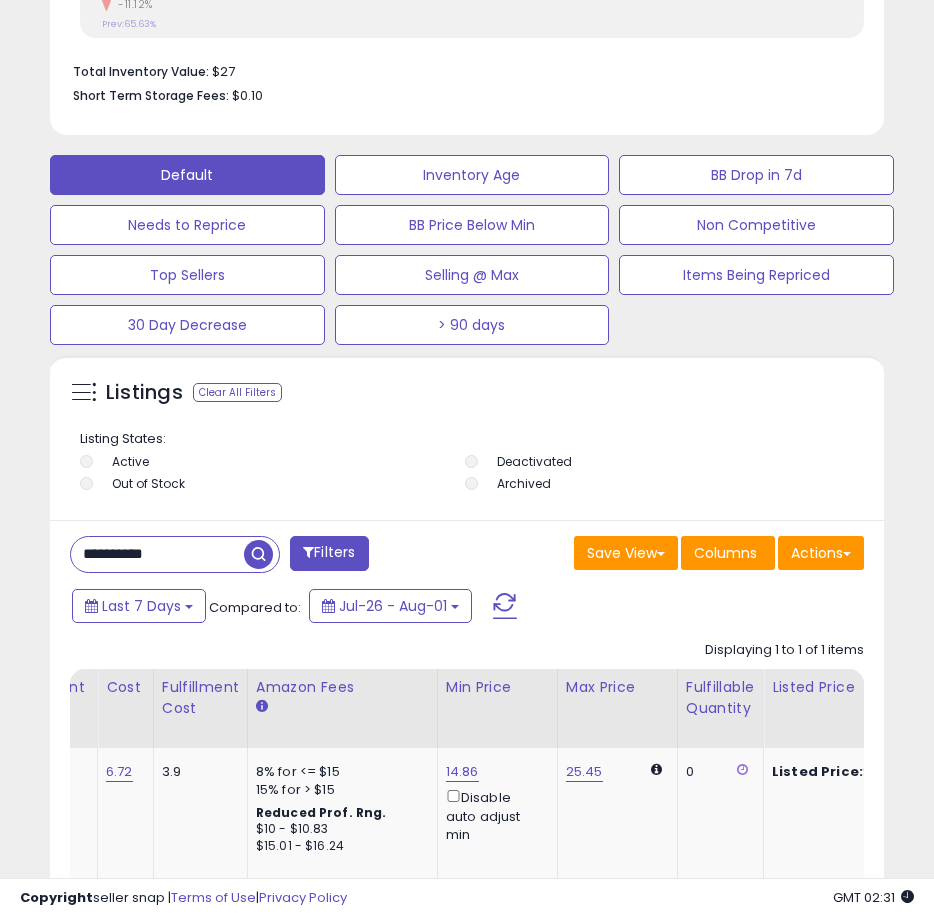 click on "**********" at bounding box center [157, 554] 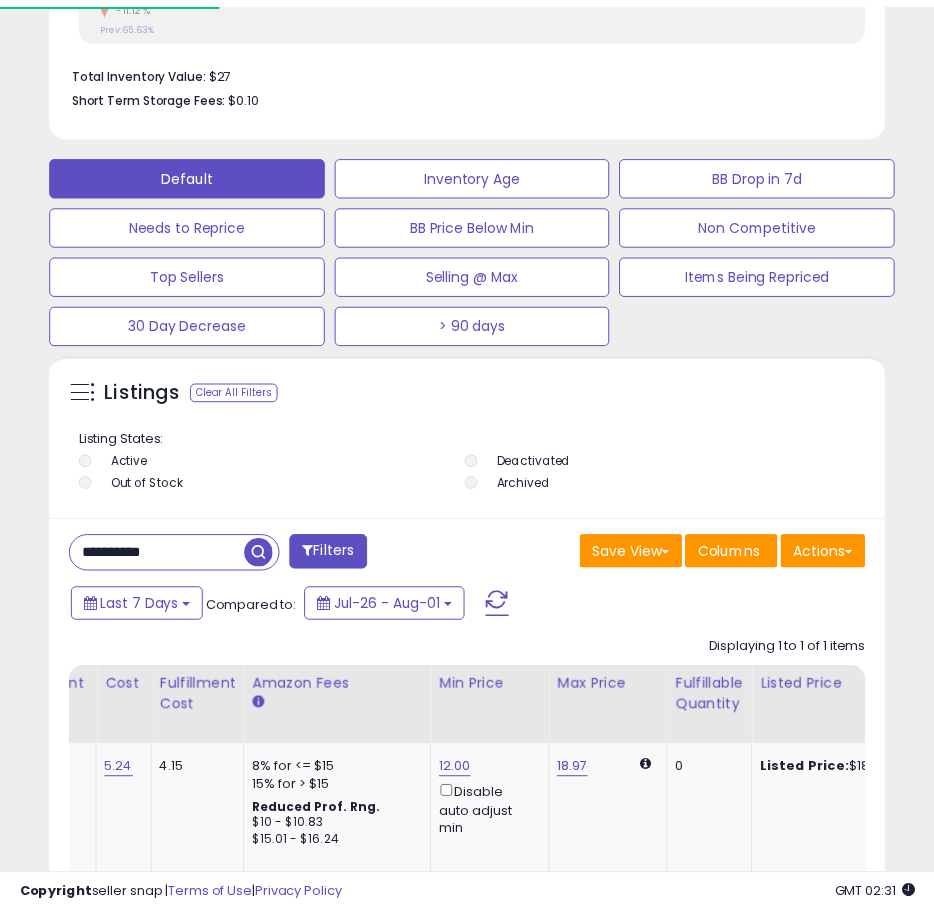 scroll, scrollTop: 390, scrollLeft: 824, axis: both 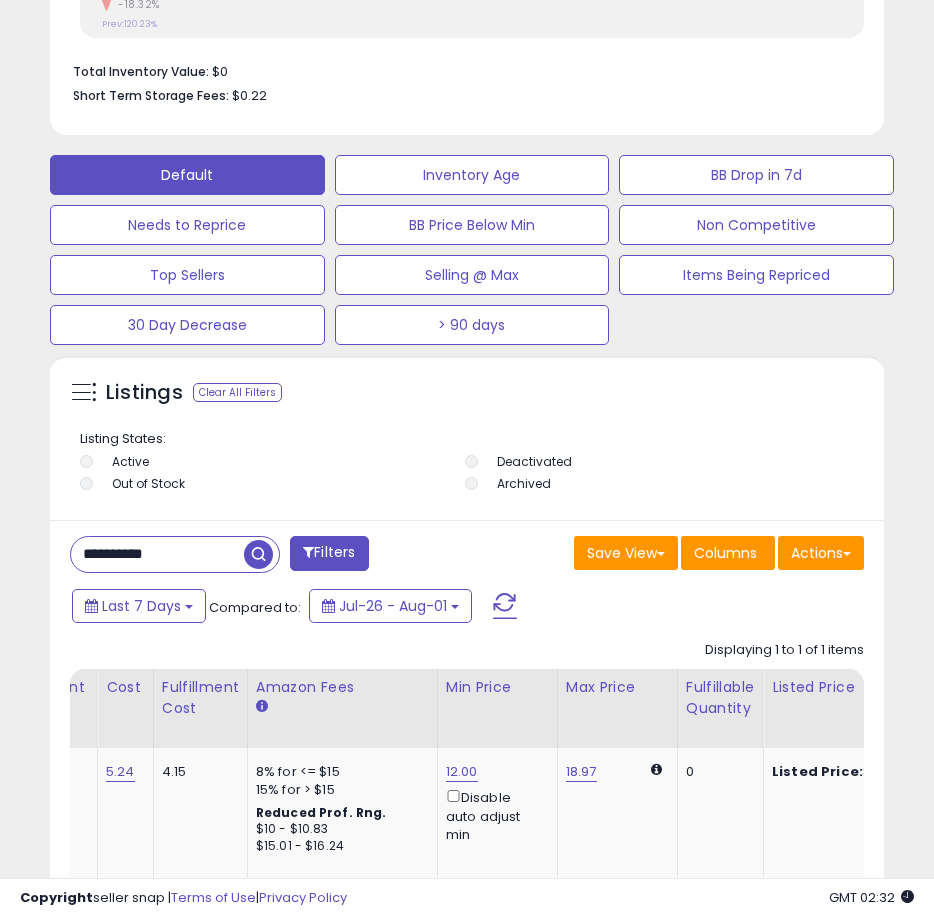 click on "**********" at bounding box center [157, 554] 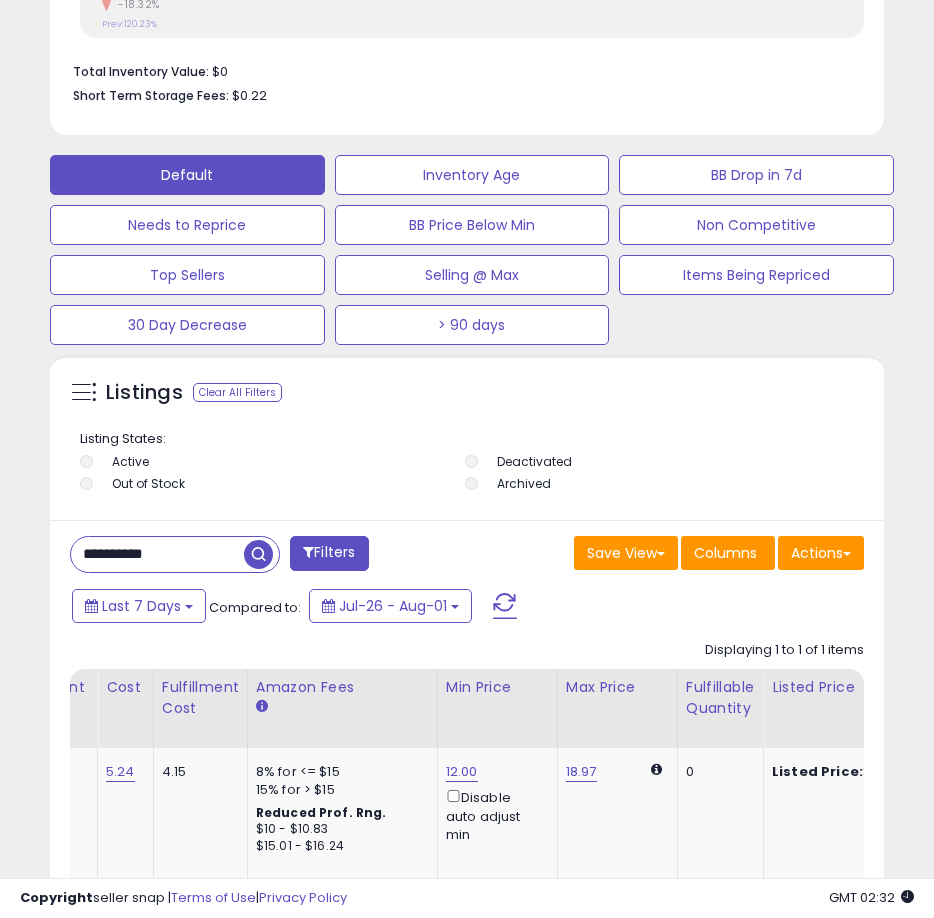 paste 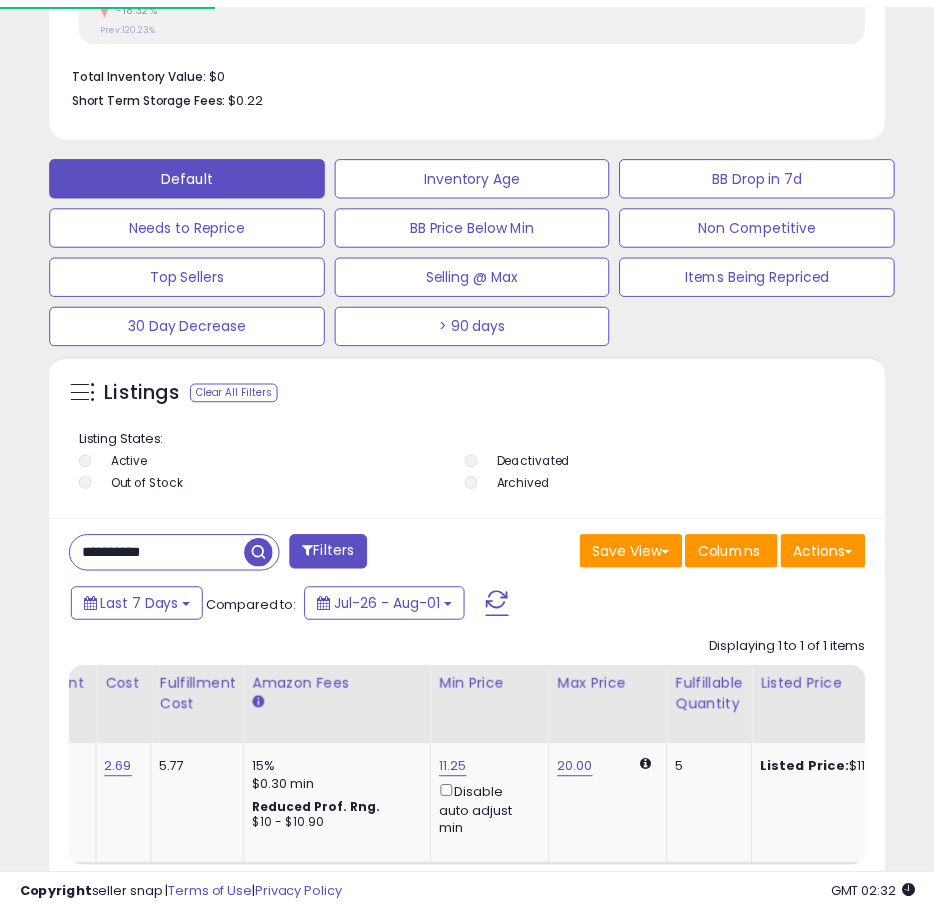 scroll, scrollTop: 390, scrollLeft: 824, axis: both 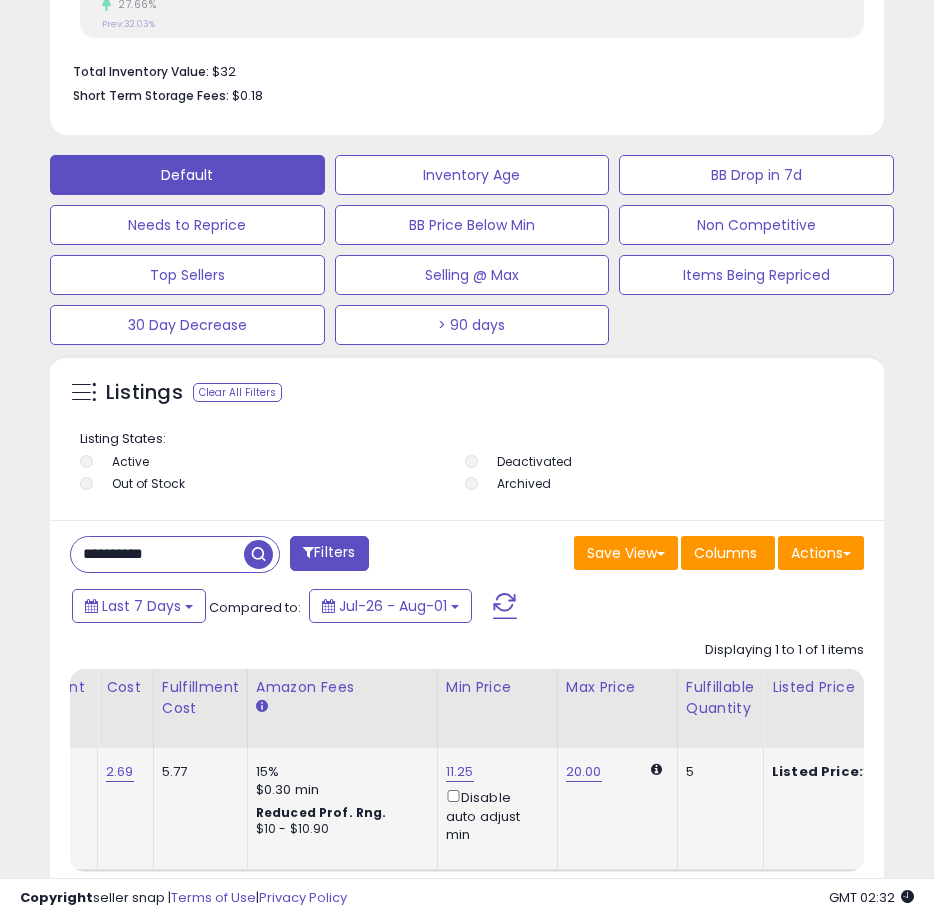 click on "11.25" at bounding box center [460, 772] 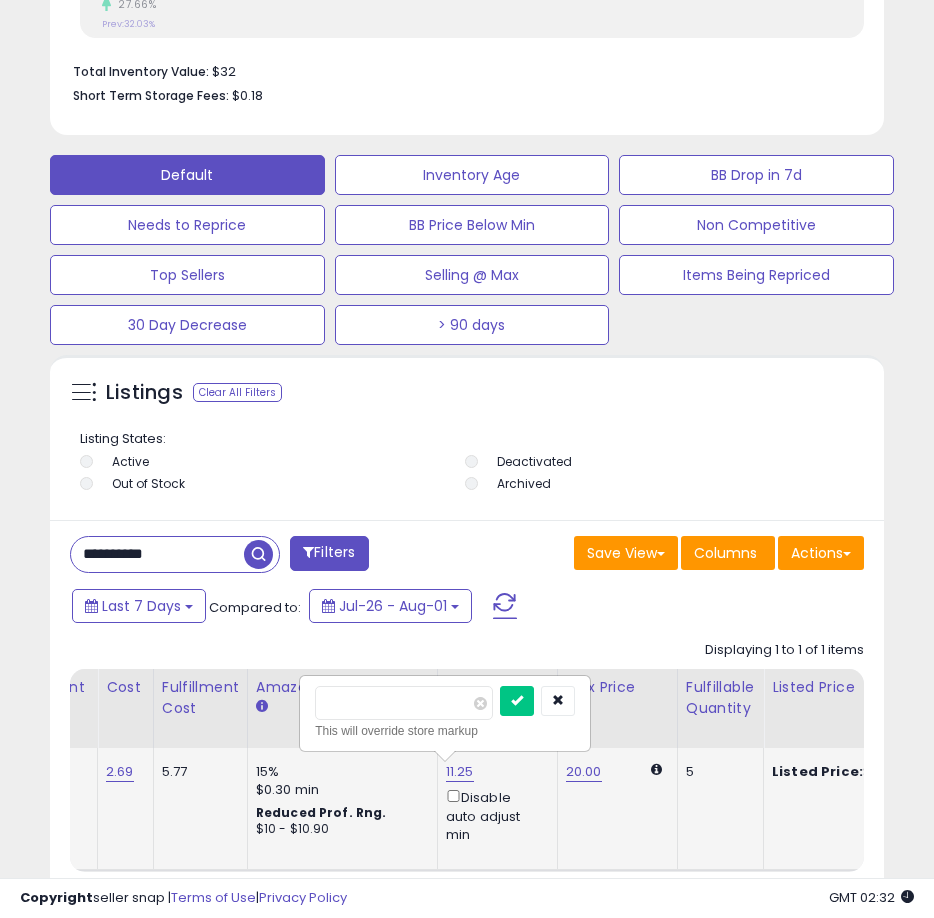 click on "11.25" at bounding box center (460, 772) 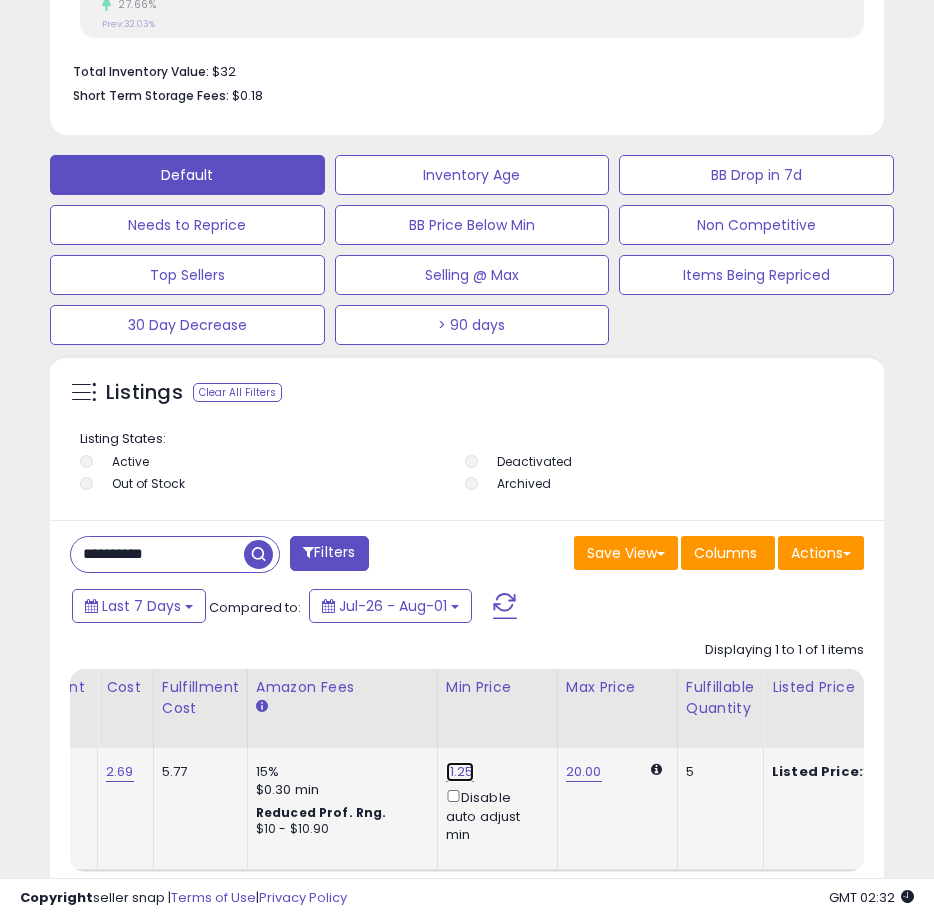 click on "11.25" at bounding box center (460, 772) 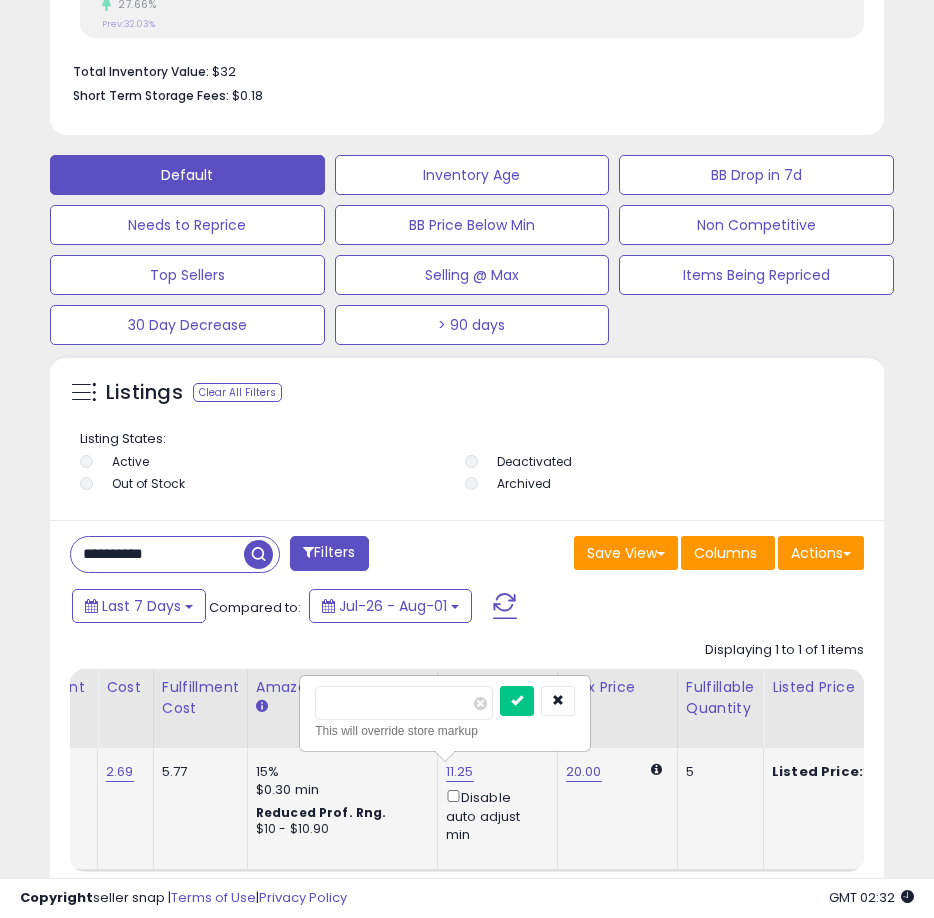 click on "*****" at bounding box center (404, 703) 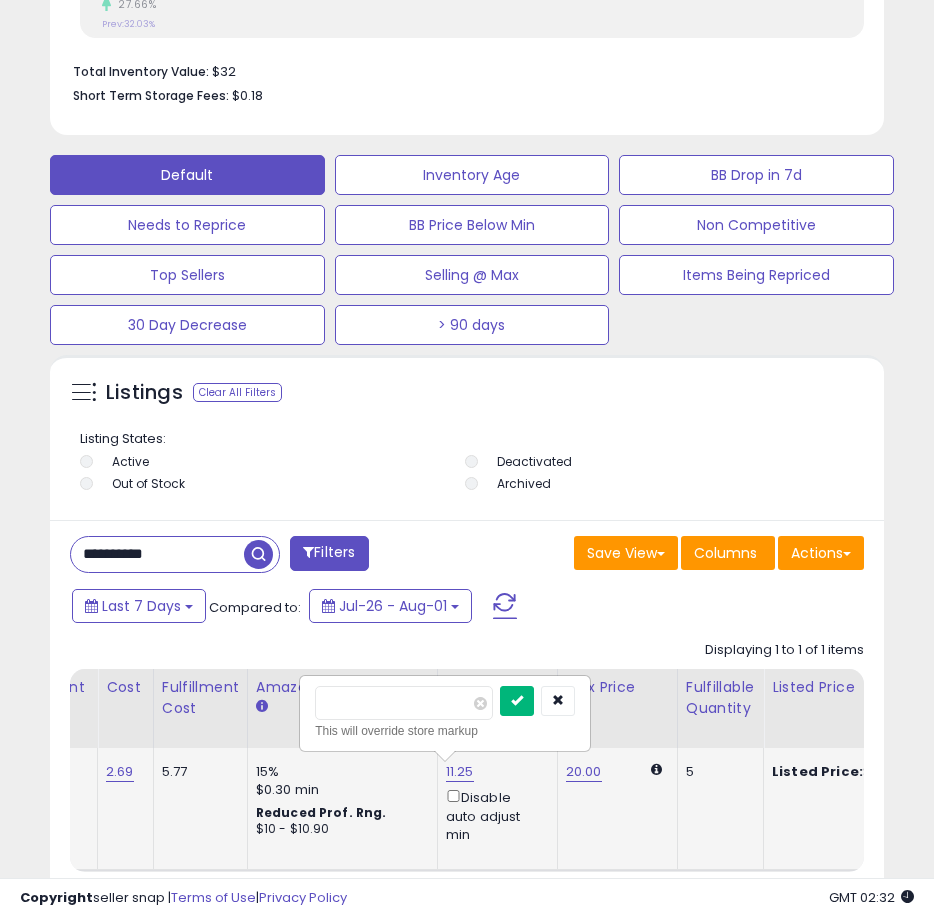 click at bounding box center (517, 700) 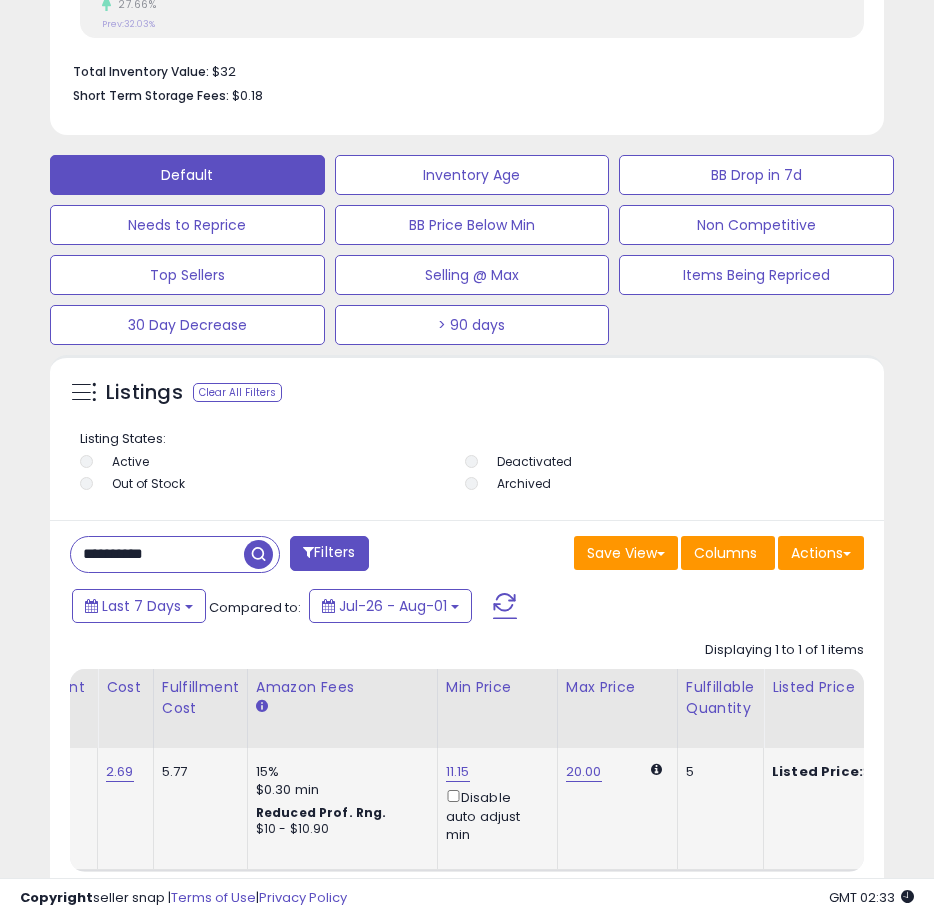 click on "**********" at bounding box center (157, 554) 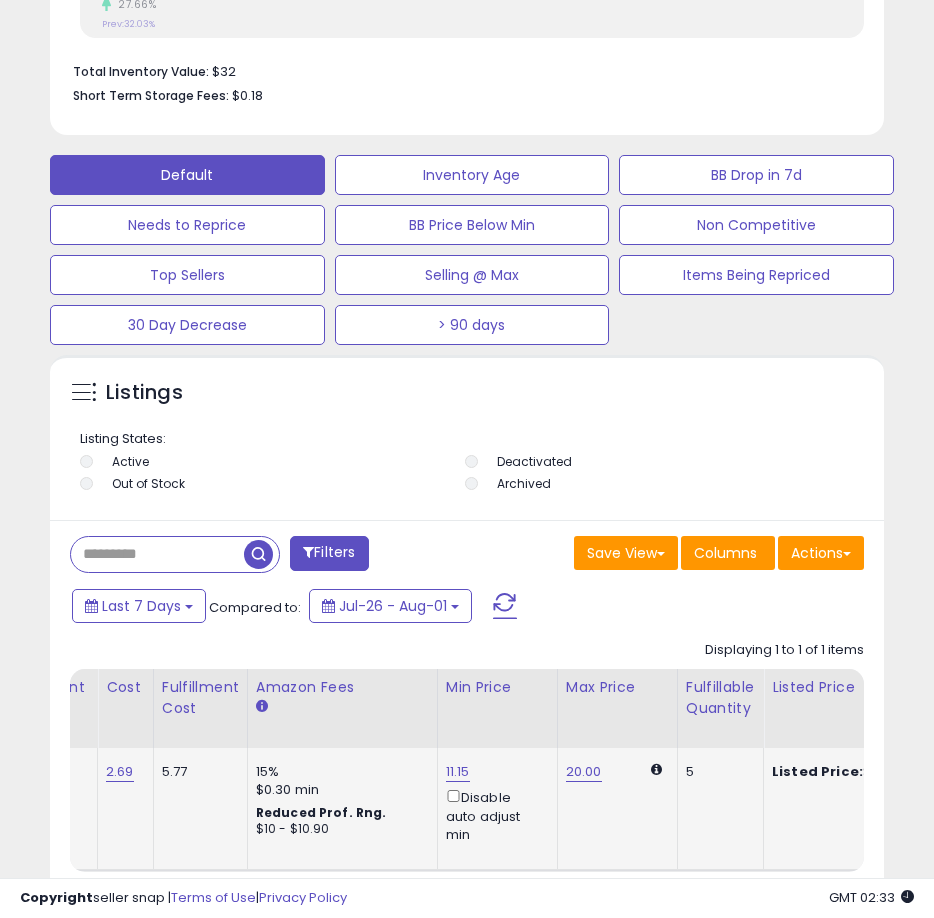 type 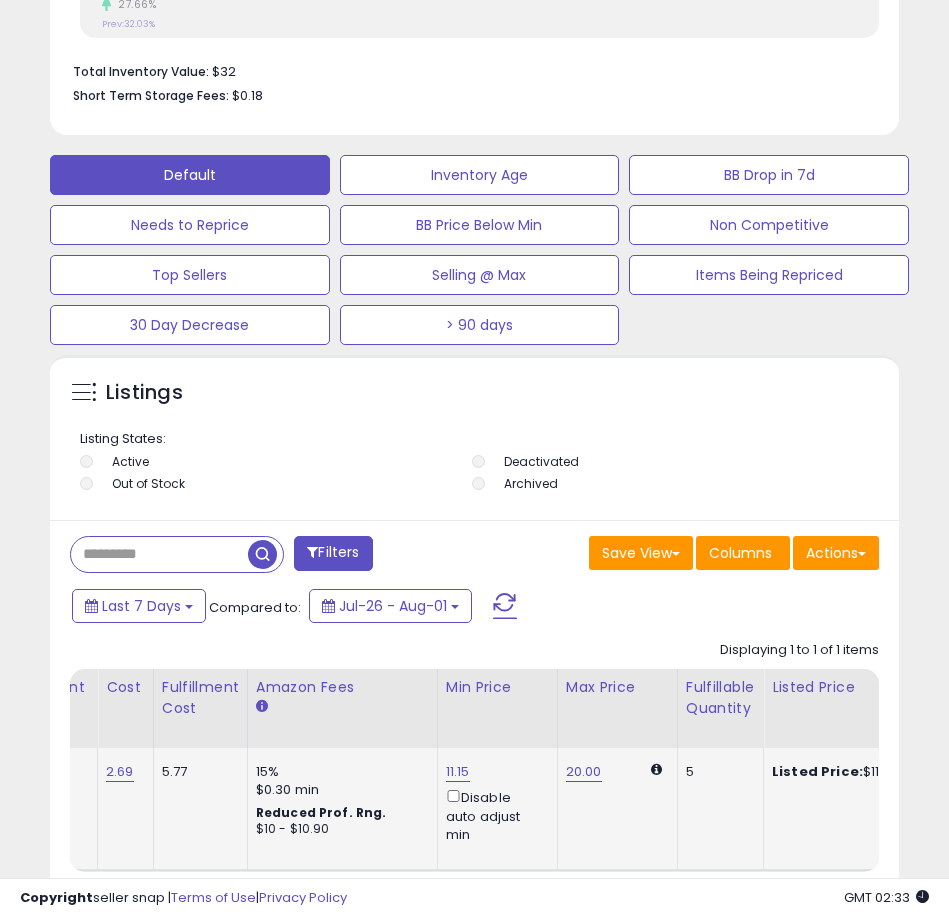 scroll, scrollTop: 999610, scrollLeft: 999161, axis: both 